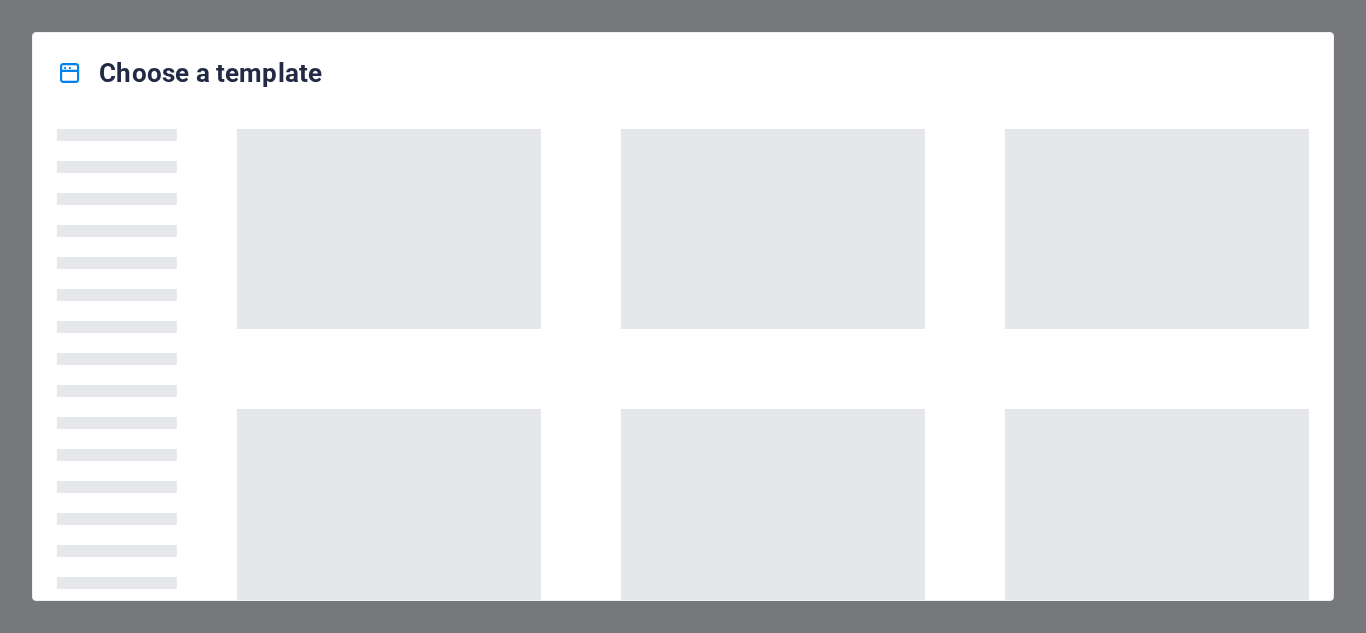 scroll, scrollTop: 0, scrollLeft: 0, axis: both 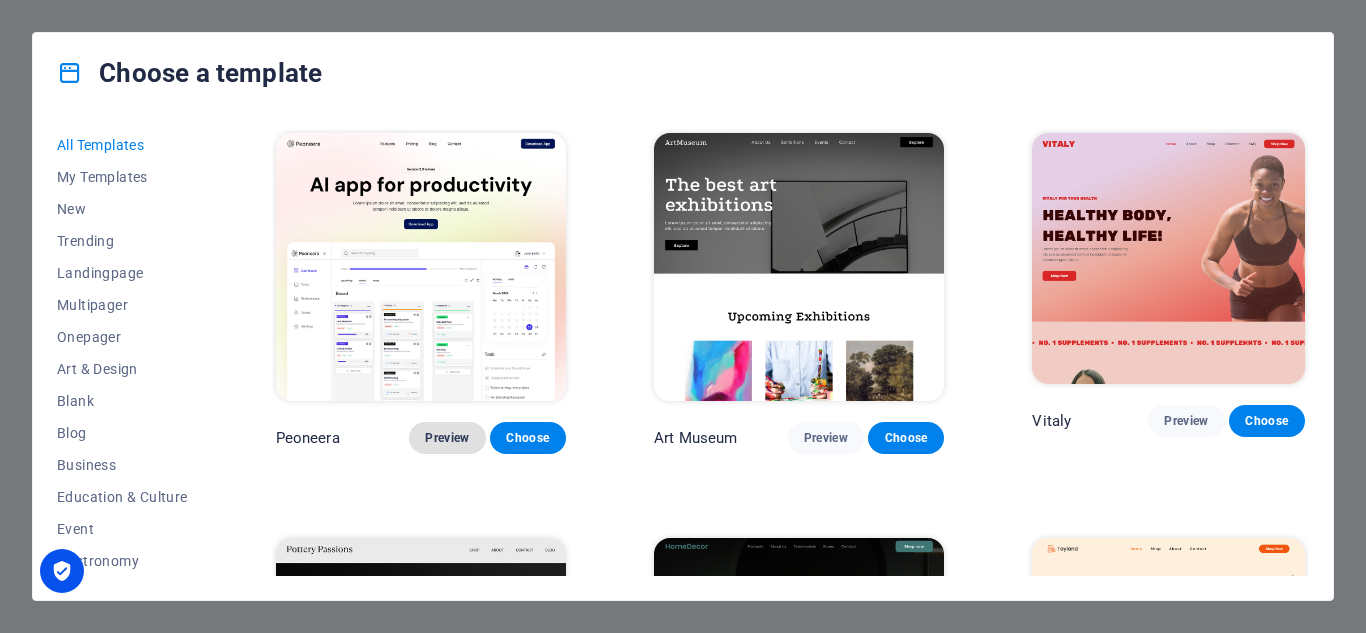 click on "Preview" at bounding box center (447, 438) 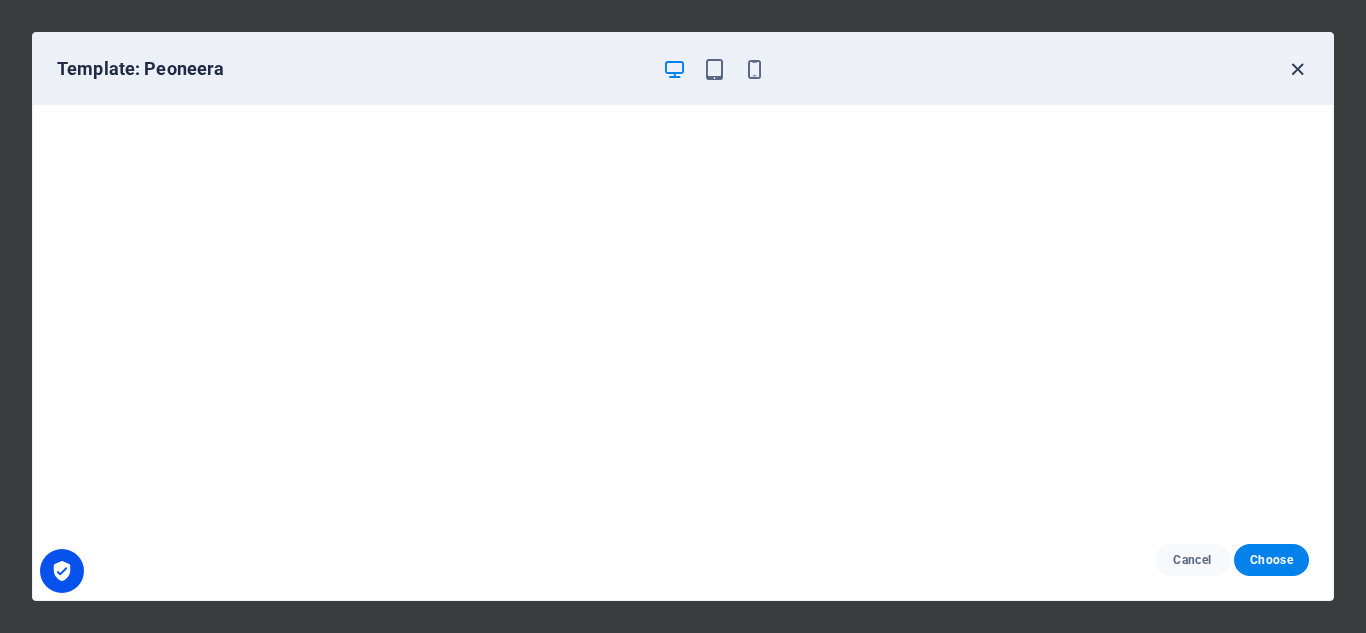 click at bounding box center [1297, 69] 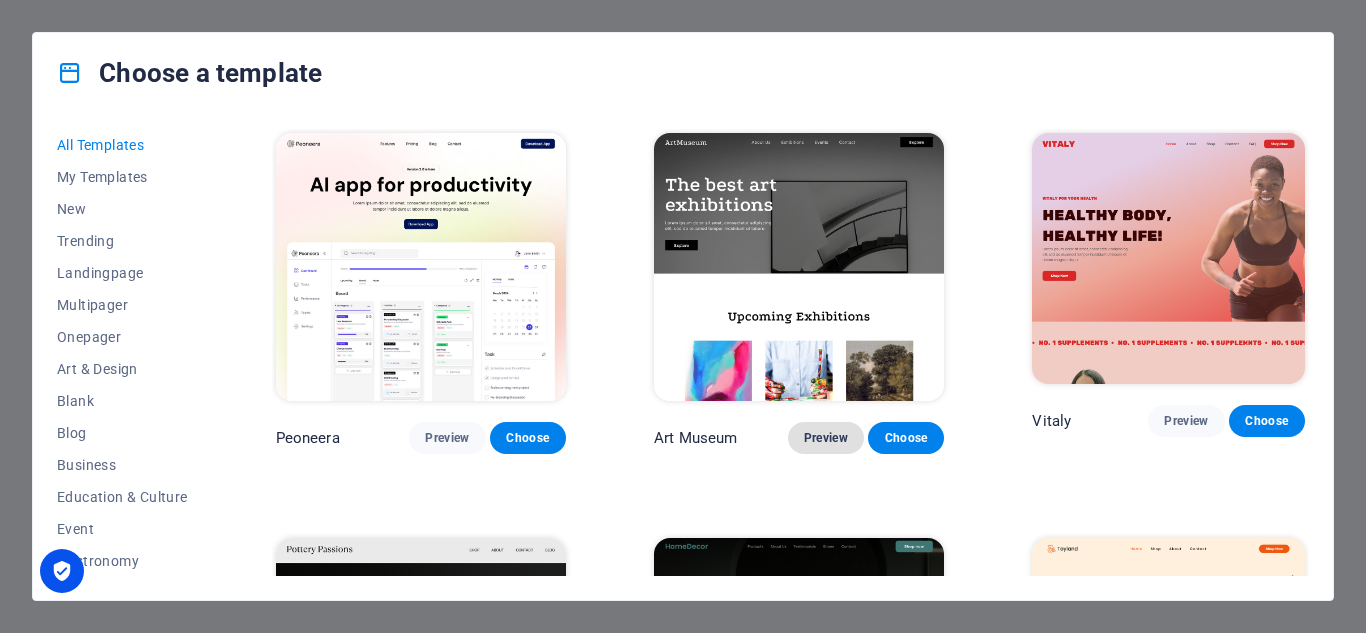 click on "Preview" at bounding box center (826, 438) 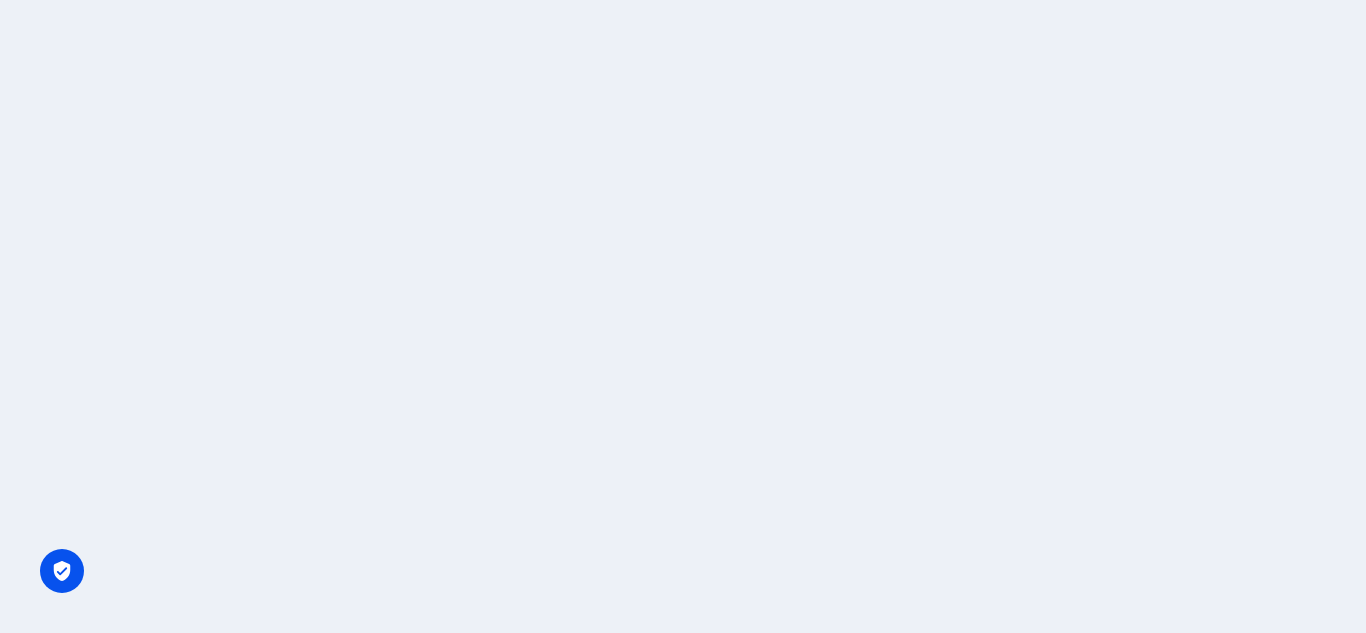 scroll, scrollTop: 0, scrollLeft: 0, axis: both 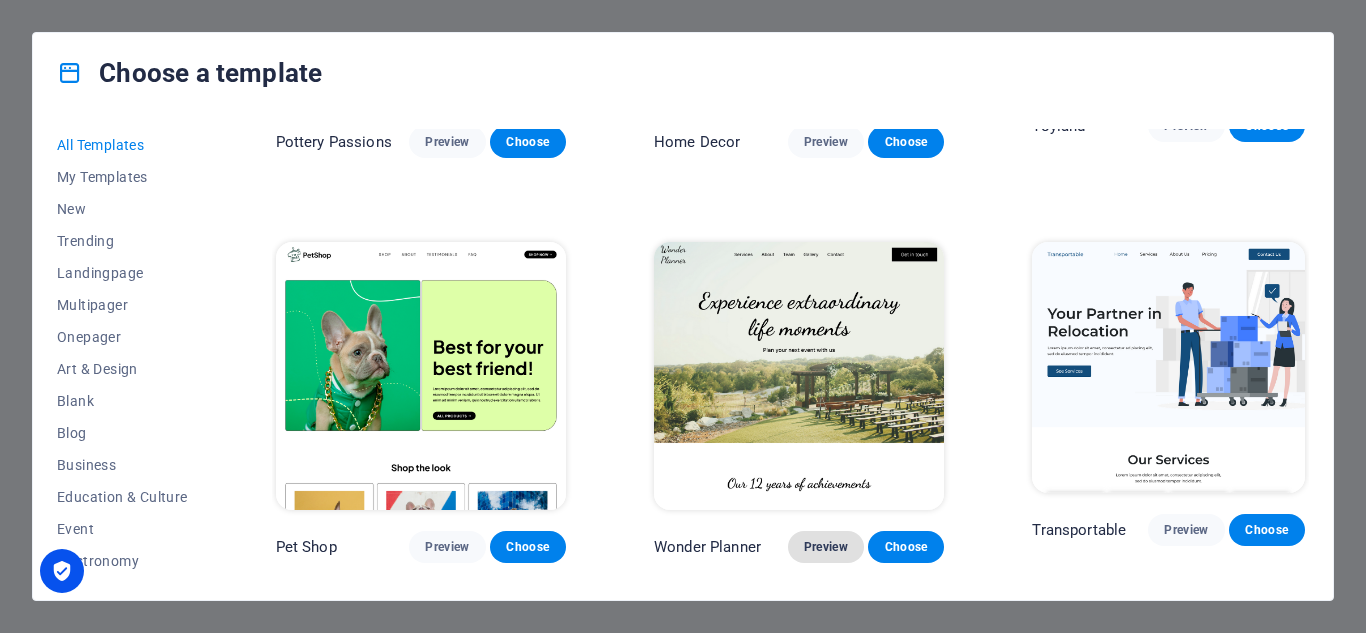click on "Preview" at bounding box center (826, 547) 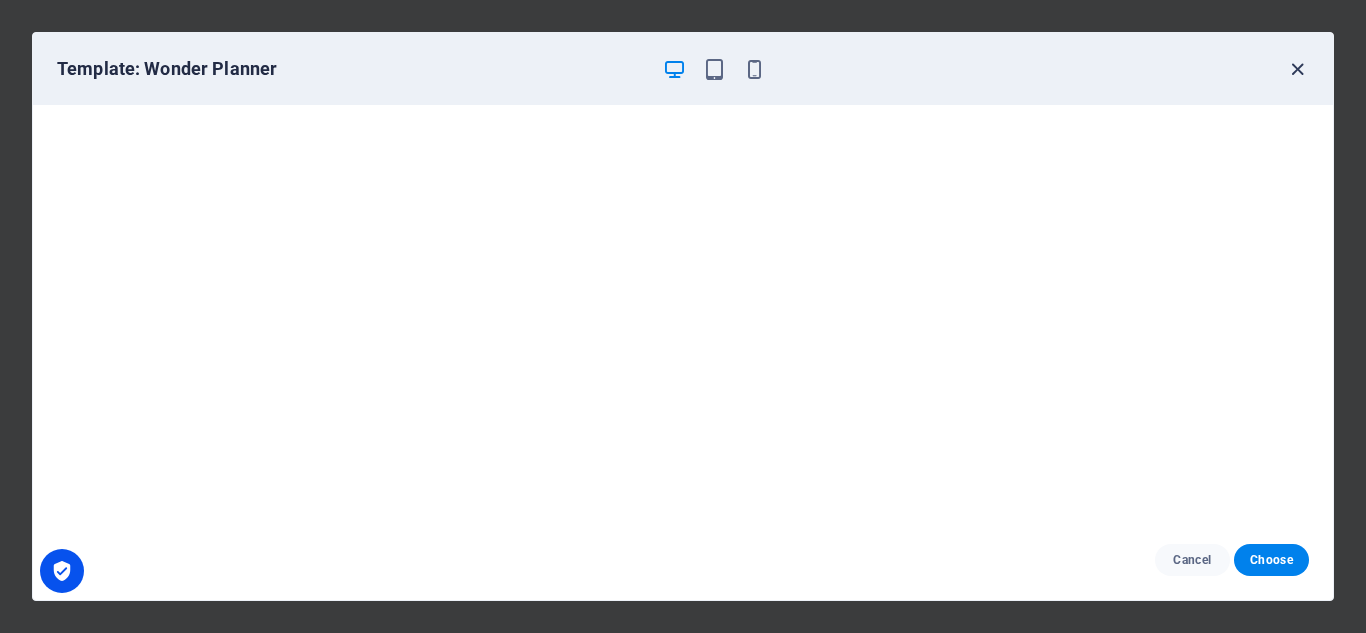 click at bounding box center [1297, 69] 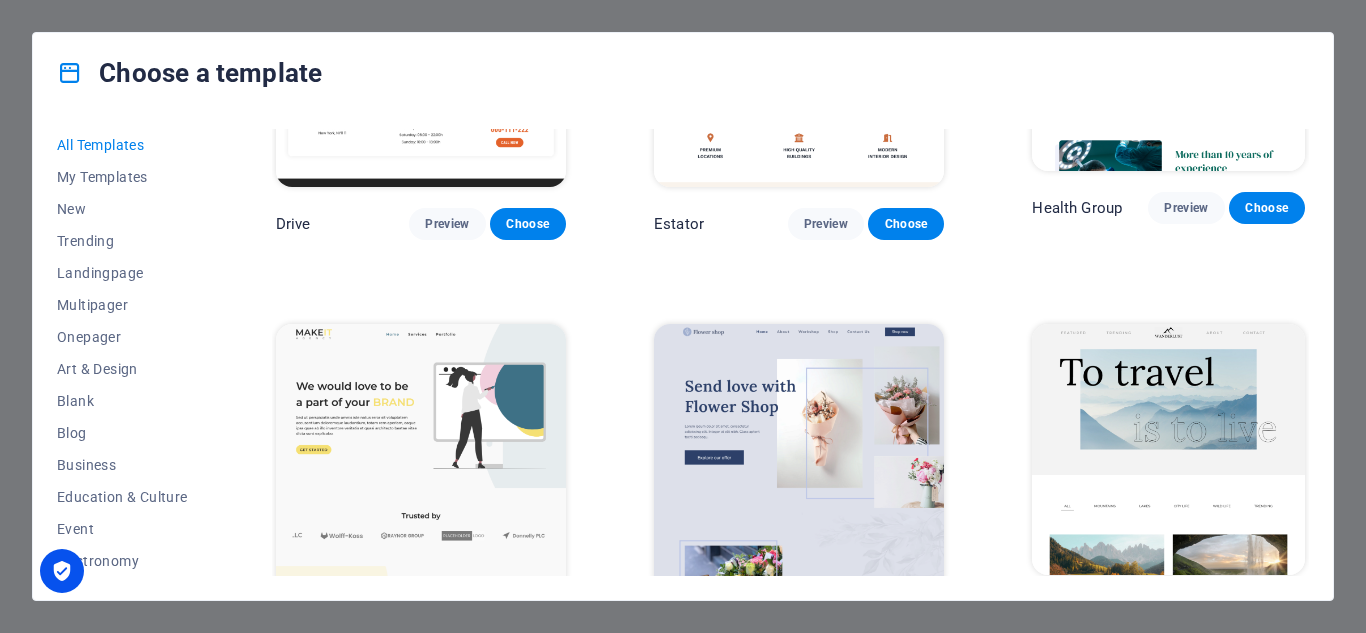 scroll, scrollTop: 4300, scrollLeft: 0, axis: vertical 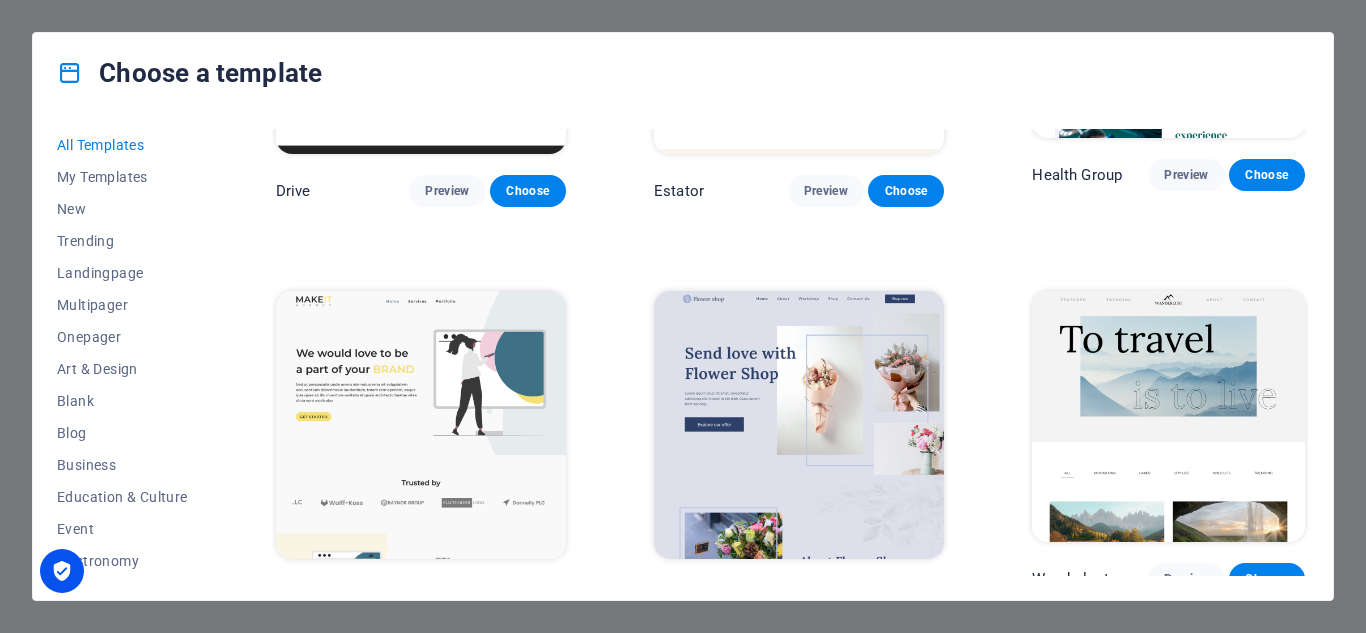 click on "Preview" at bounding box center (447, 596) 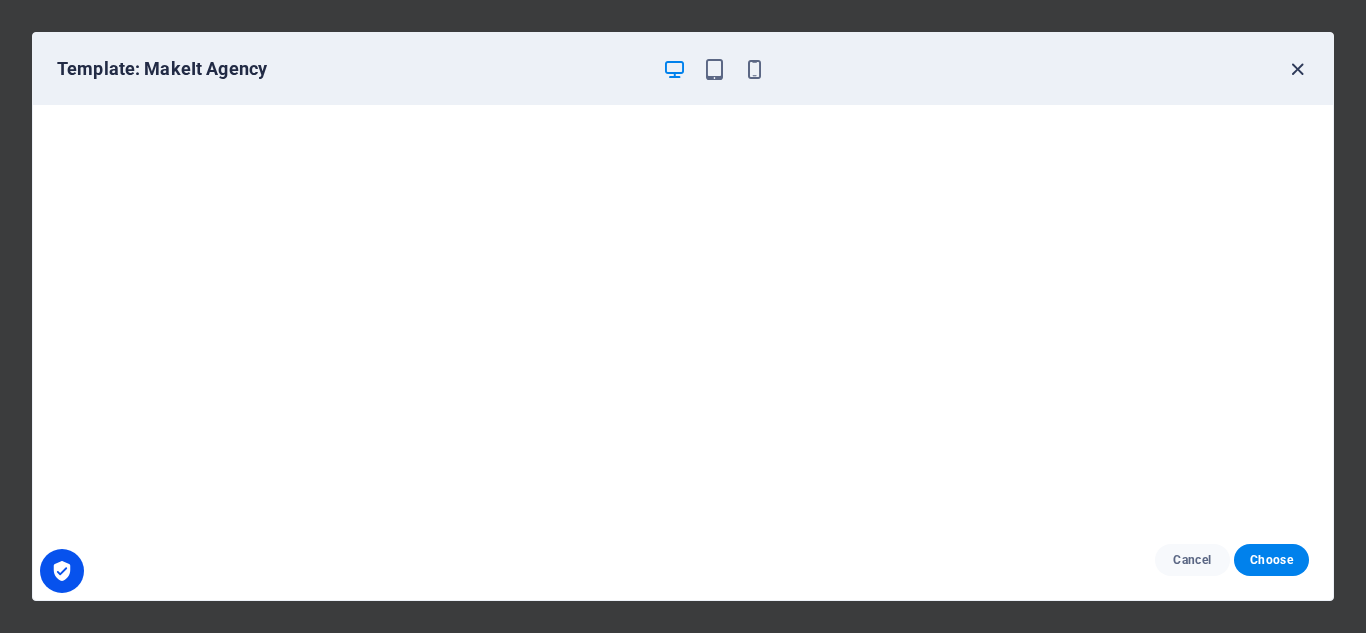 click at bounding box center (1297, 69) 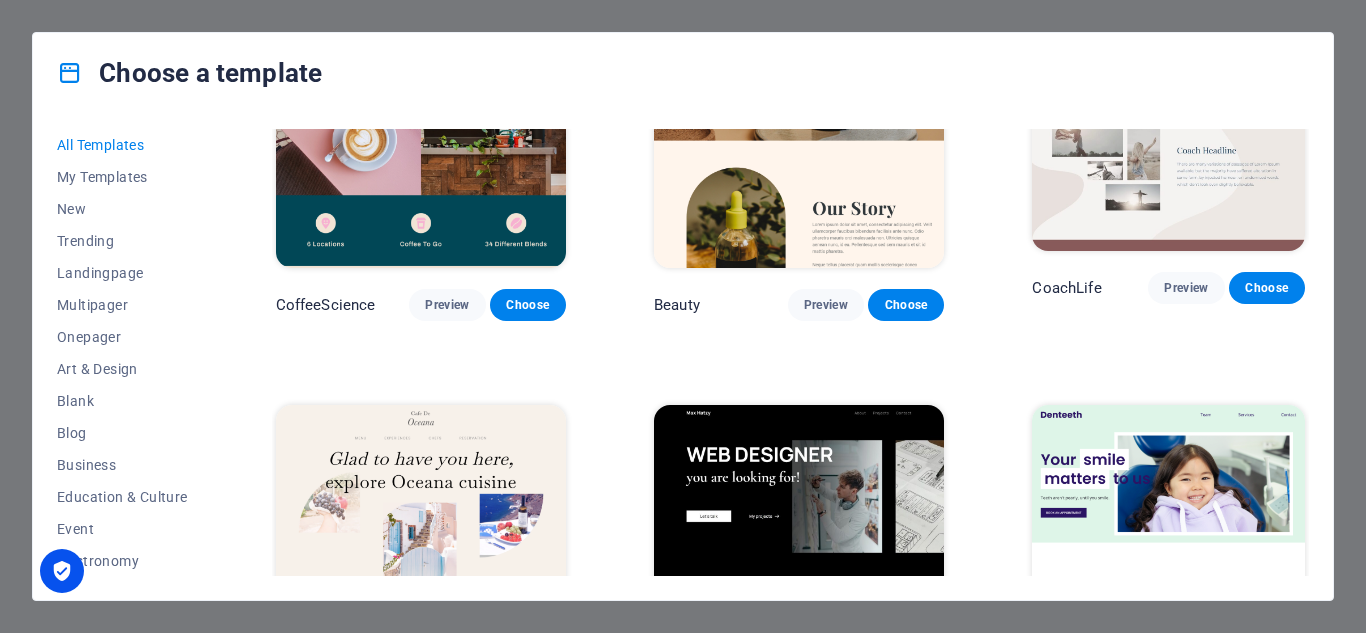 scroll, scrollTop: 5500, scrollLeft: 0, axis: vertical 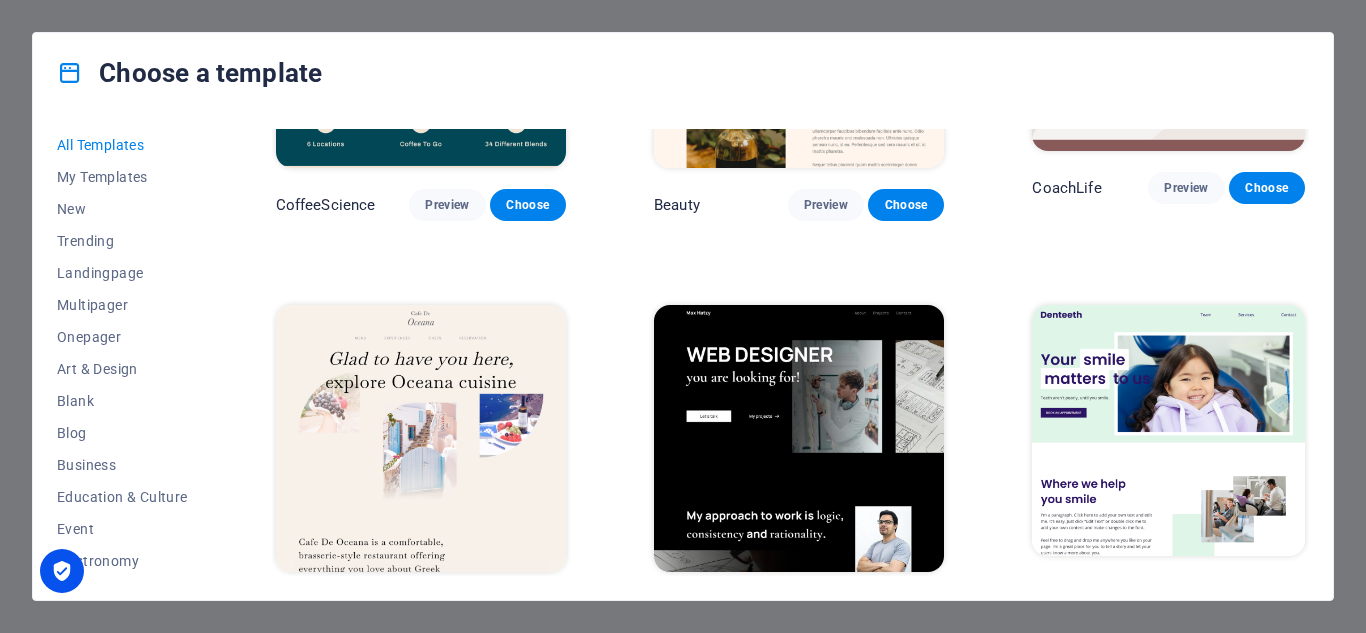 click on "Preview" at bounding box center (447, 609) 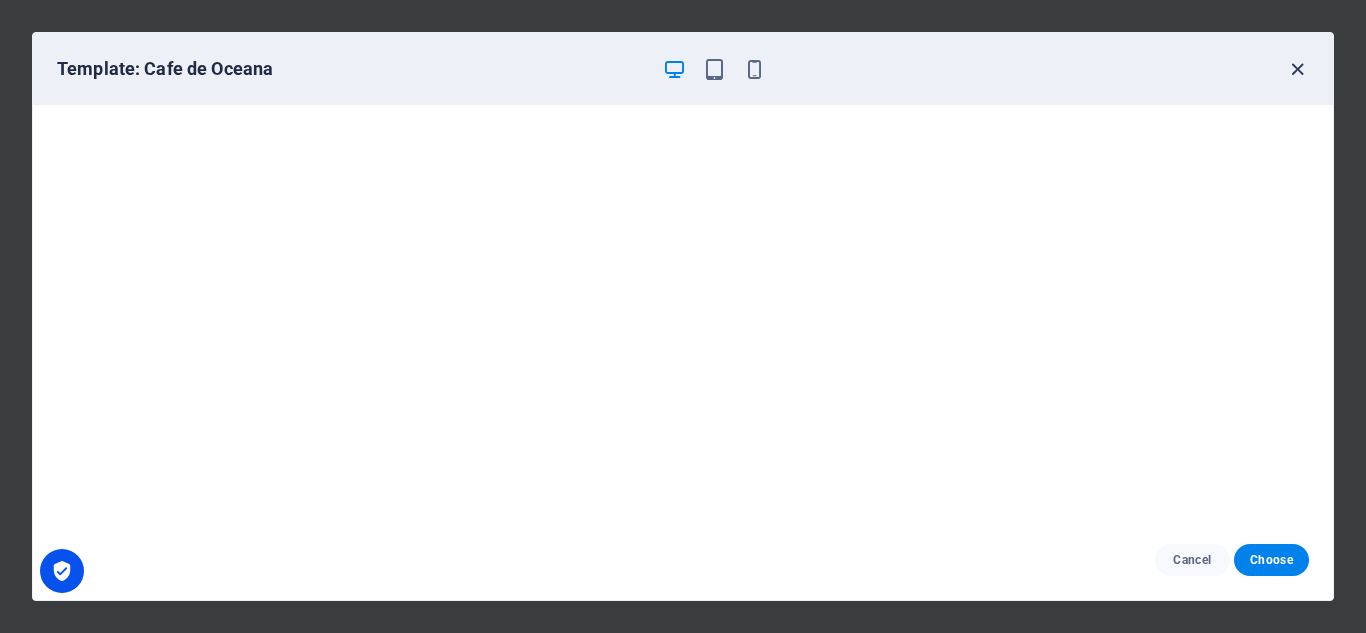 click at bounding box center (1297, 69) 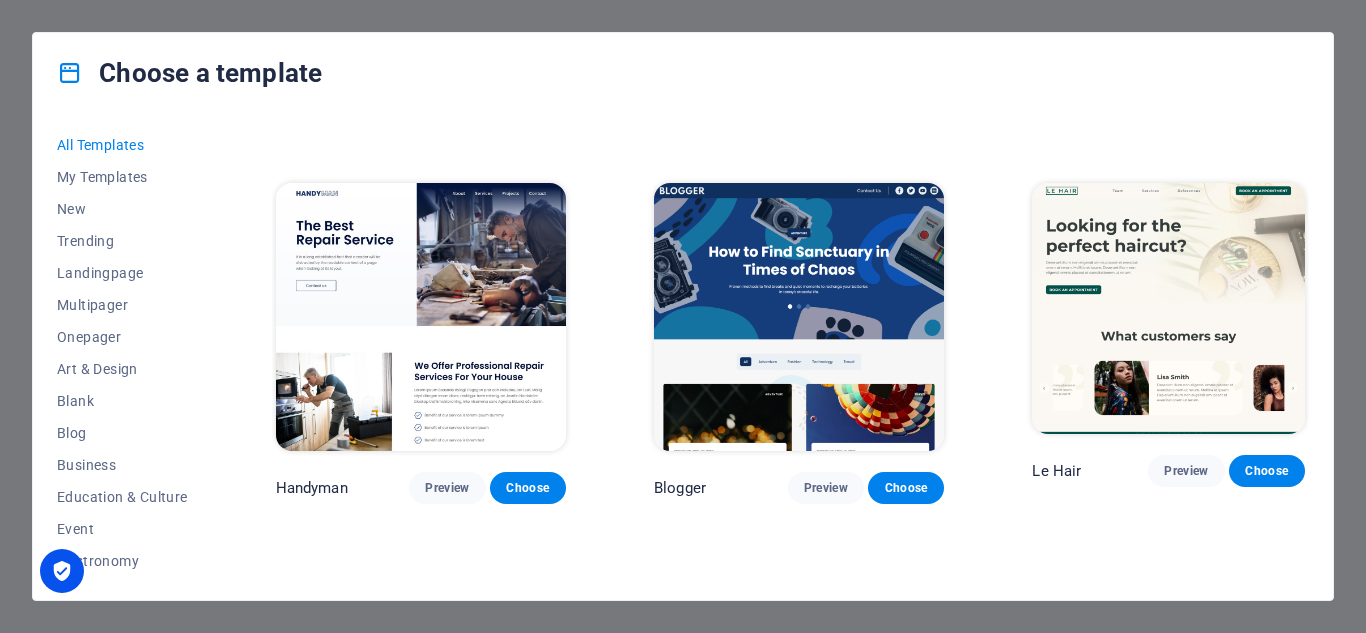 scroll, scrollTop: 6000, scrollLeft: 0, axis: vertical 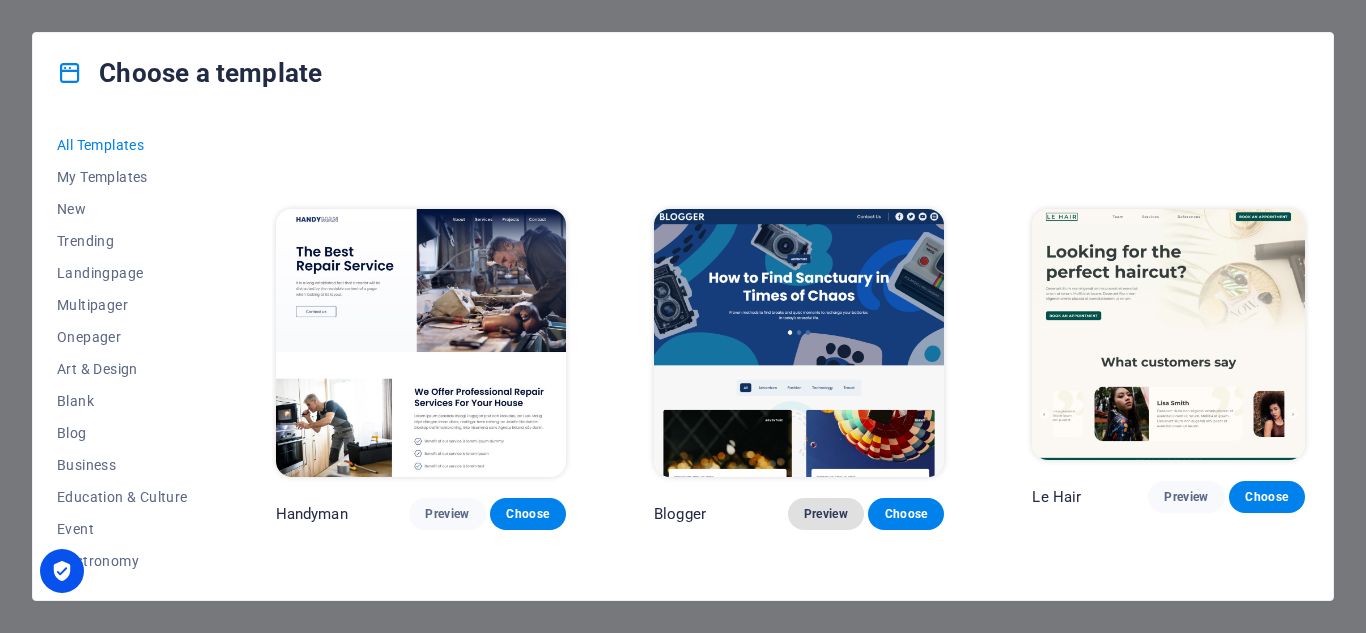 click on "Preview" at bounding box center (826, 514) 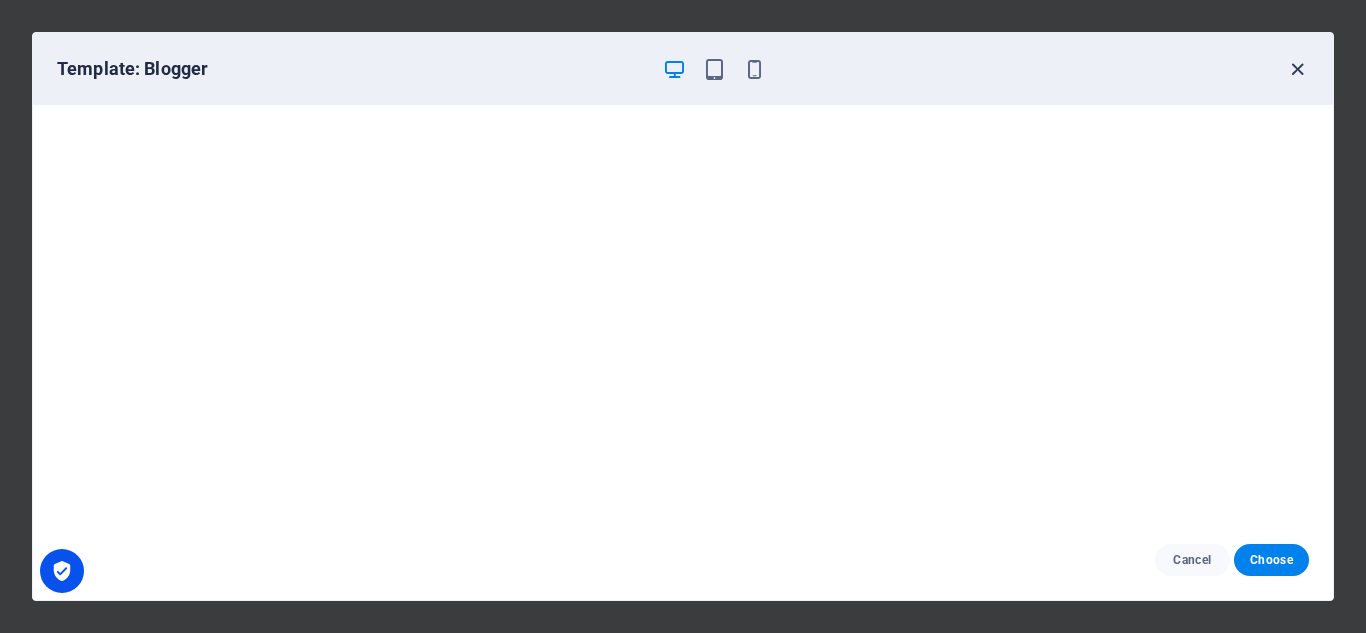 click at bounding box center (1297, 69) 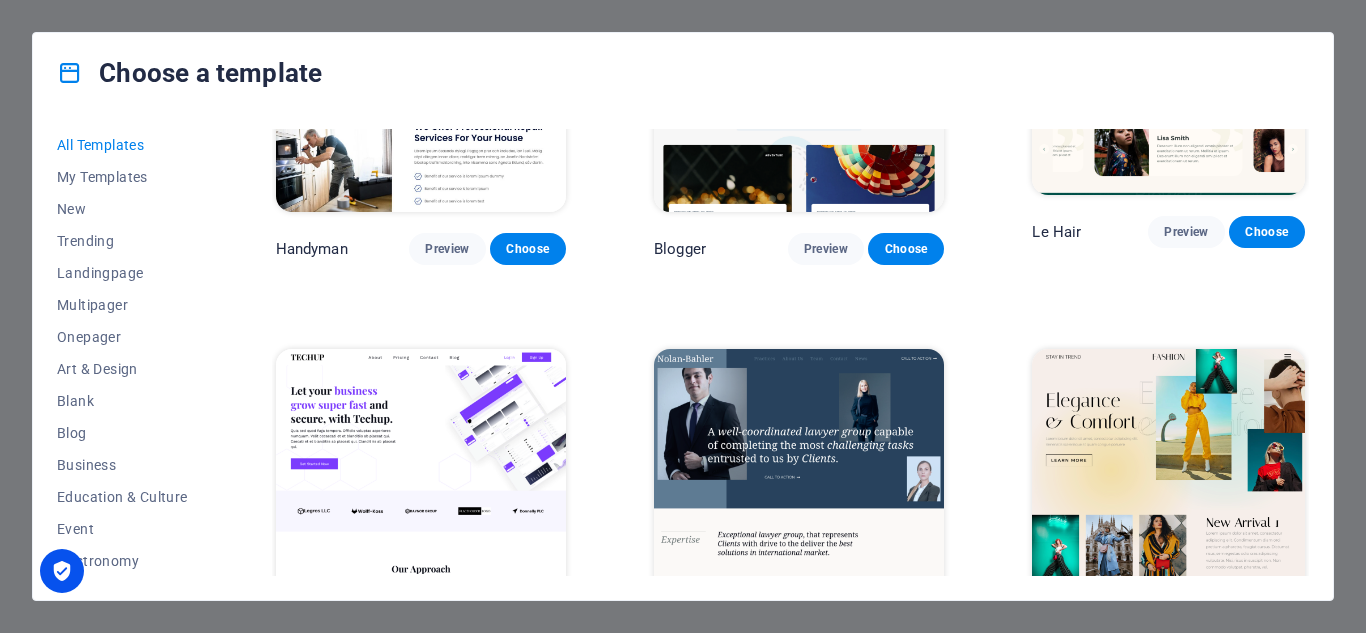scroll, scrollTop: 6300, scrollLeft: 0, axis: vertical 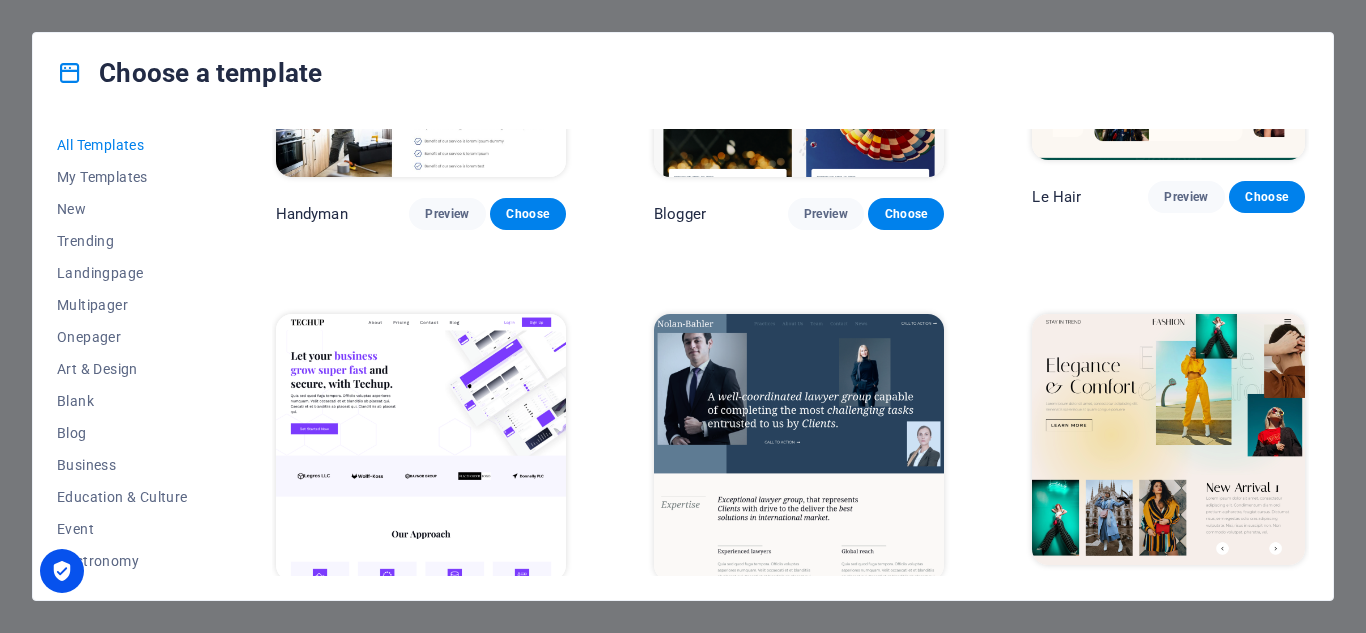 click on "Preview" at bounding box center [826, 618] 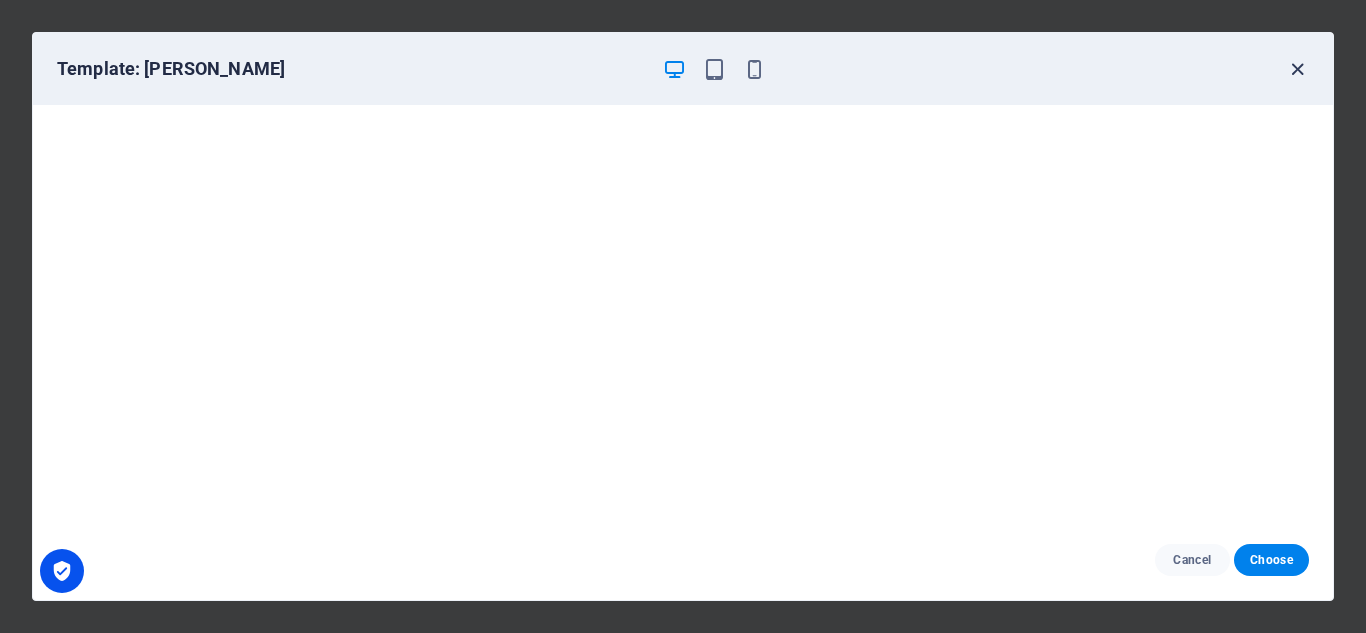 click at bounding box center (1297, 69) 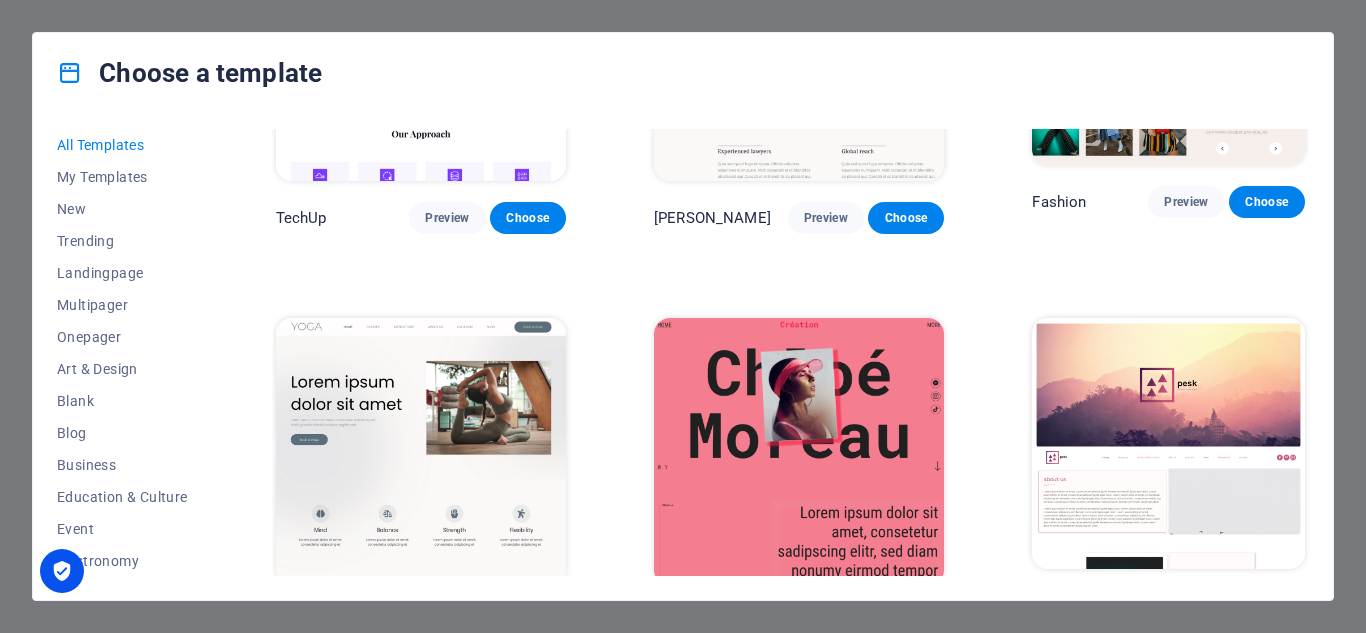 scroll, scrollTop: 6800, scrollLeft: 0, axis: vertical 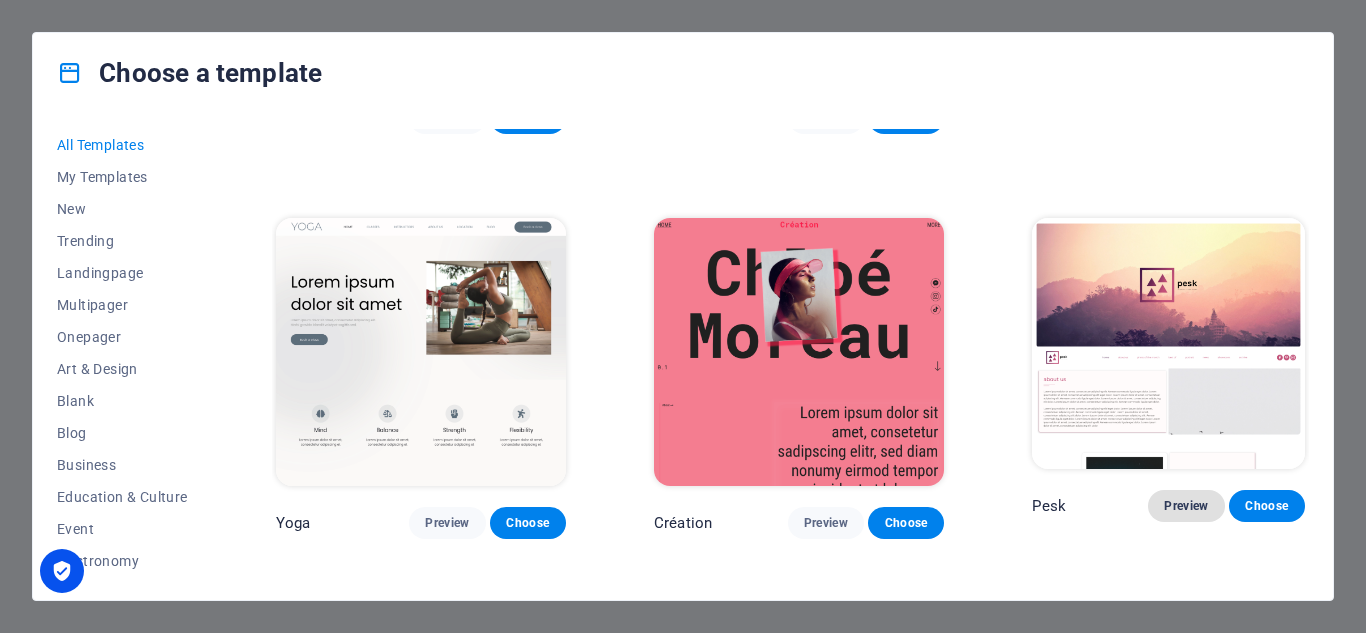 click on "Preview" at bounding box center (1186, 506) 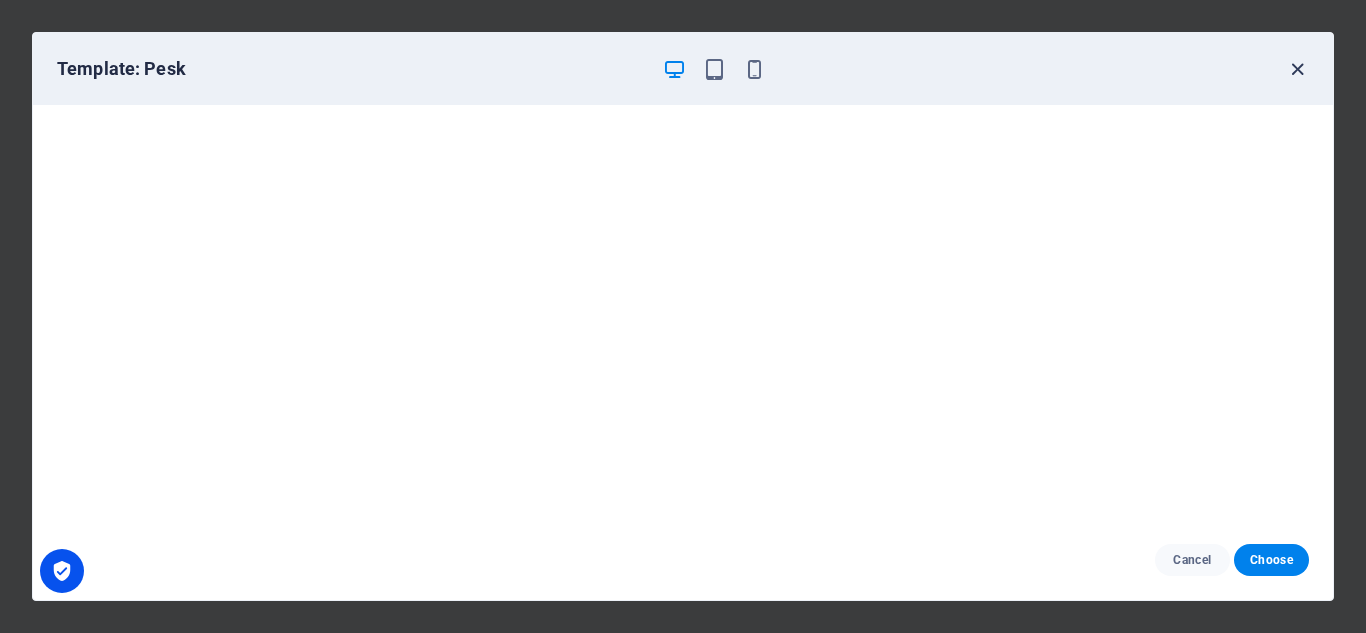 click at bounding box center [1297, 69] 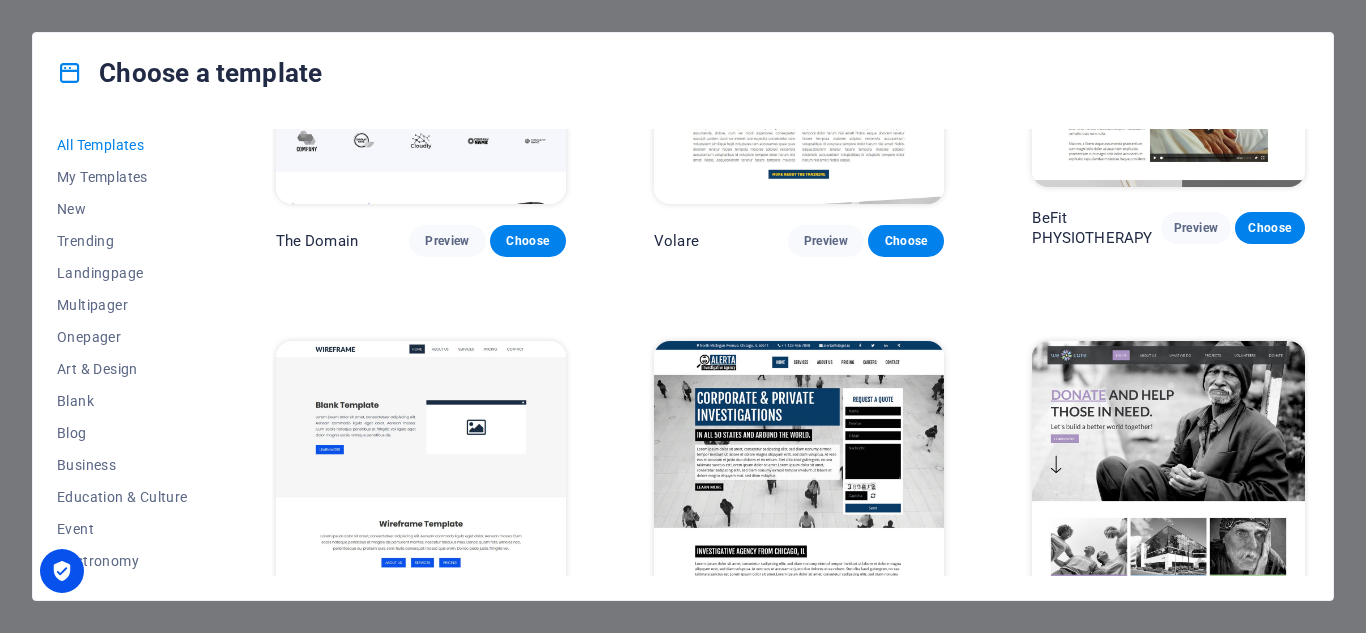 scroll, scrollTop: 10700, scrollLeft: 0, axis: vertical 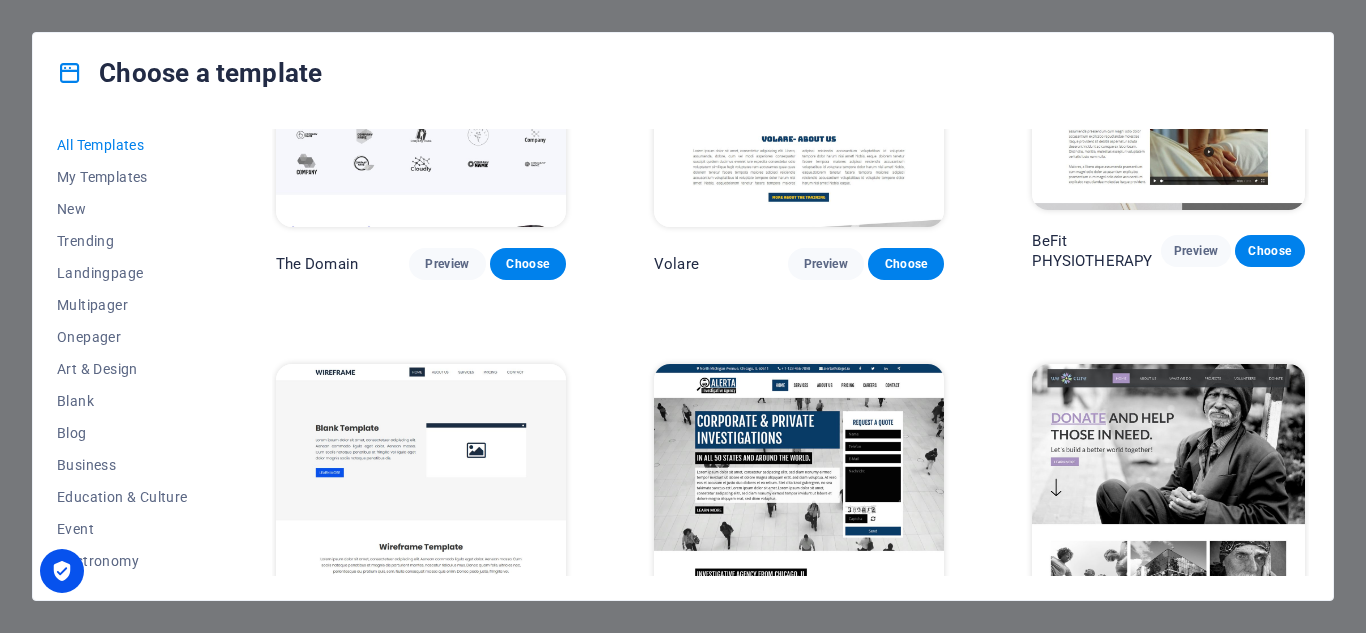 click on "Preview" at bounding box center (1186, 652) 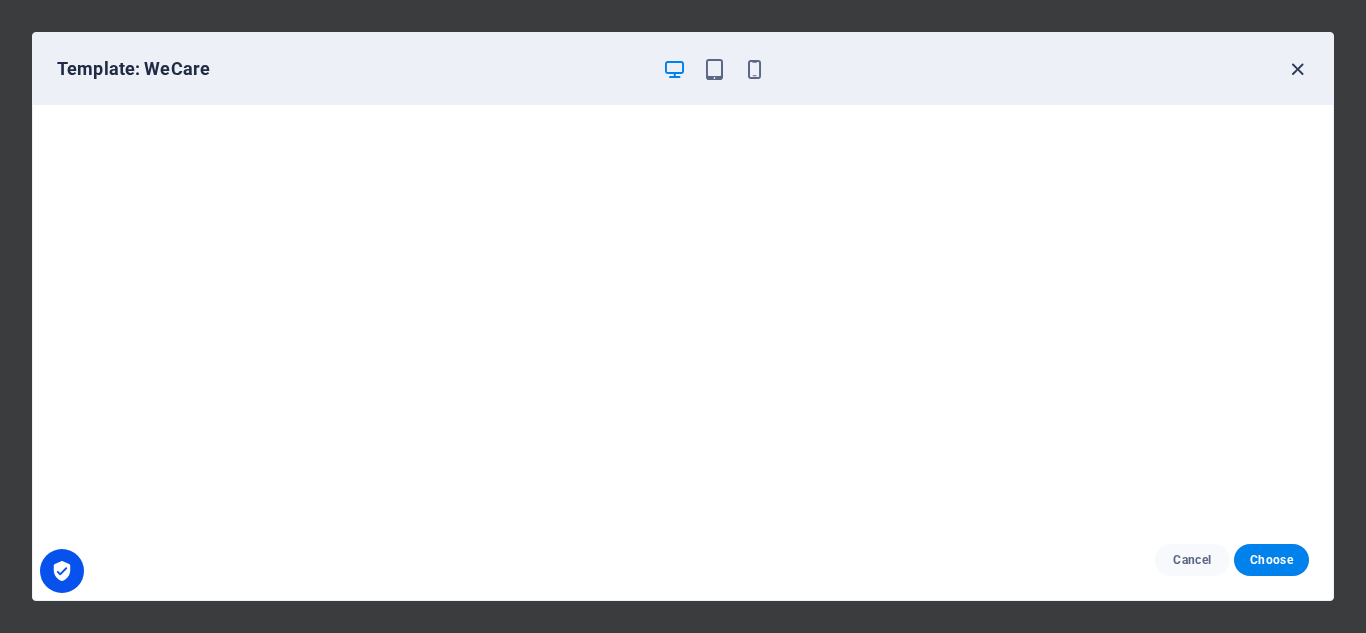 click at bounding box center (1297, 69) 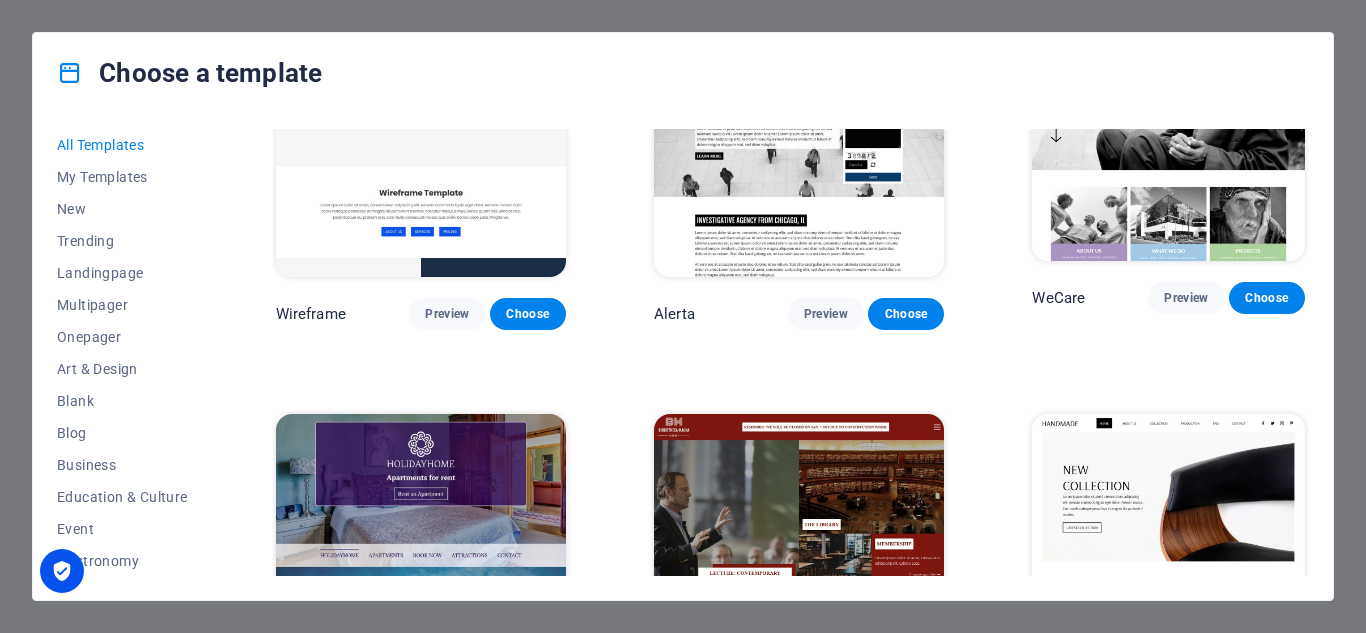 scroll, scrollTop: 11100, scrollLeft: 0, axis: vertical 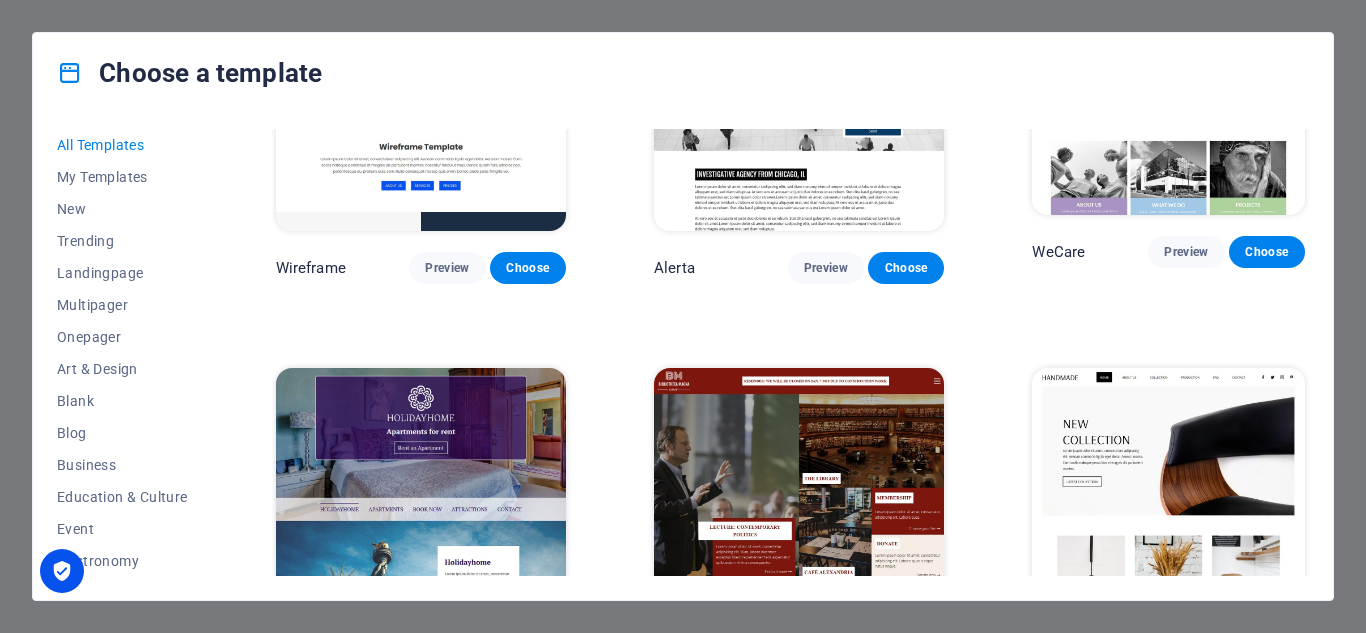 click on "Preview" at bounding box center [447, 673] 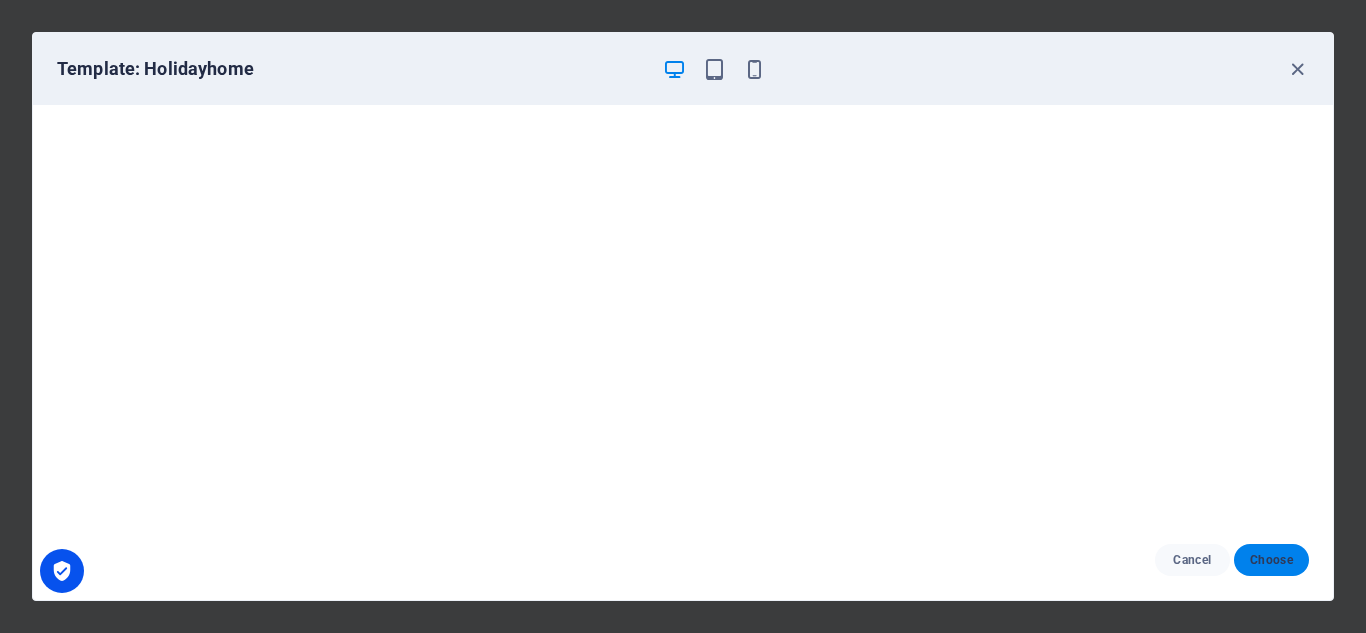 click on "Choose" at bounding box center [1271, 560] 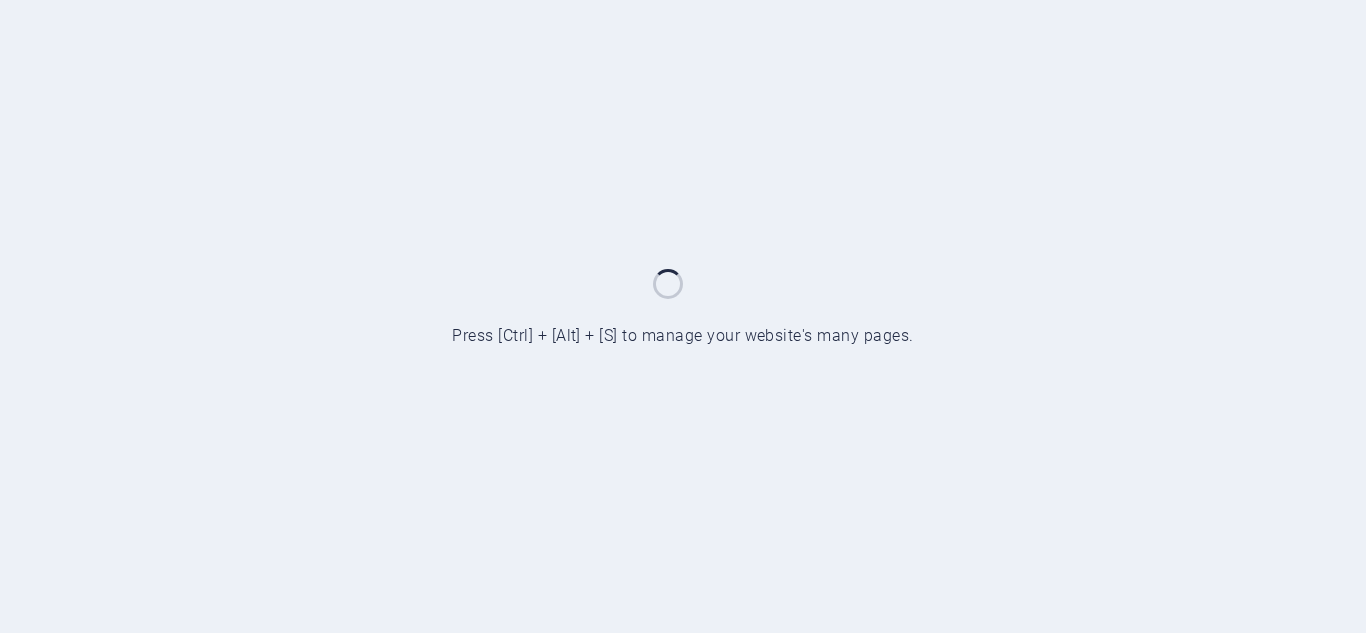 scroll, scrollTop: 0, scrollLeft: 0, axis: both 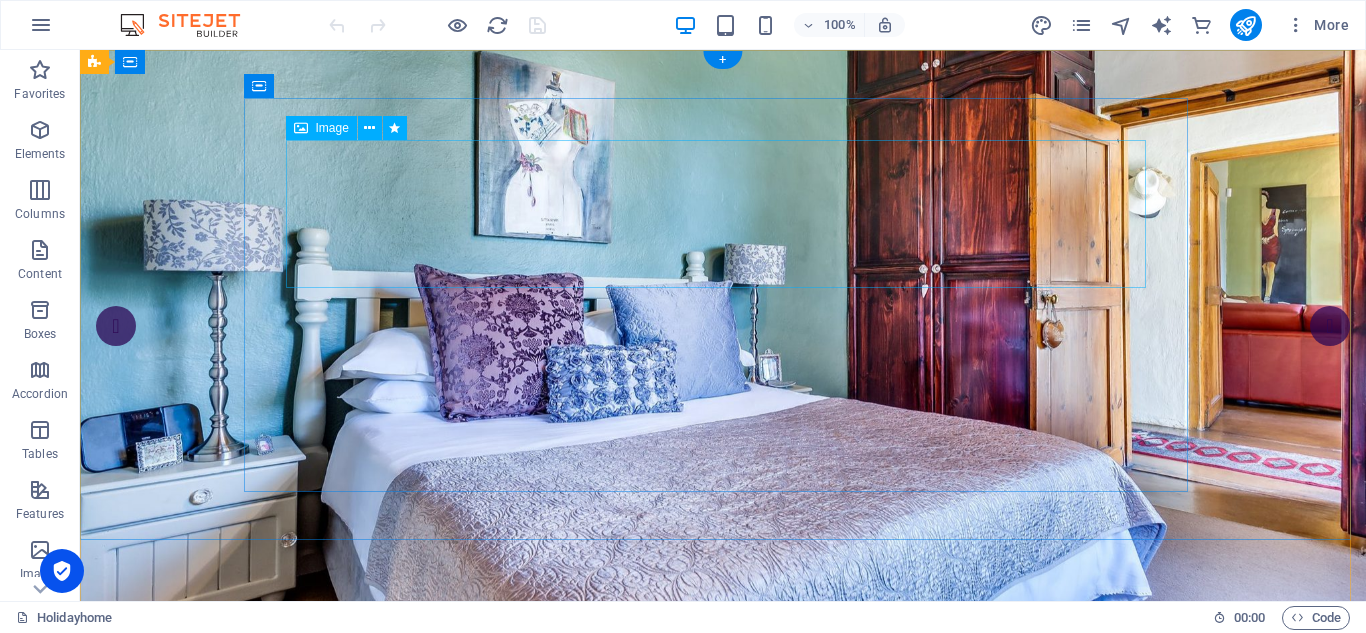 click at bounding box center (723, 785) 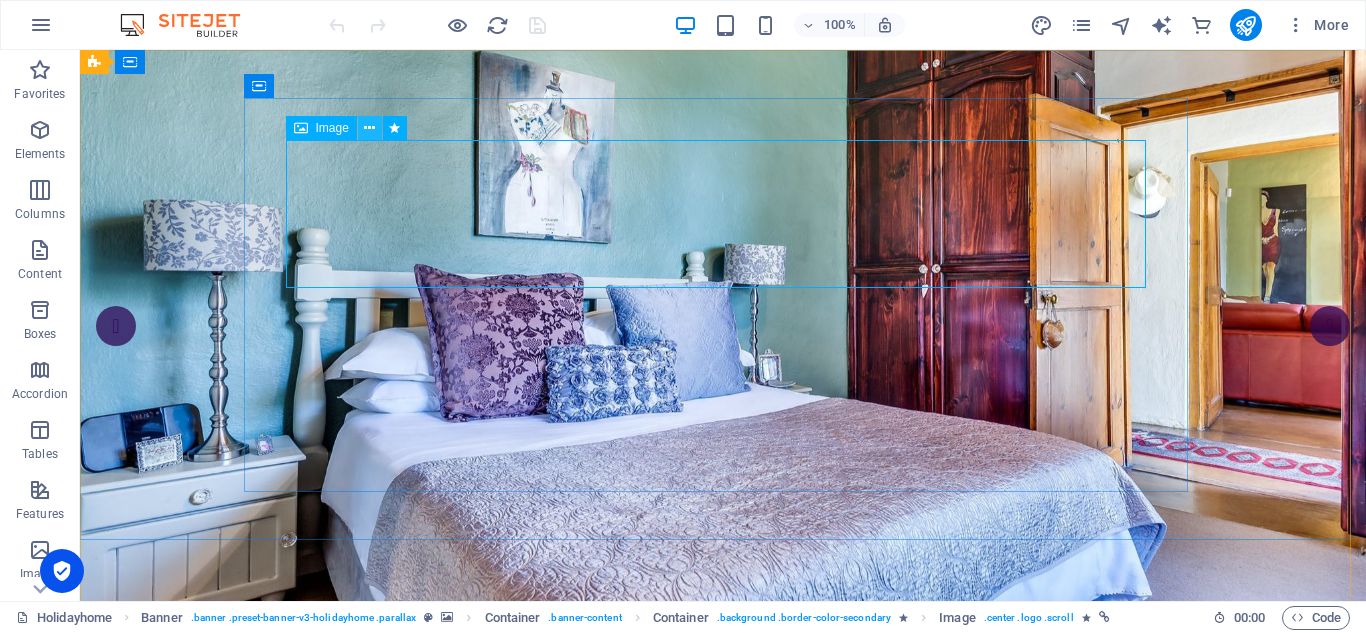 click at bounding box center (369, 128) 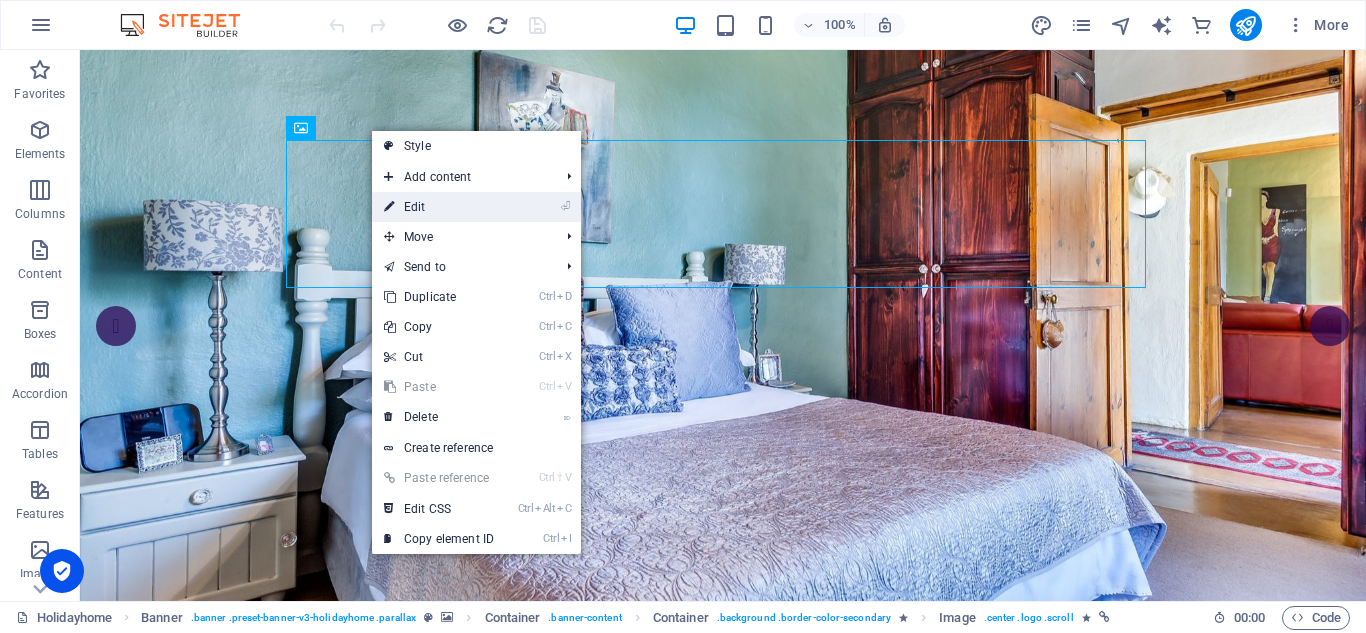 click on "⏎  Edit" at bounding box center (439, 207) 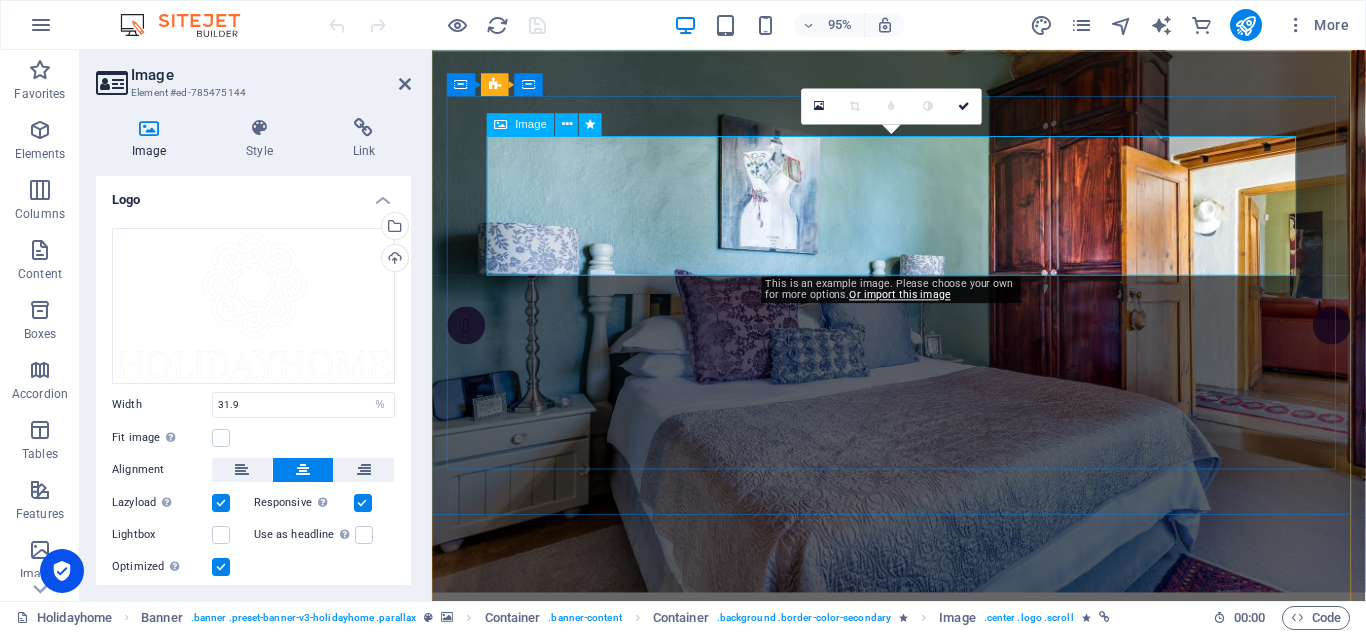 click at bounding box center [924, 785] 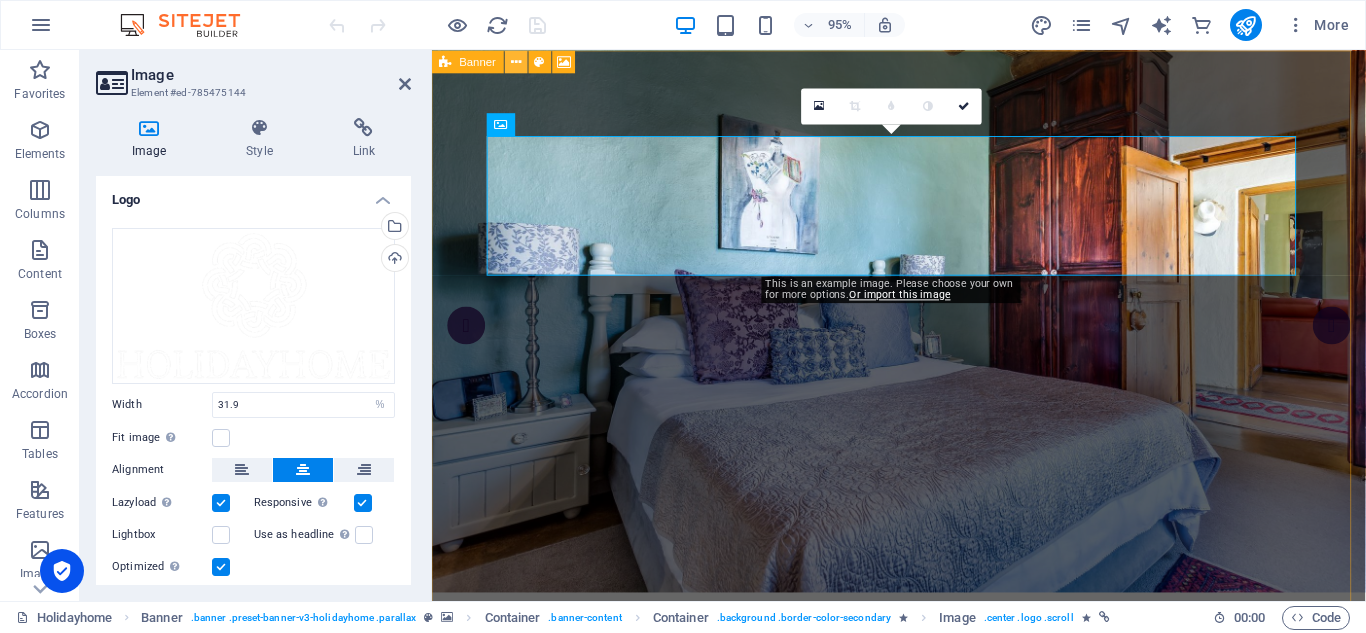 click at bounding box center [516, 61] 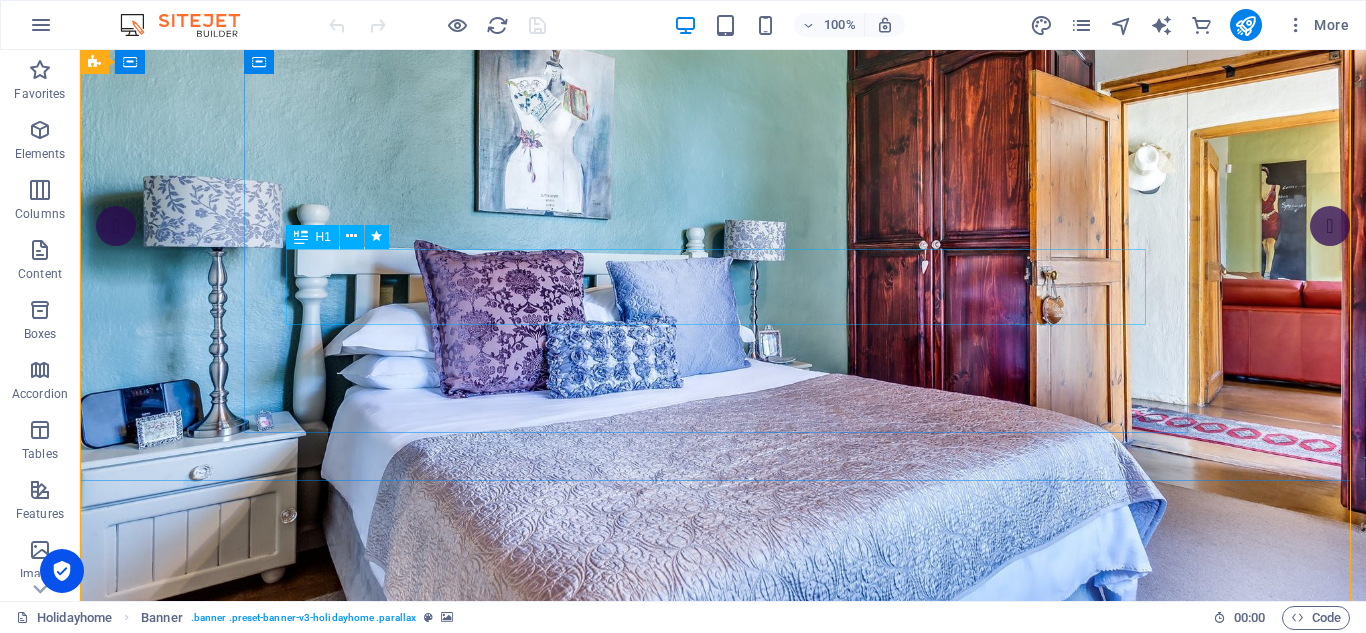 scroll, scrollTop: 0, scrollLeft: 0, axis: both 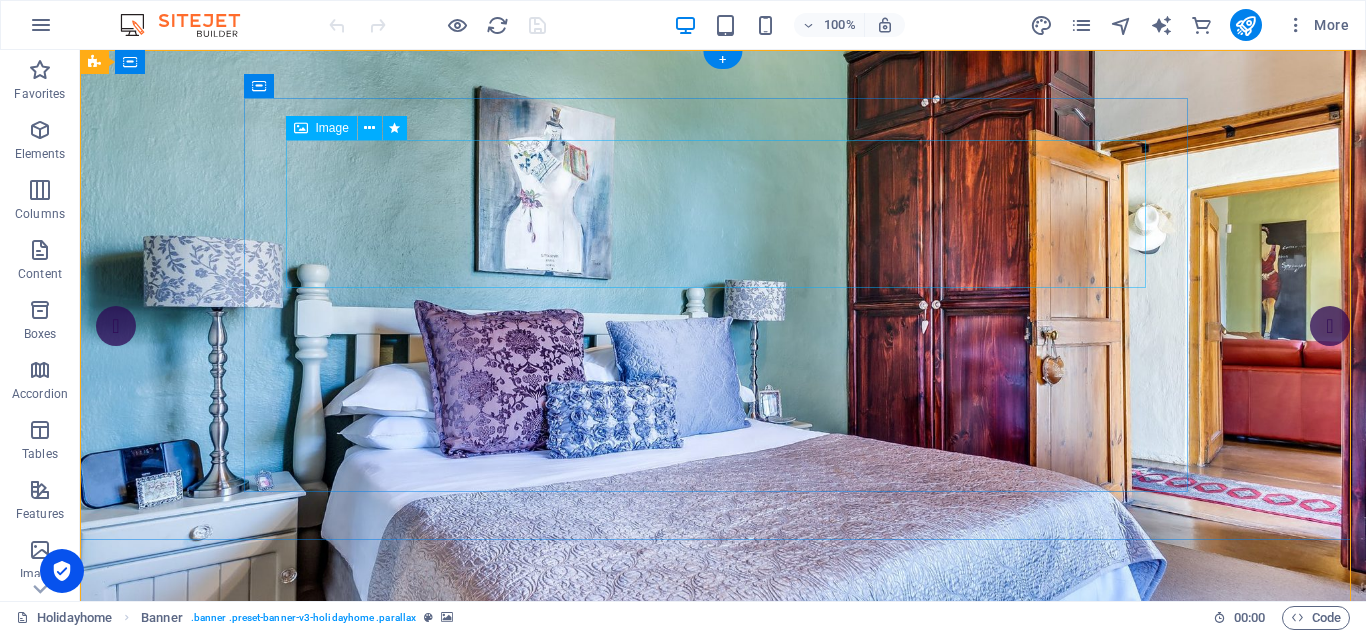 click at bounding box center [723, 857] 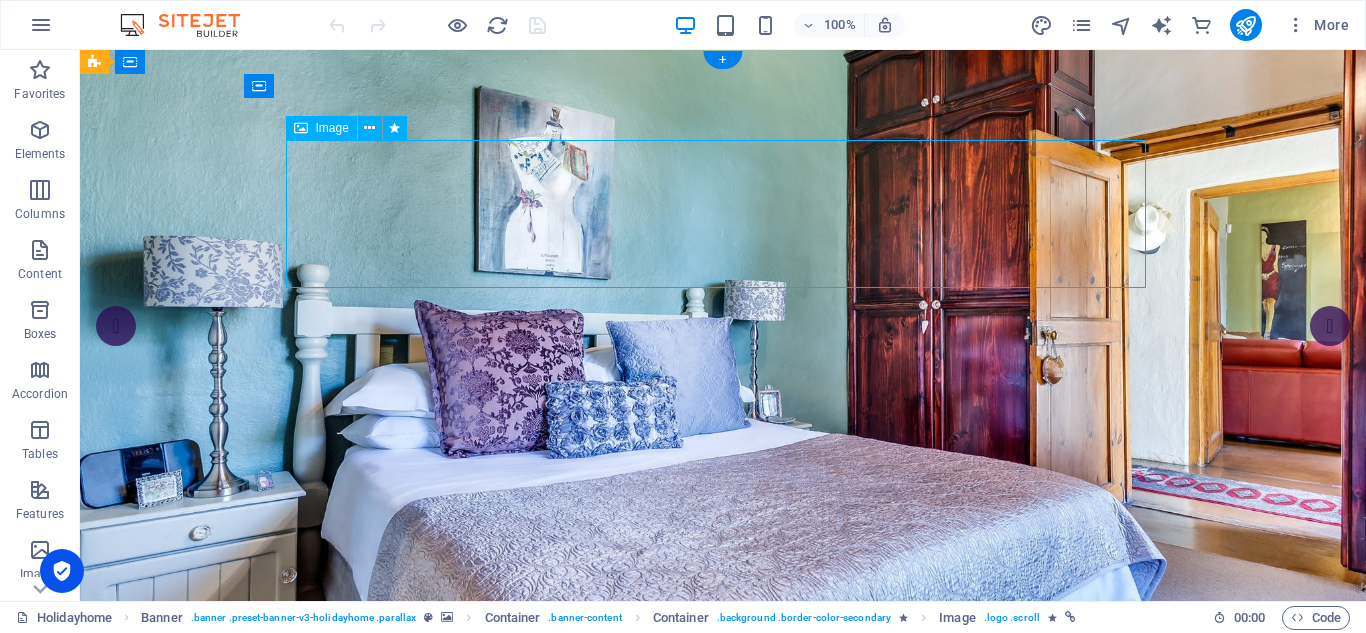 click at bounding box center (723, 857) 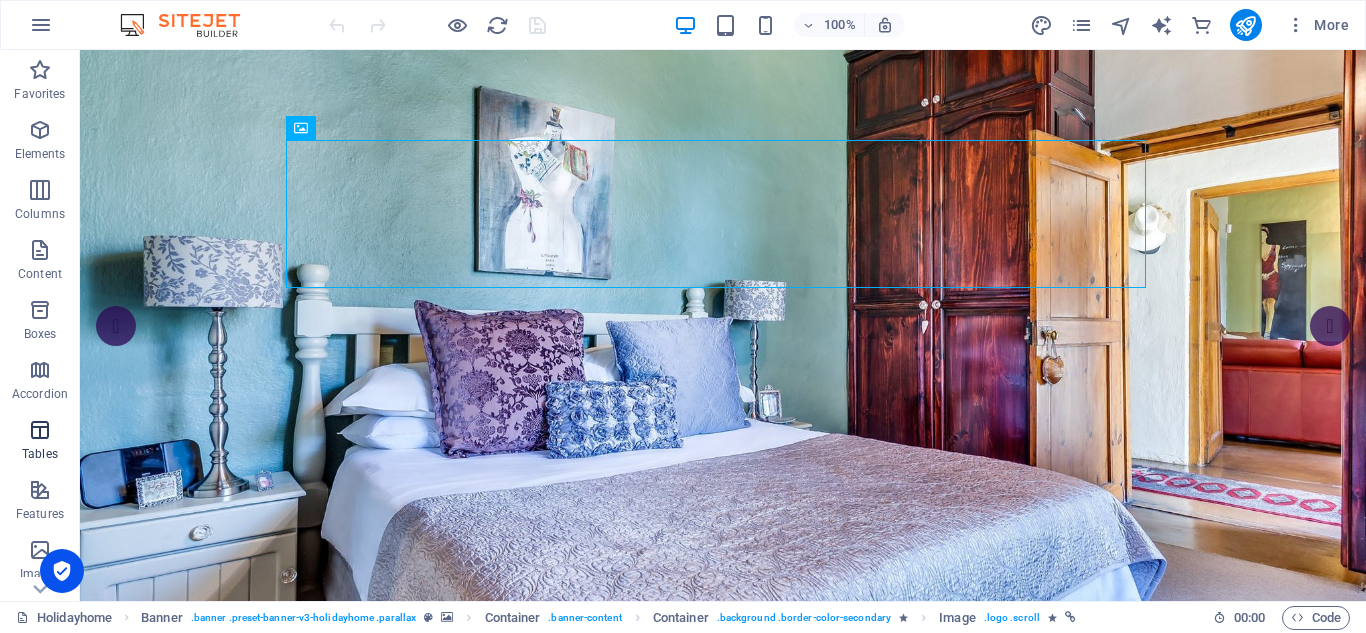 scroll, scrollTop: 100, scrollLeft: 0, axis: vertical 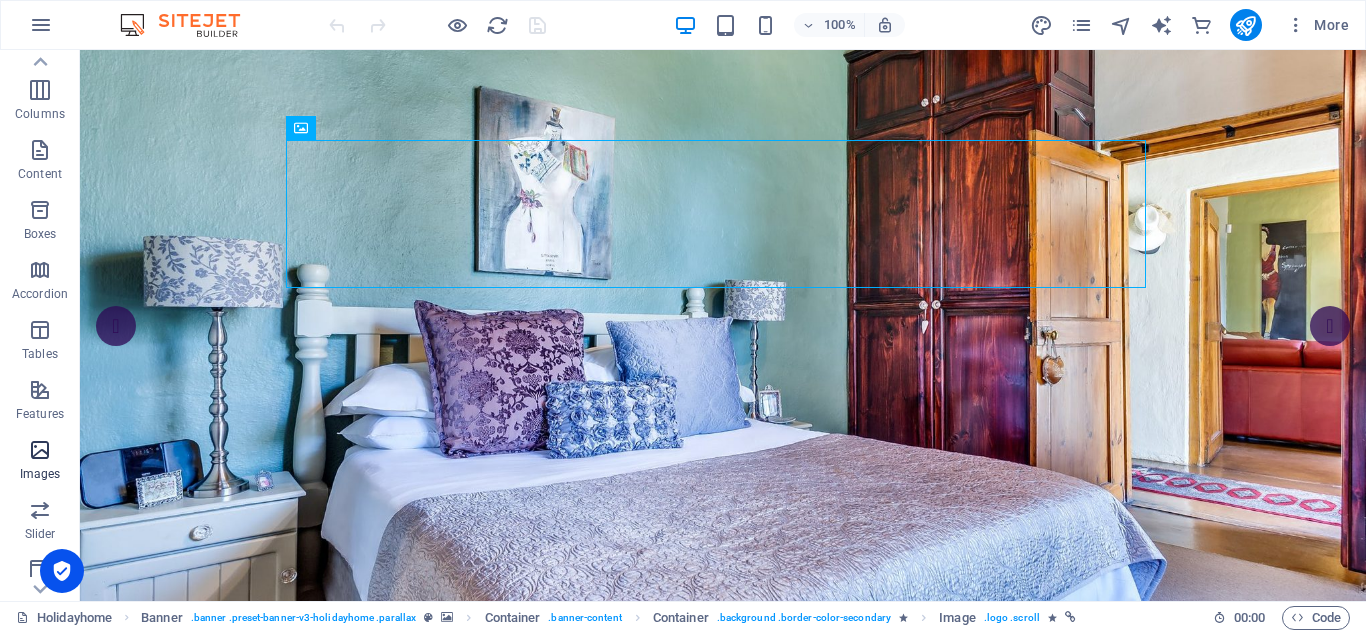 click on "Images" at bounding box center (40, 462) 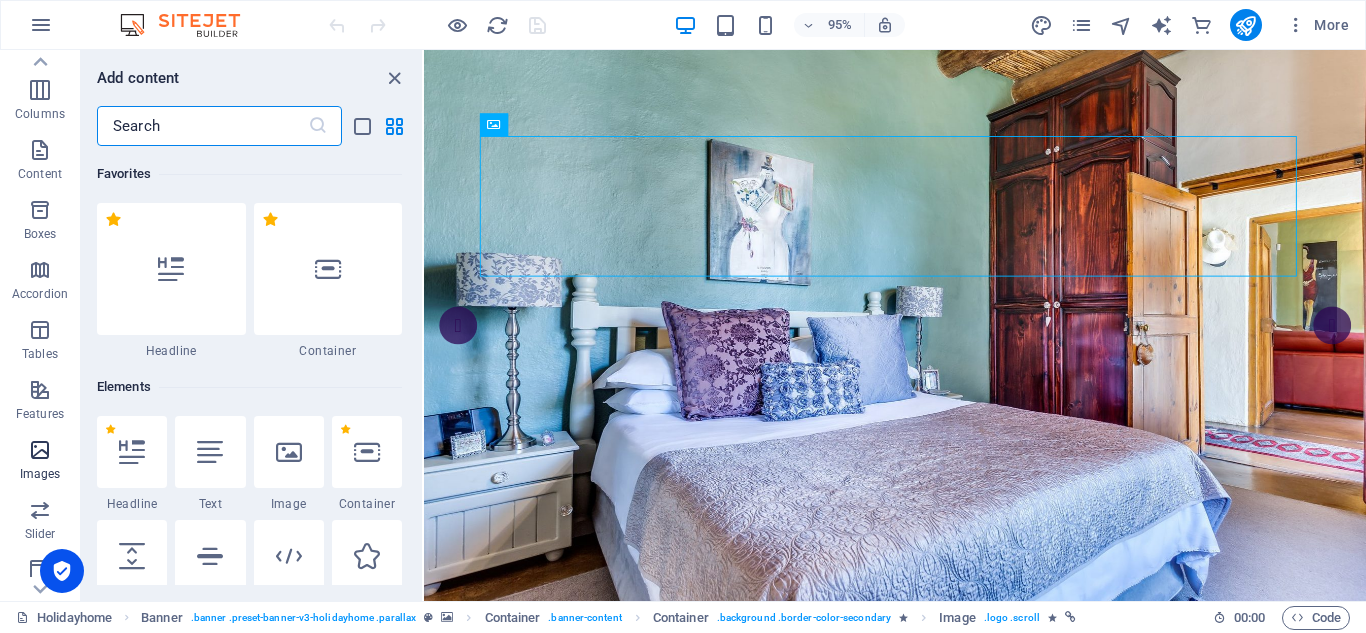 scroll, scrollTop: 9976, scrollLeft: 0, axis: vertical 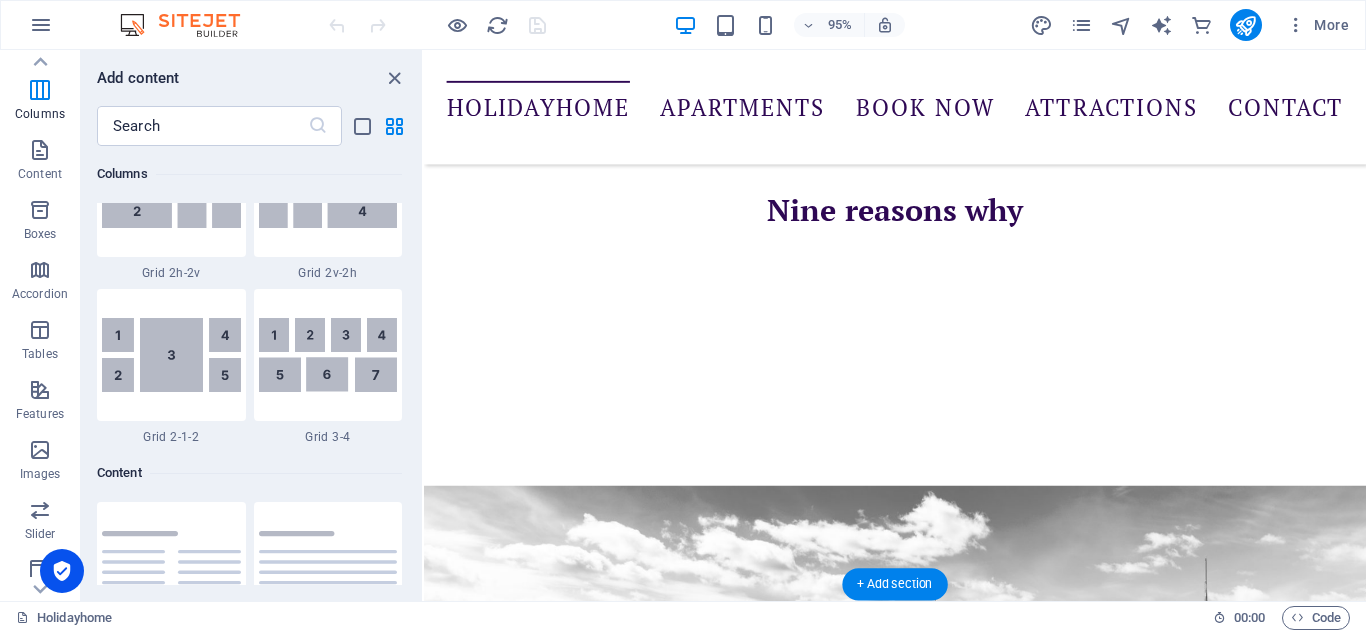 click at bounding box center [920, 5675] 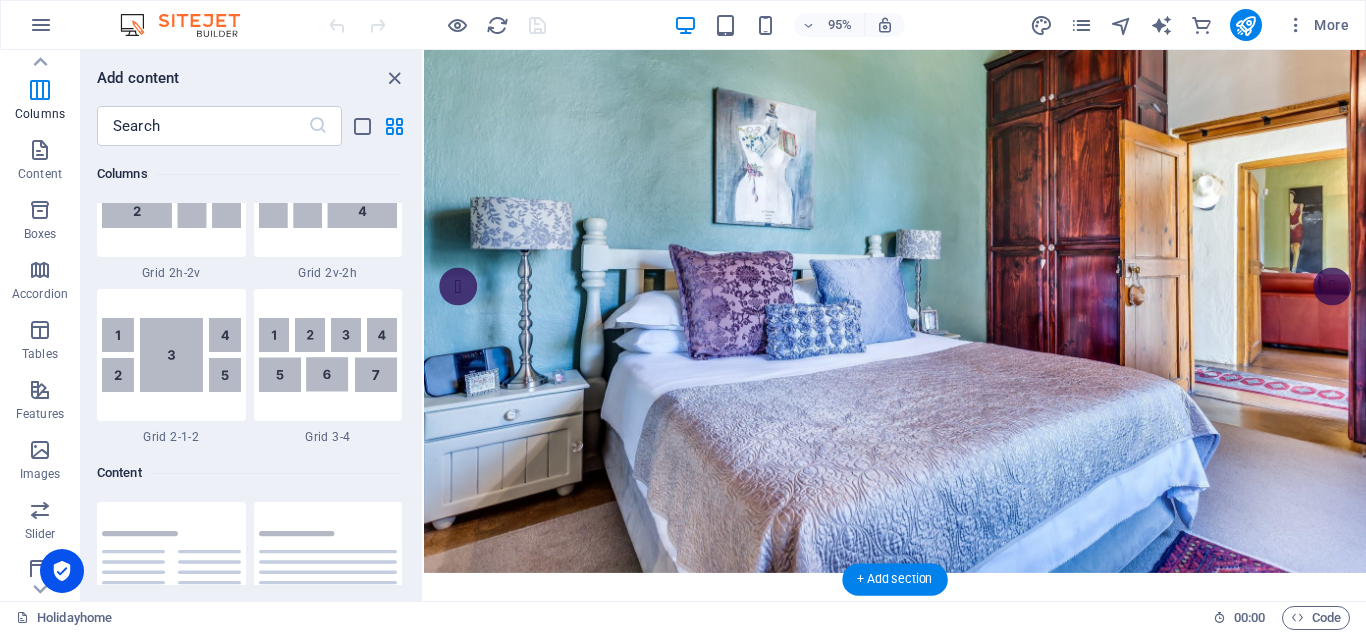 scroll, scrollTop: 0, scrollLeft: 0, axis: both 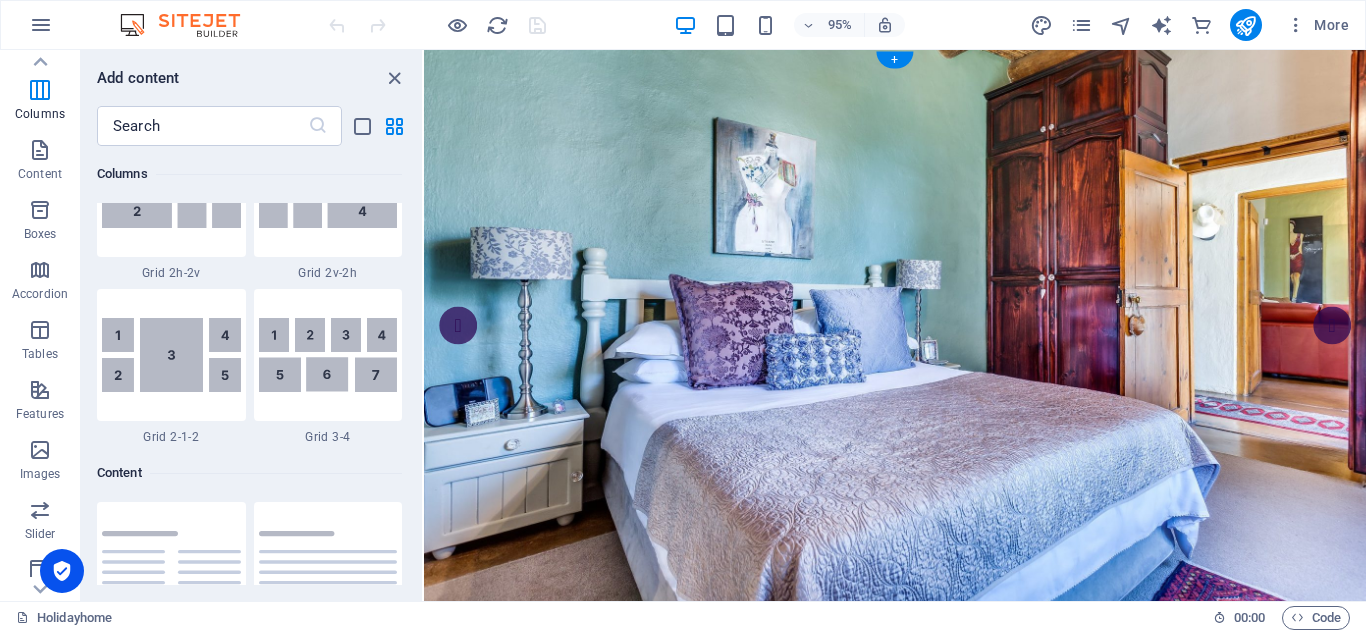 click at bounding box center (920, 796) 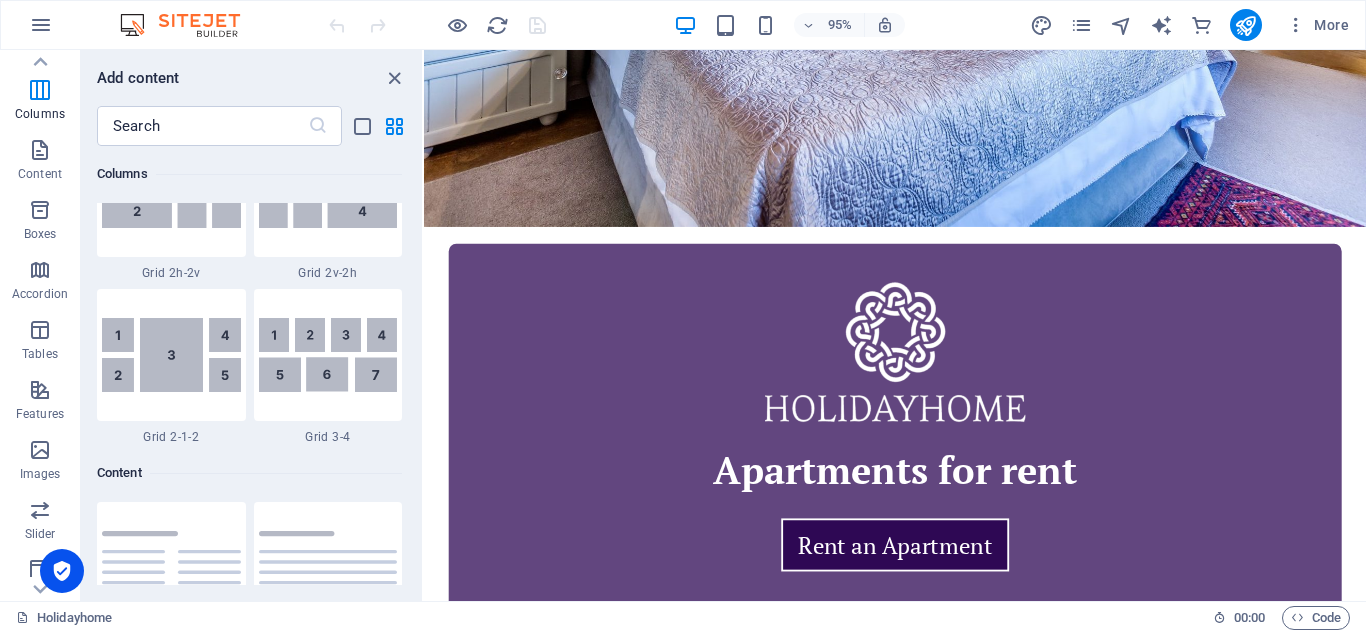 scroll, scrollTop: 0, scrollLeft: 0, axis: both 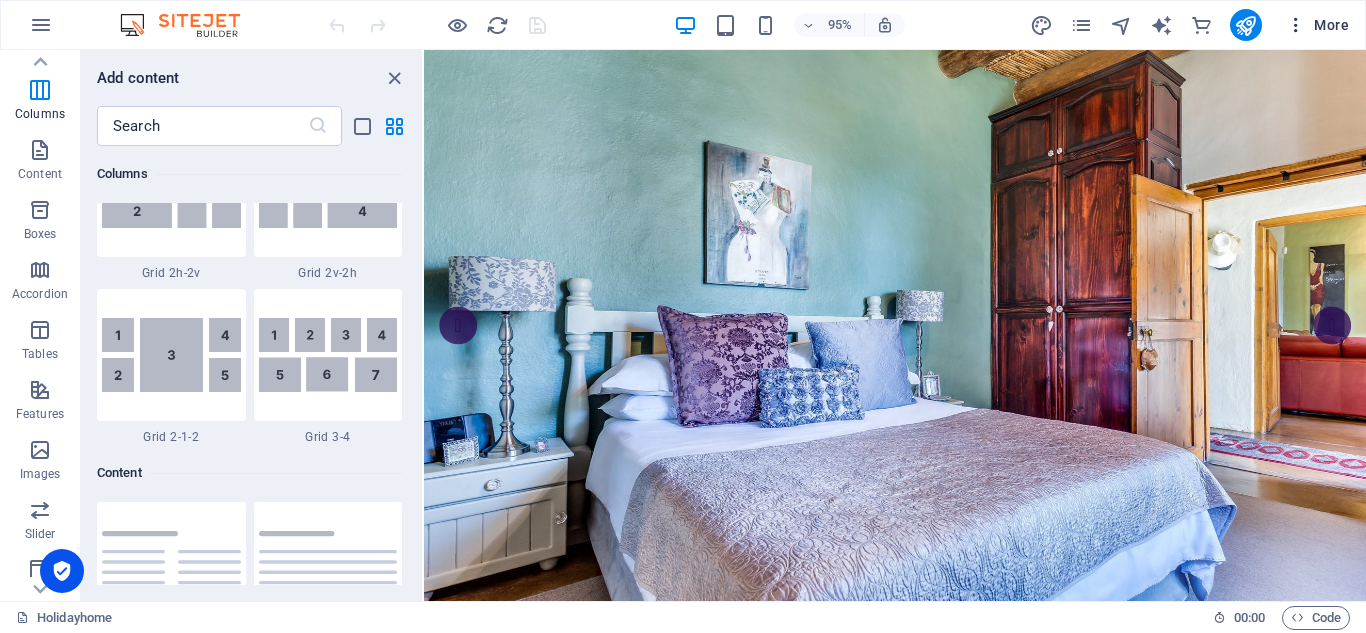click at bounding box center [1296, 25] 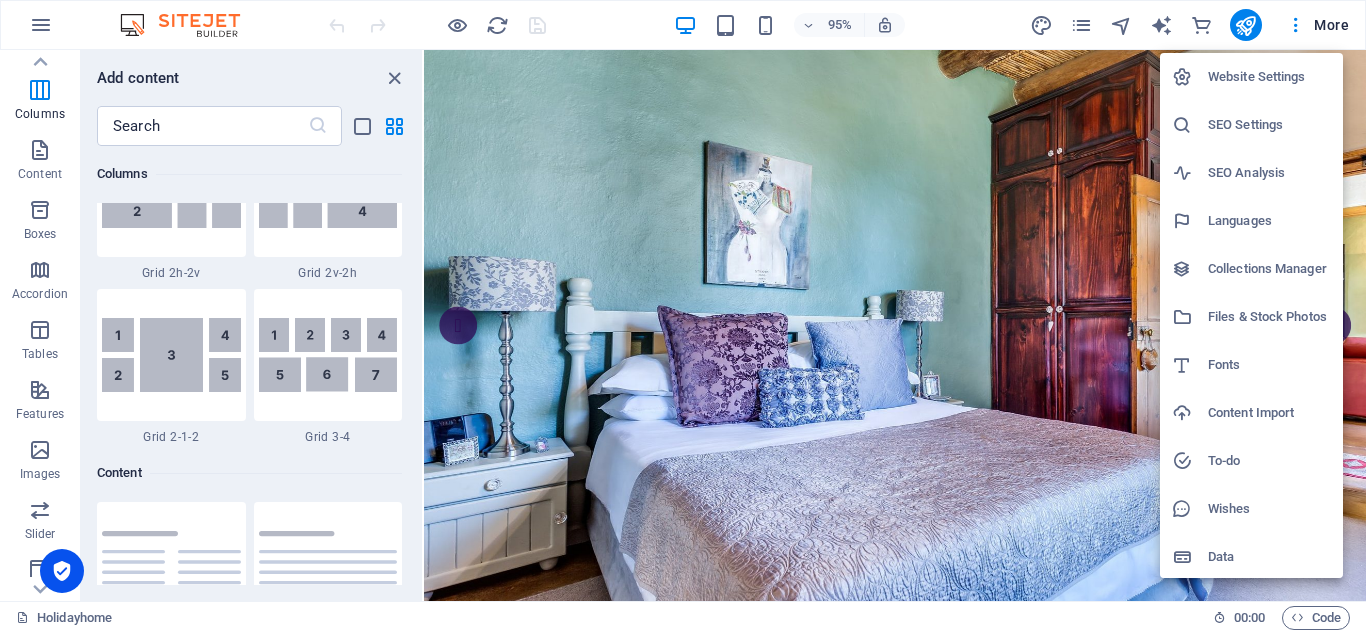 click on "Website Settings" at bounding box center (1269, 77) 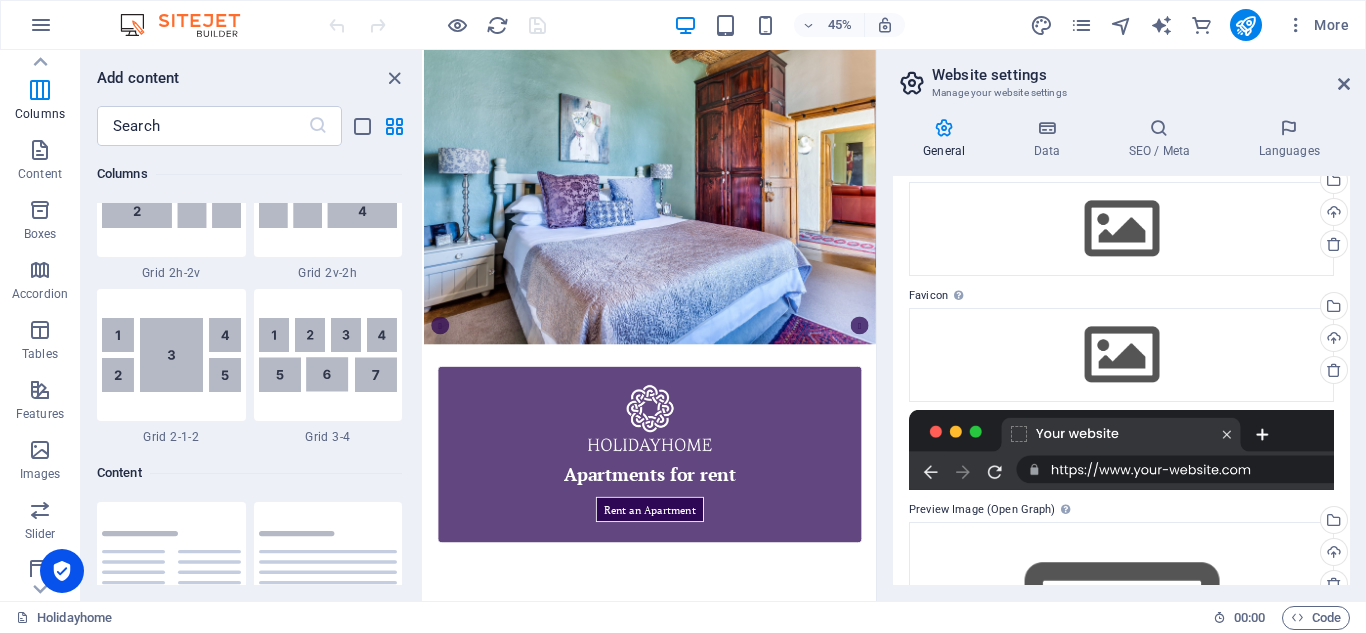scroll, scrollTop: 0, scrollLeft: 0, axis: both 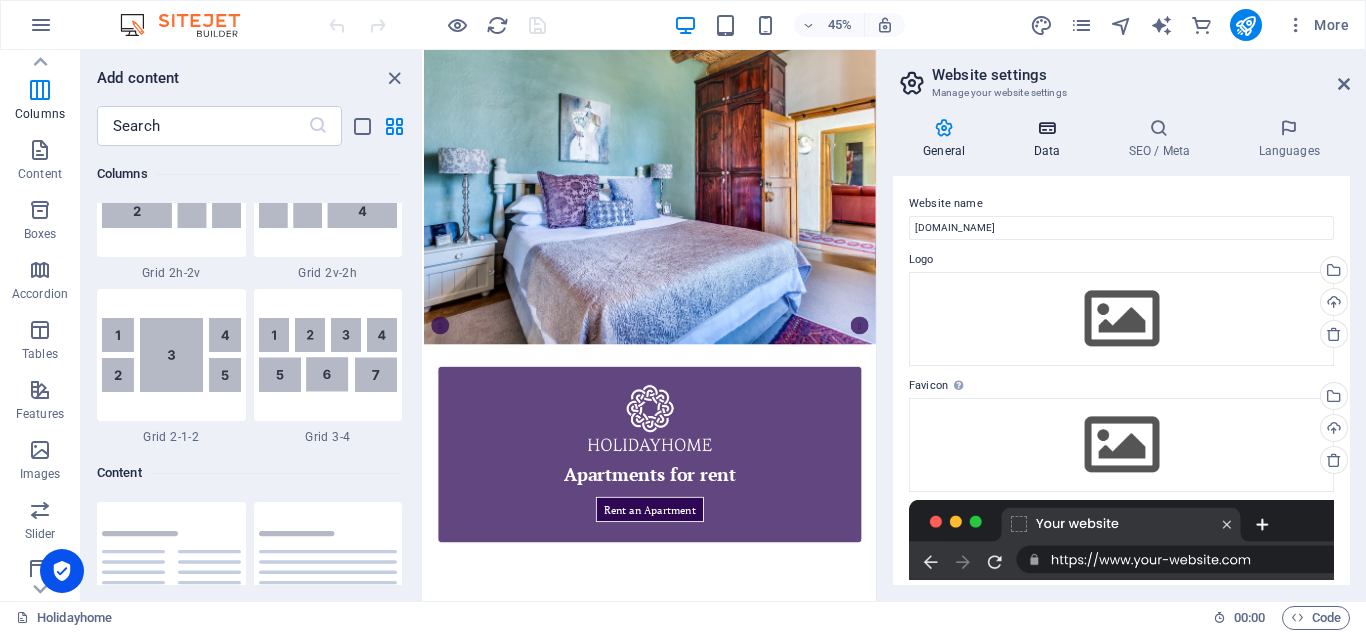click on "Data" at bounding box center [1050, 139] 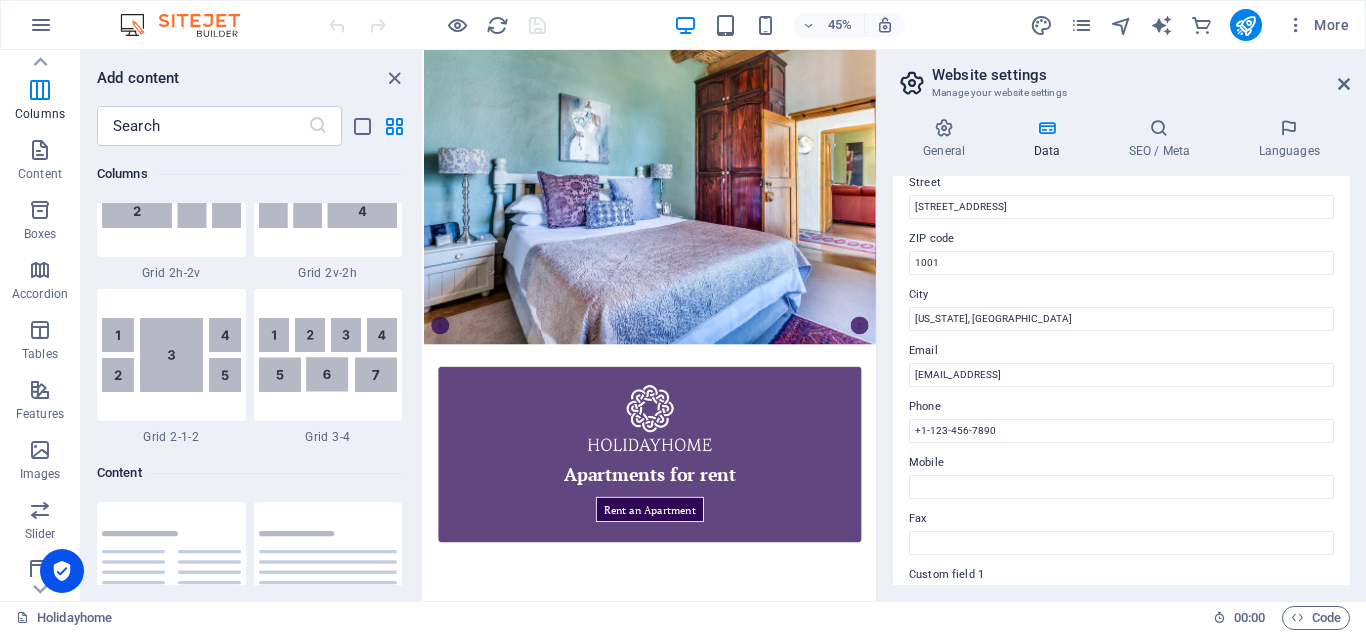 scroll, scrollTop: 0, scrollLeft: 0, axis: both 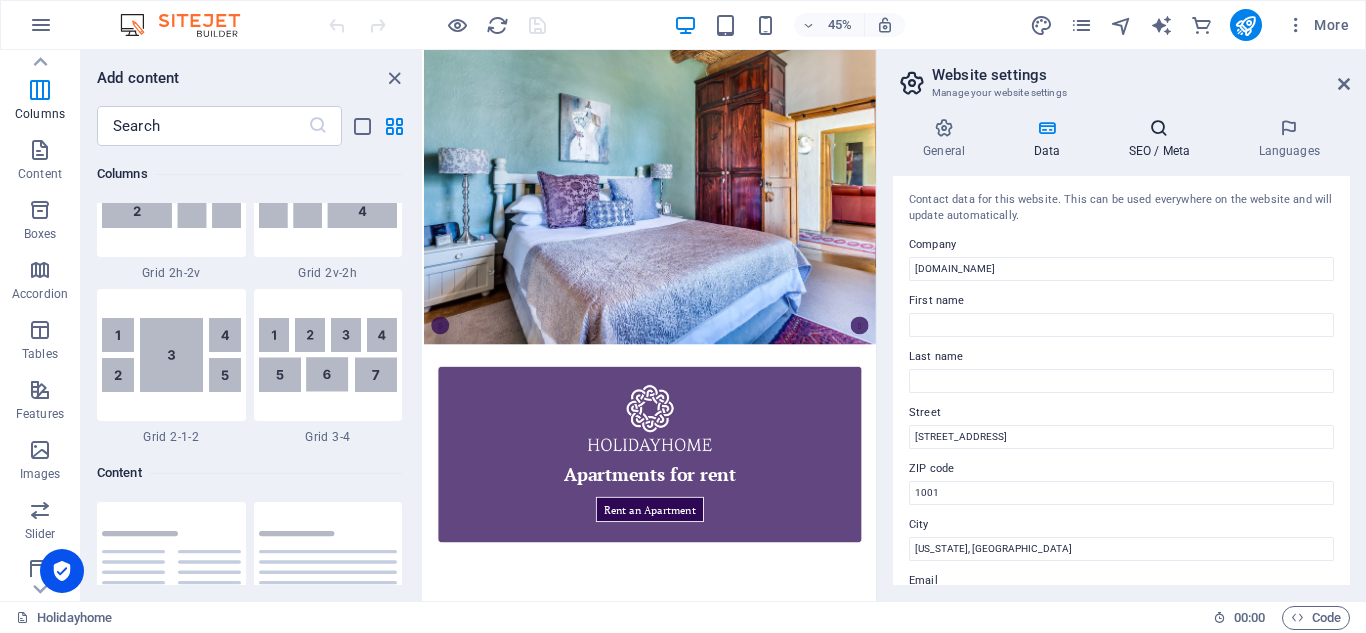 click on "SEO / Meta" at bounding box center (1163, 139) 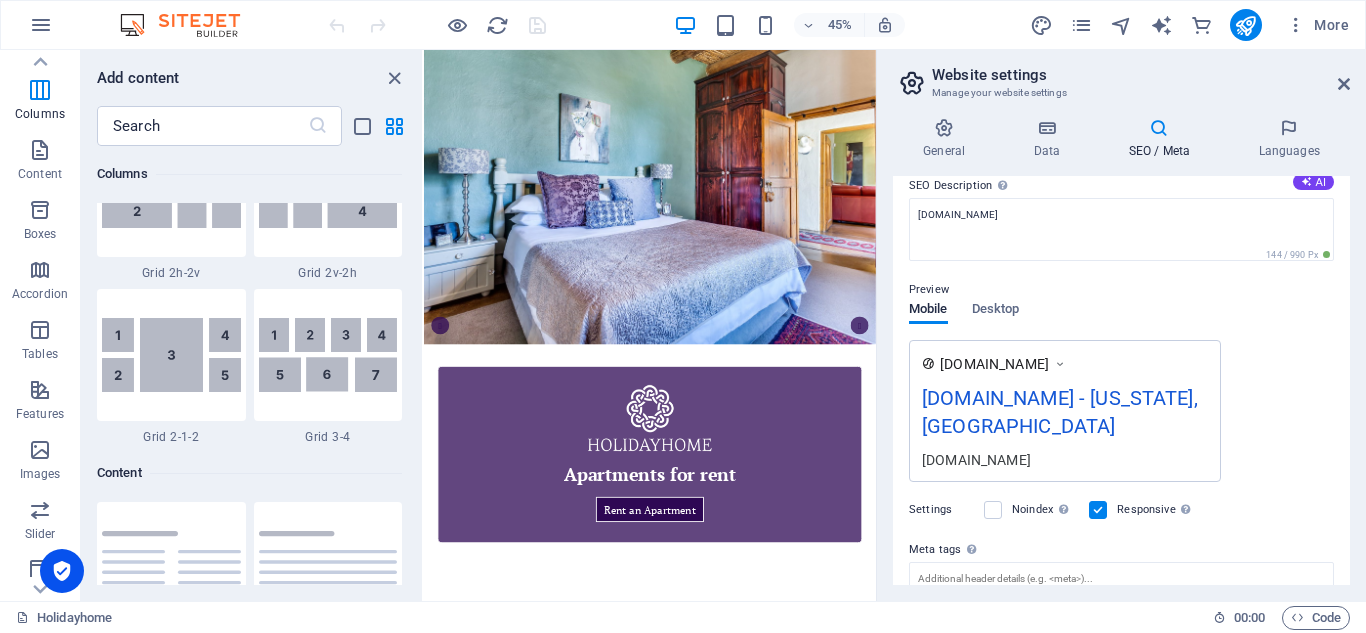 scroll, scrollTop: 0, scrollLeft: 0, axis: both 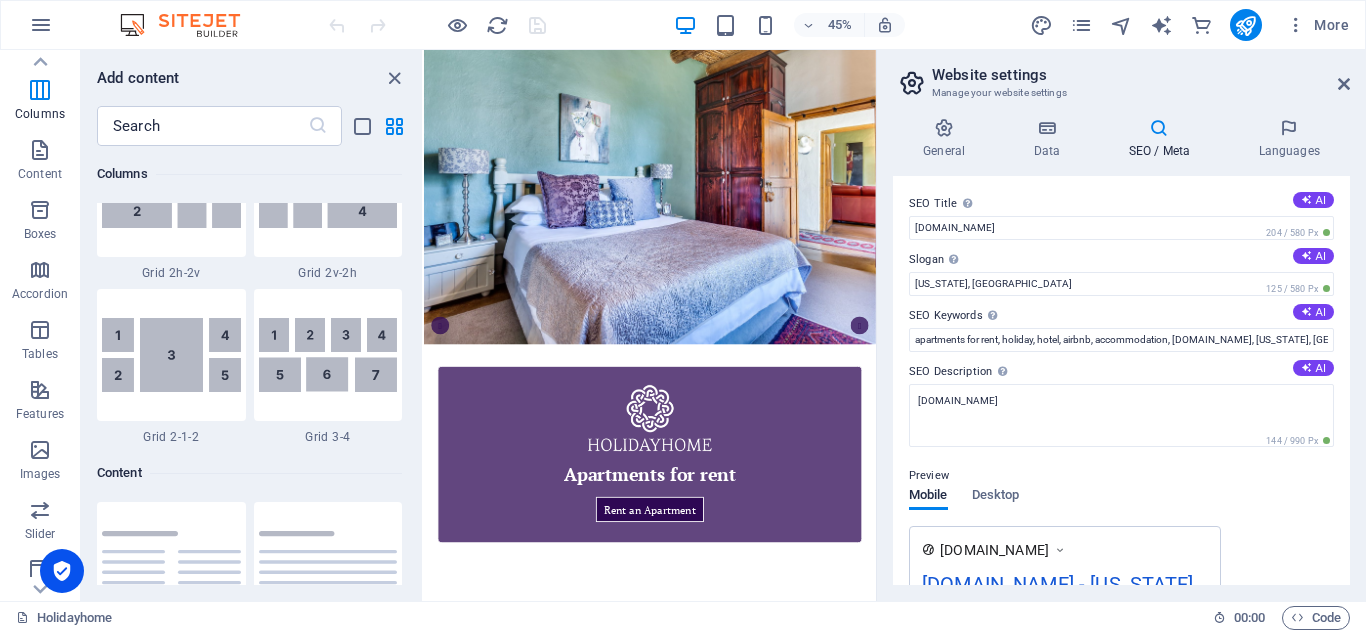 click on "Website settings Manage your website settings  General  Data  SEO / Meta  Languages Website name businessfunding.group Logo Drag files here, click to choose files or select files from Files or our free stock photos & videos Select files from the file manager, stock photos, or upload file(s) Upload Favicon Set the favicon of your website here. A favicon is a small icon shown in the browser tab next to your website title. It helps visitors identify your website. Drag files here, click to choose files or select files from Files or our free stock photos & videos Select files from the file manager, stock photos, or upload file(s) Upload Preview Image (Open Graph) This image will be shown when the website is shared on social networks Drag files here, click to choose files or select files from Files or our free stock photos & videos Select files from the file manager, stock photos, or upload file(s) Upload Contact data for this website. This can be used everywhere on the website and will update automatically. Street" at bounding box center (1121, 325) 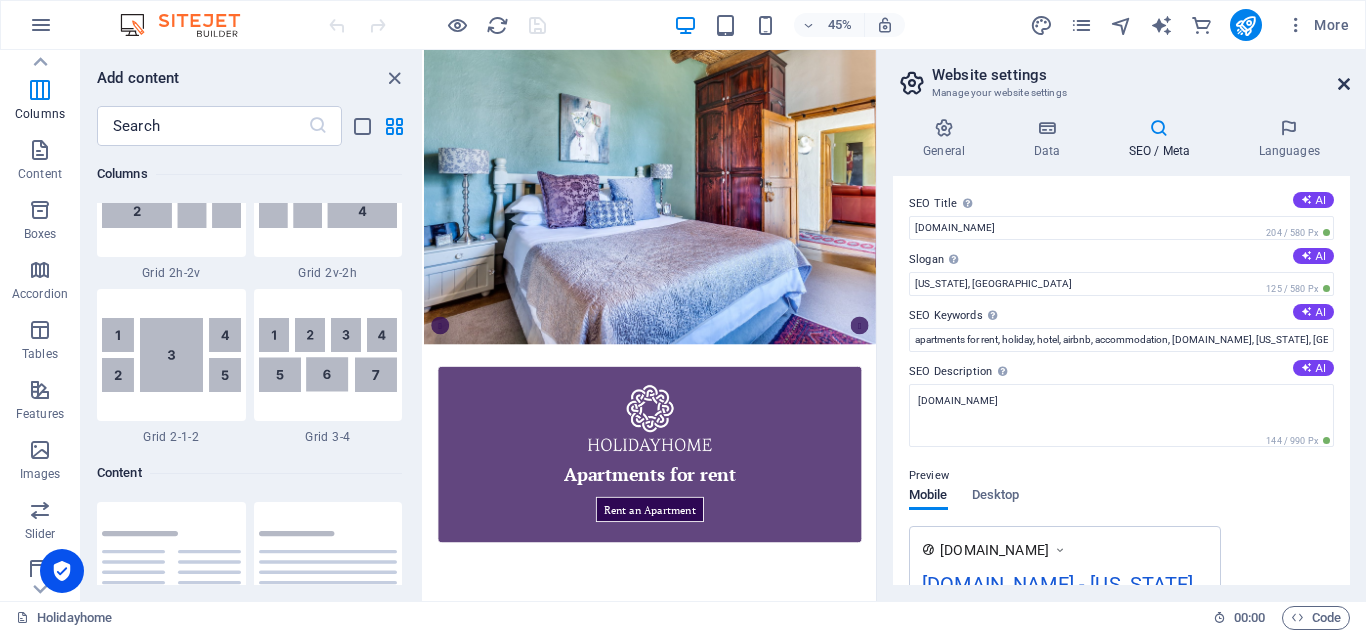 click at bounding box center [1344, 84] 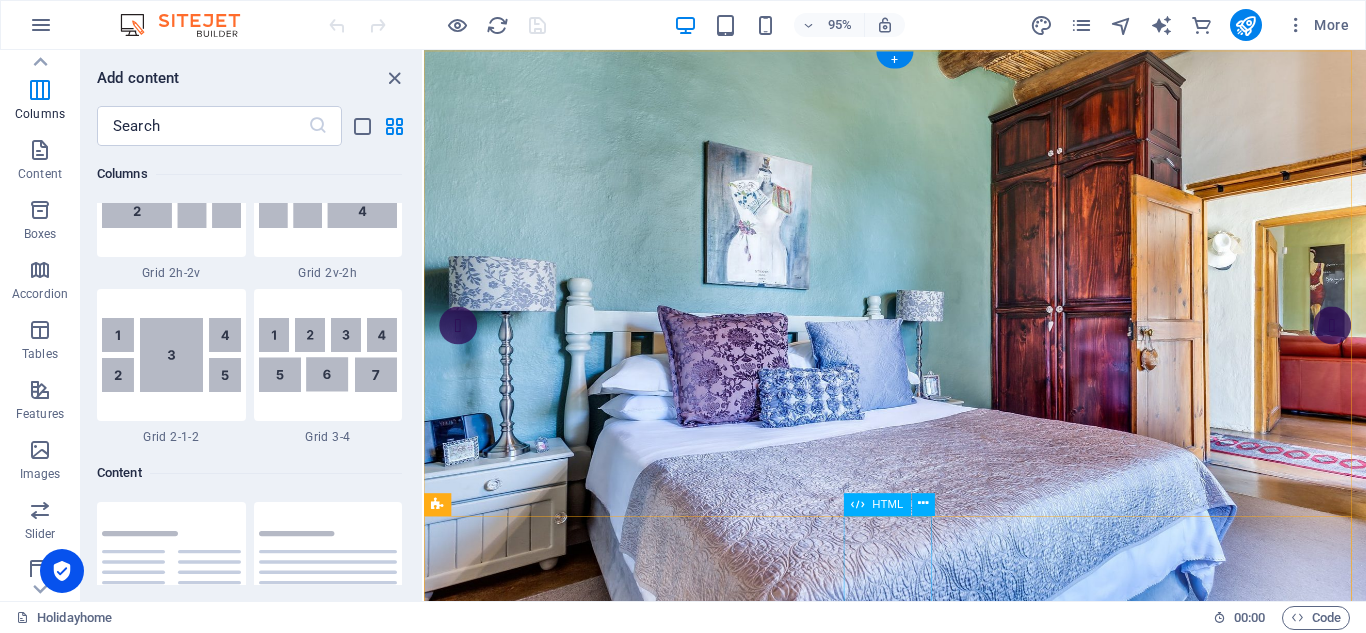 click at bounding box center [470, 1240] 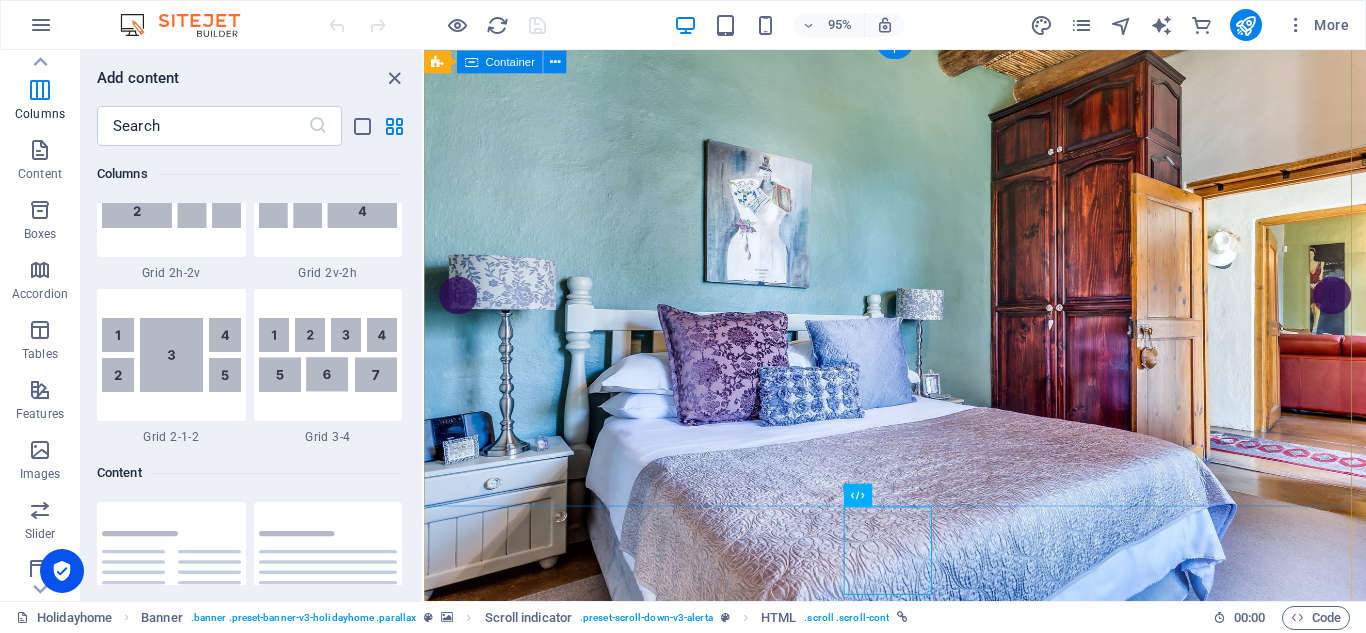 scroll, scrollTop: 0, scrollLeft: 0, axis: both 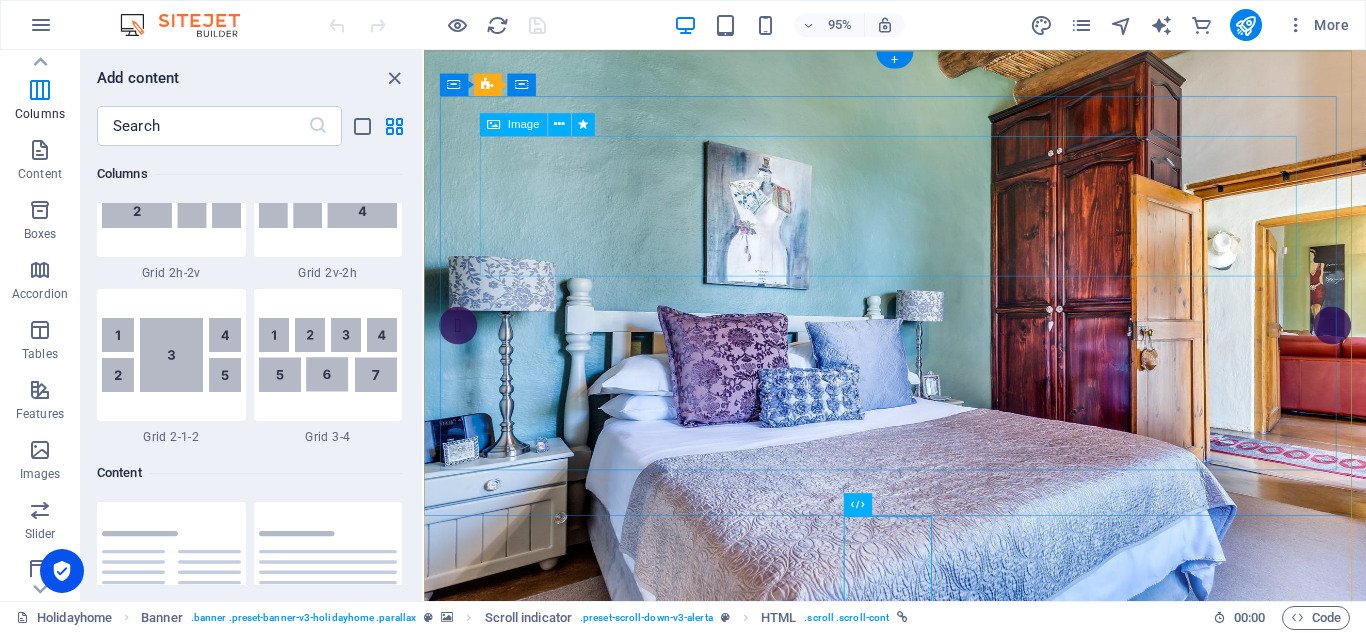 click at bounding box center [920, 868] 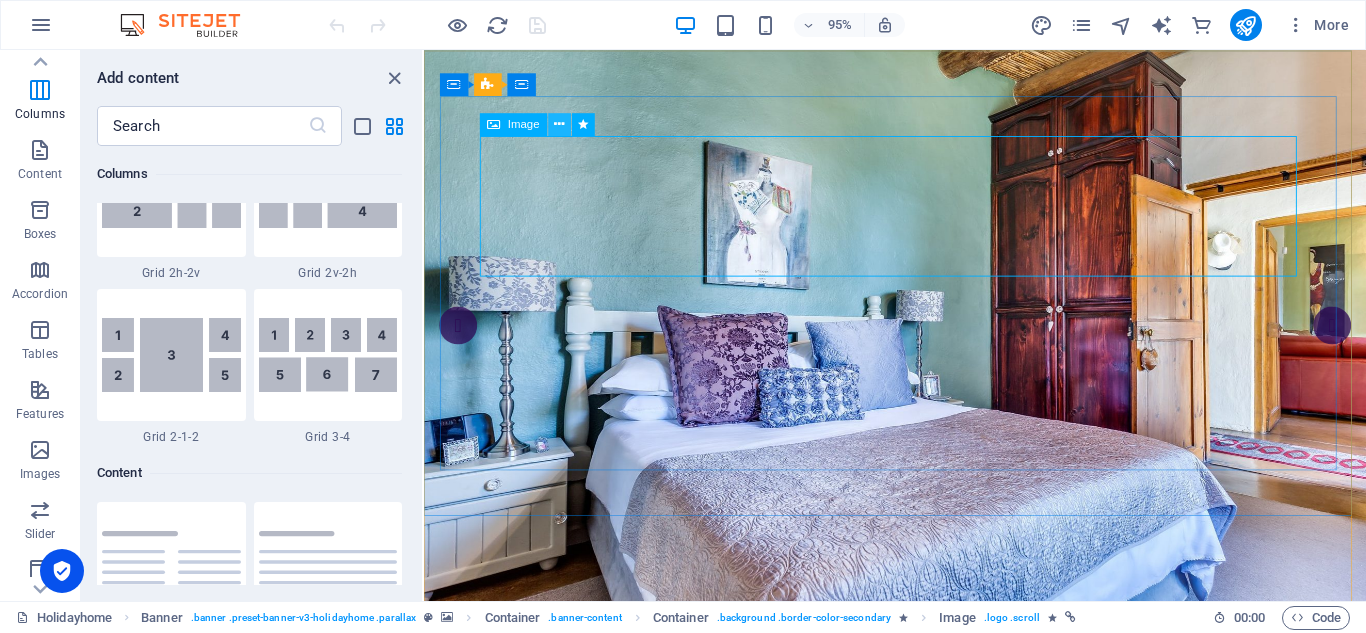 click at bounding box center (559, 124) 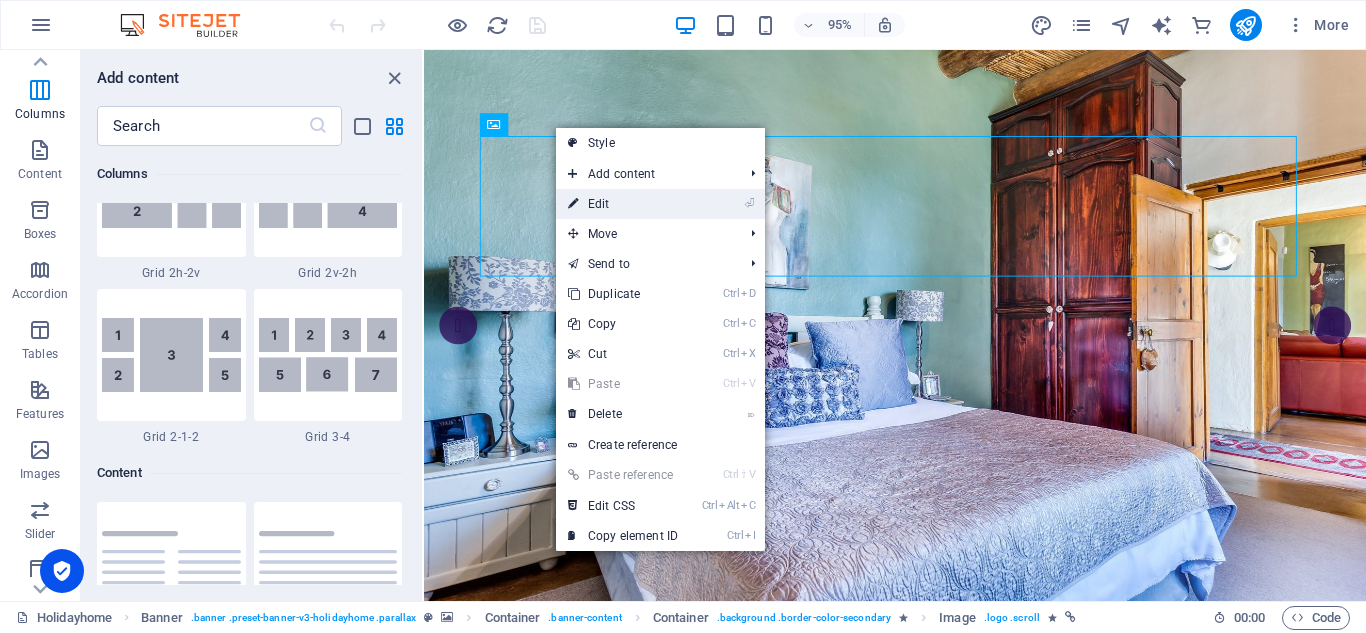 click on "⏎  Edit" at bounding box center (623, 204) 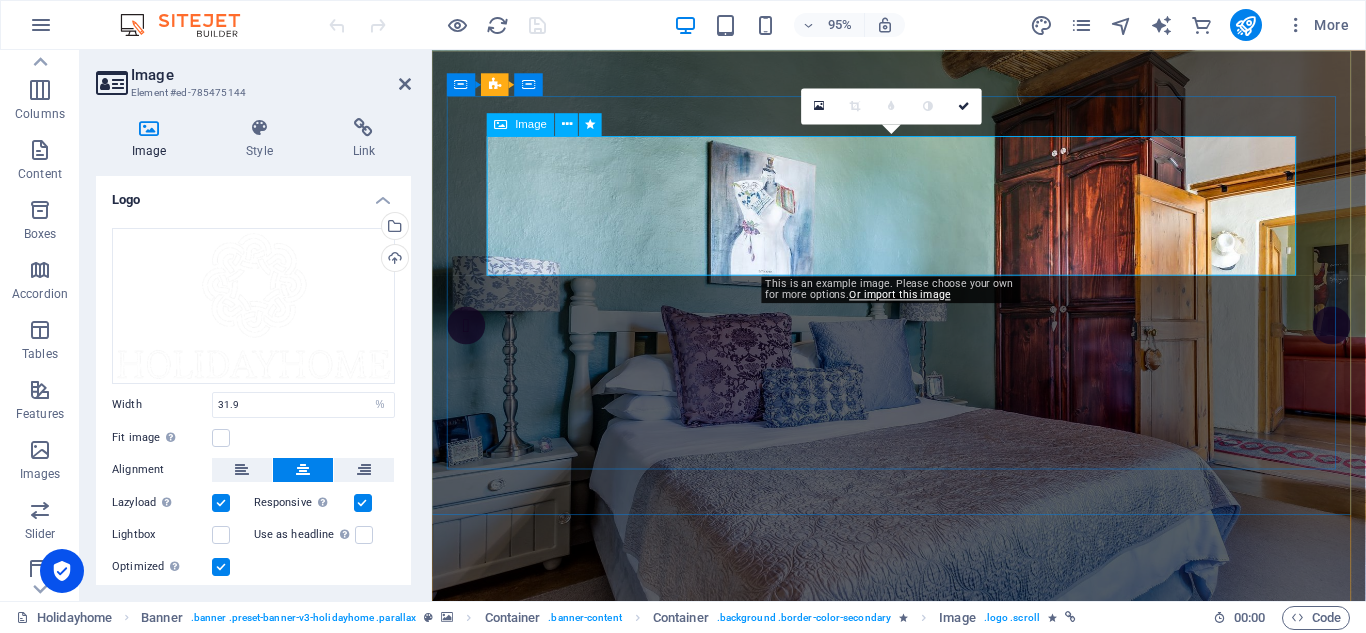 click at bounding box center (924, 868) 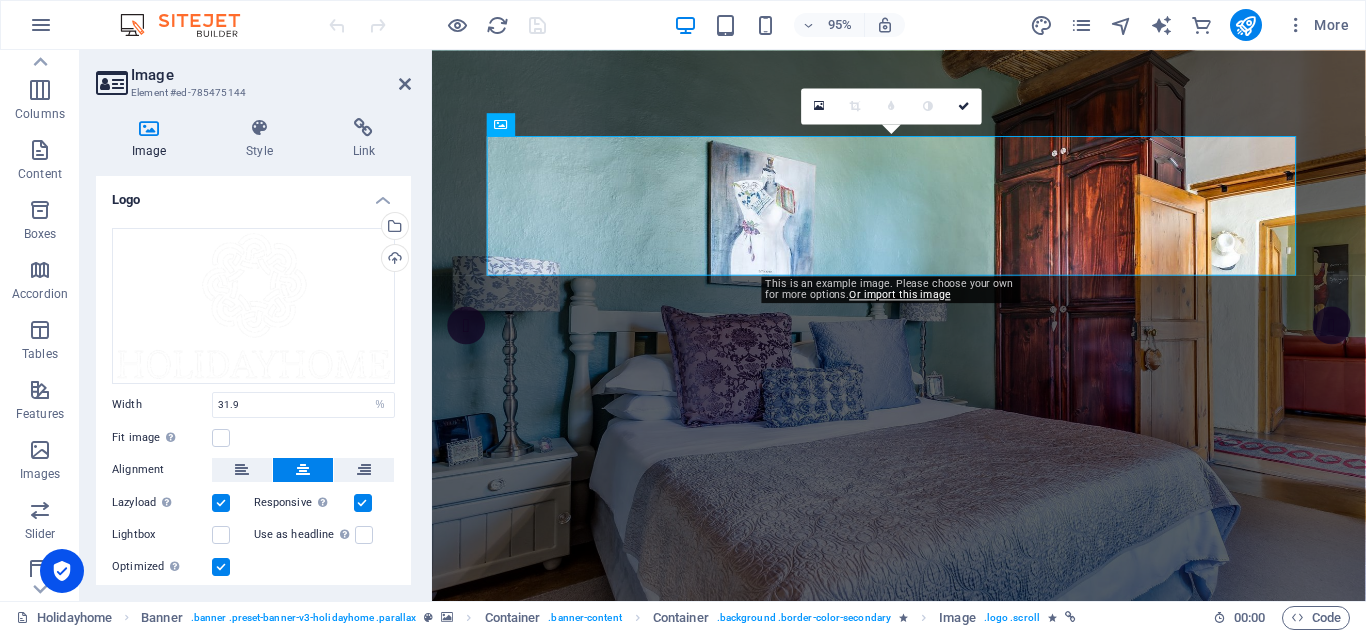 click on "Logo" at bounding box center (253, 194) 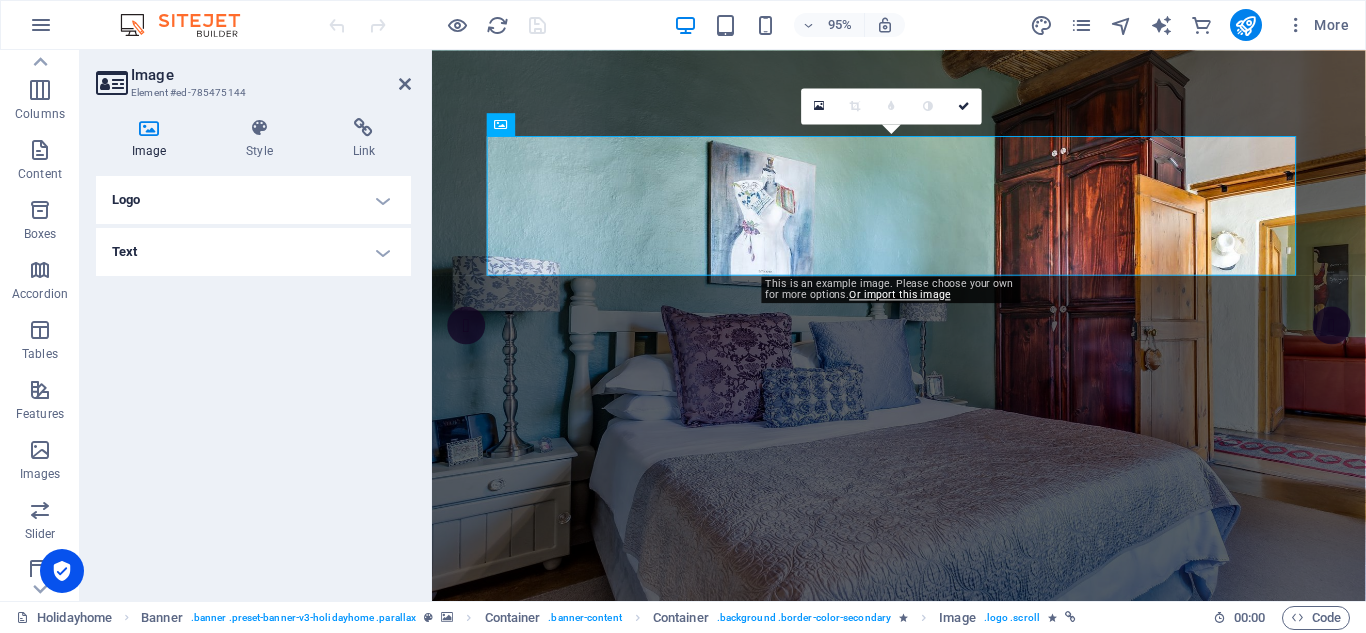 click on "Logo" at bounding box center (253, 200) 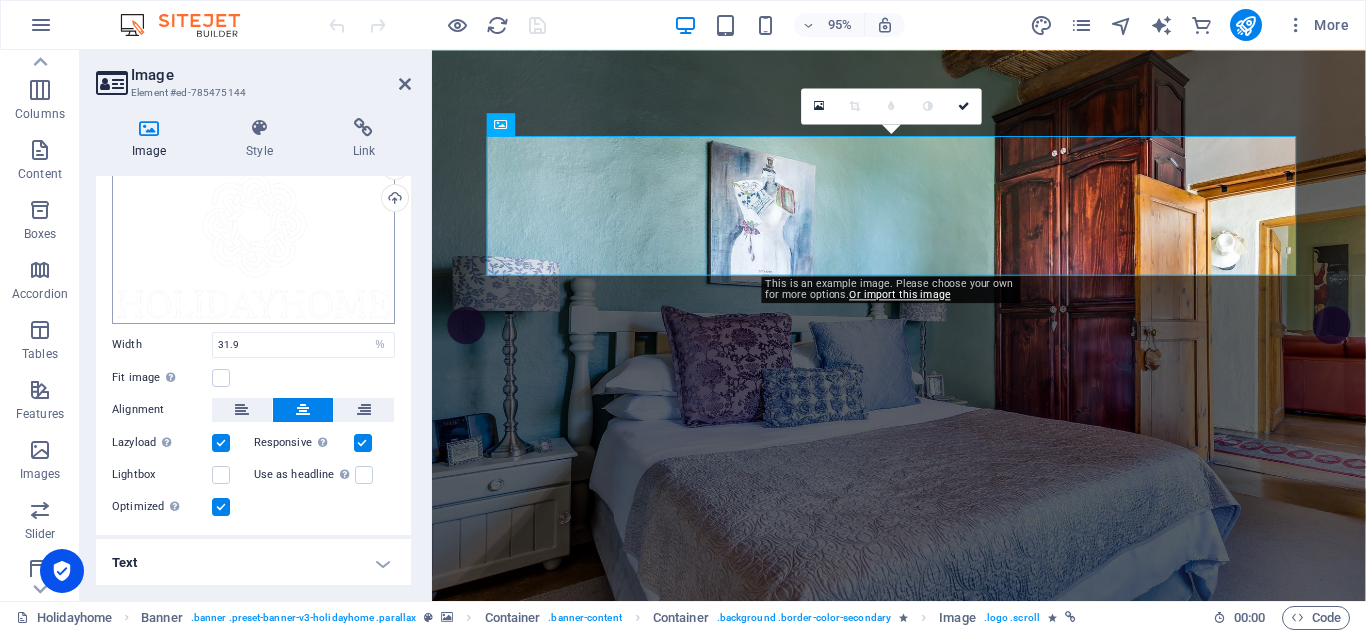 scroll, scrollTop: 0, scrollLeft: 0, axis: both 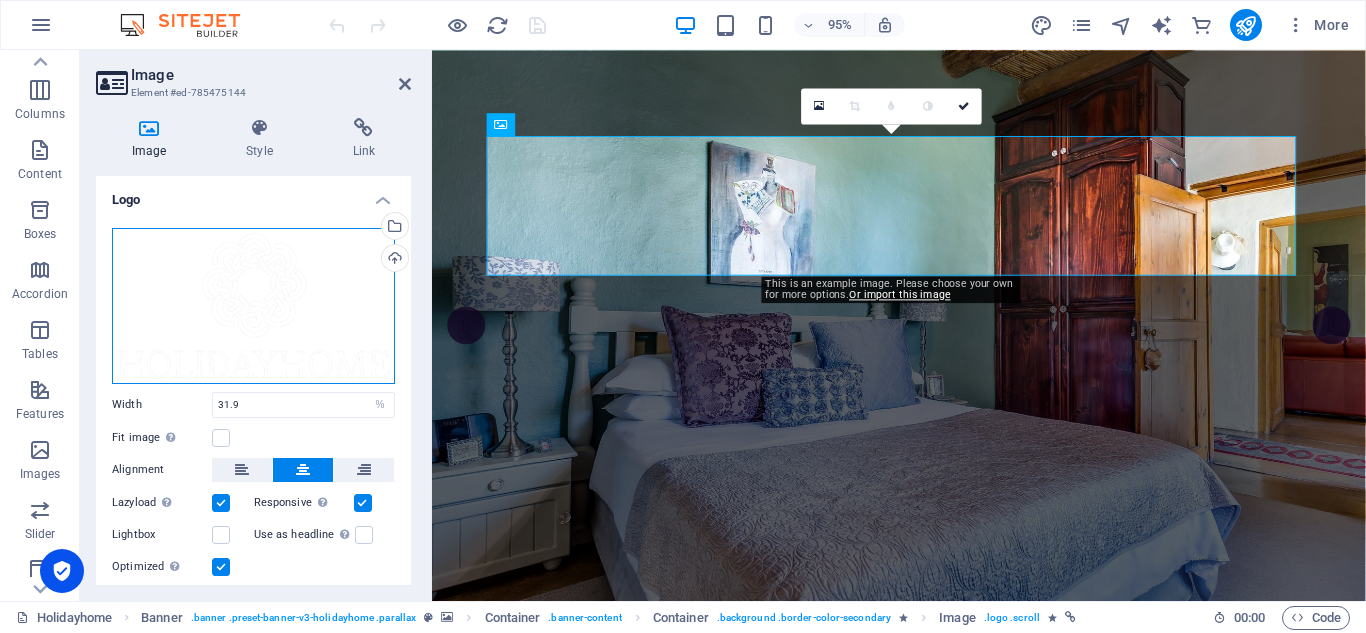 click on "Drag files here, click to choose files or select files from Files or our free stock photos & videos" at bounding box center [253, 306] 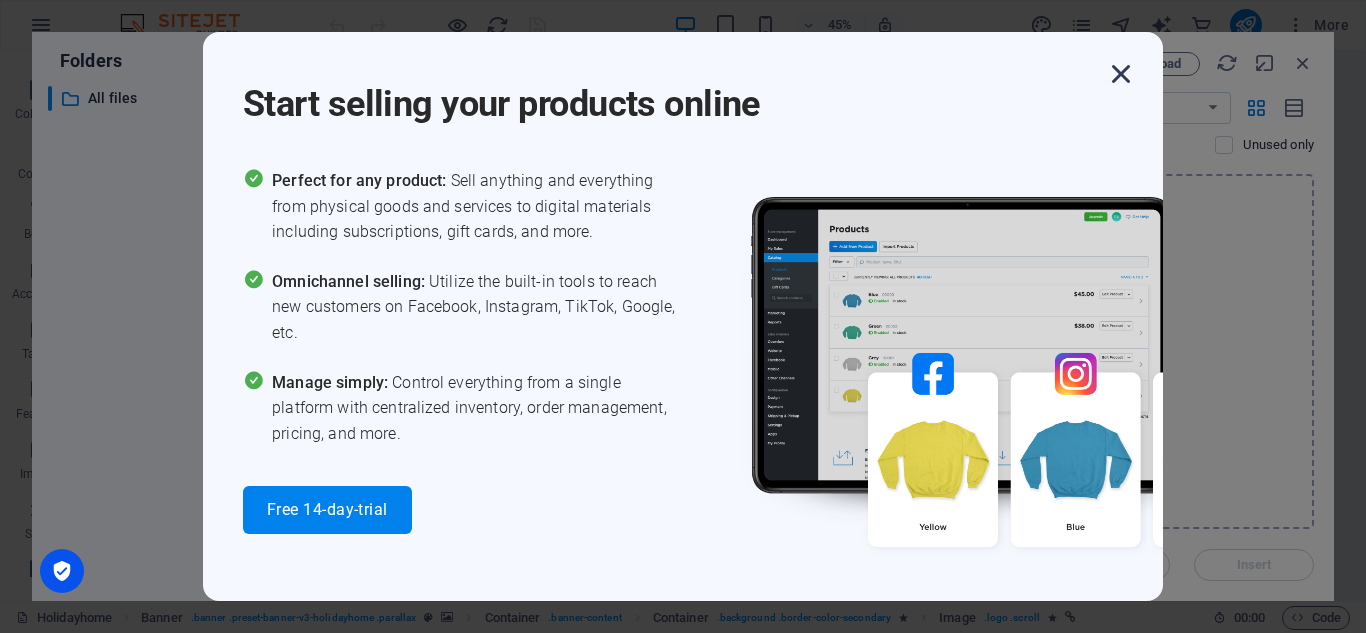 click at bounding box center [1121, 74] 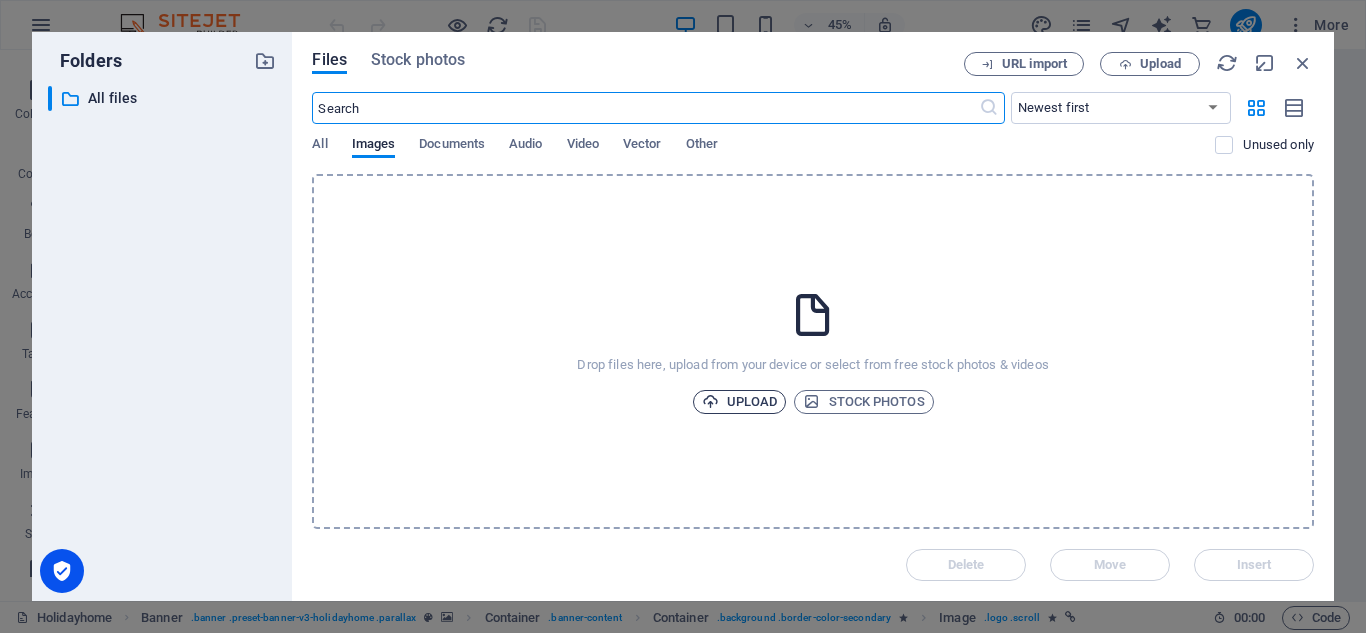 click on "Upload" at bounding box center [740, 402] 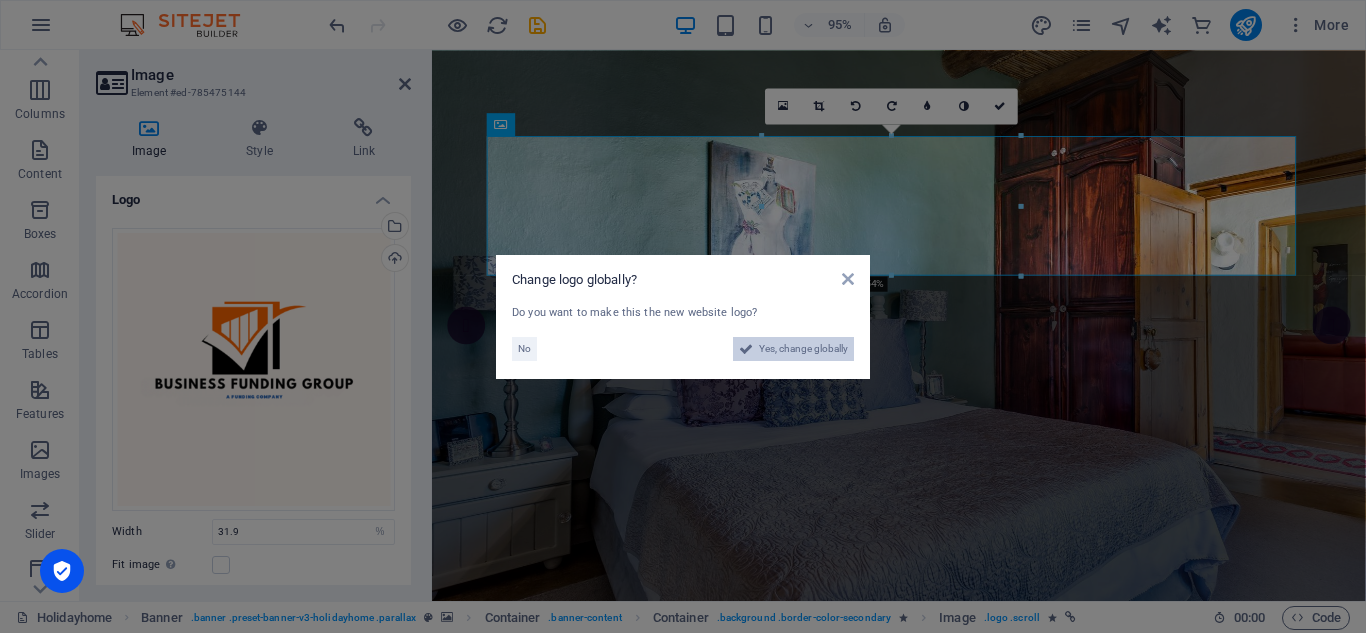 click on "Yes, change globally" at bounding box center [803, 349] 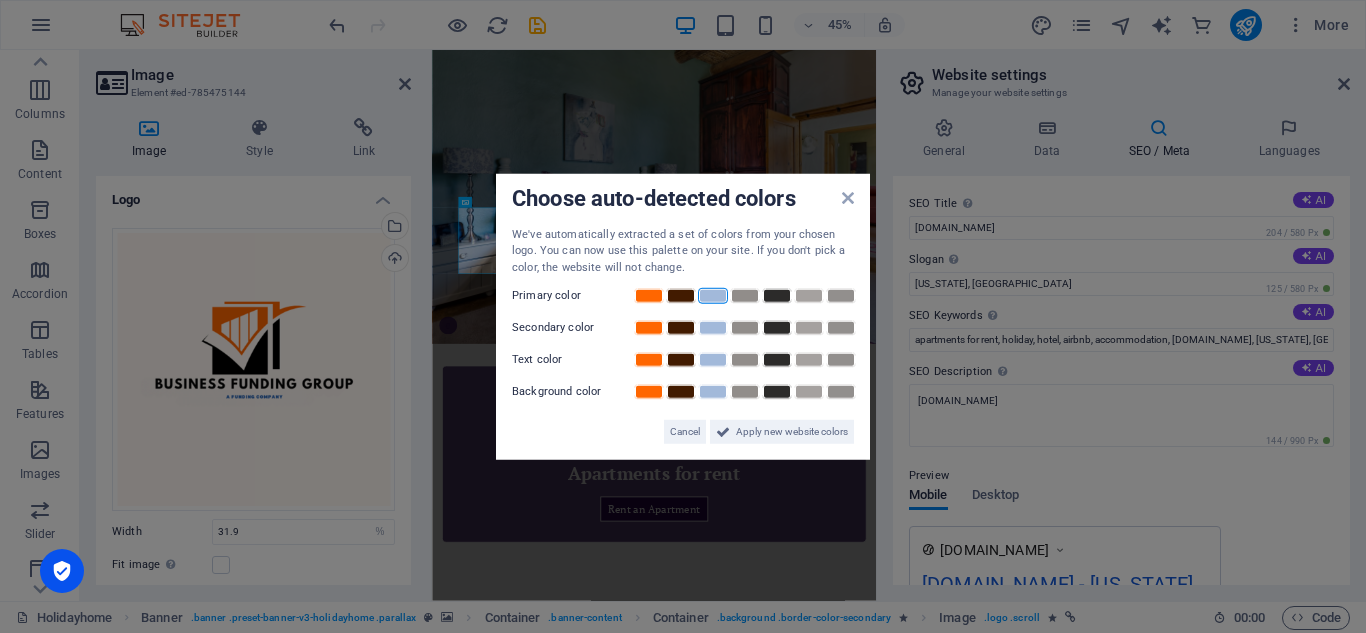 click at bounding box center [713, 296] 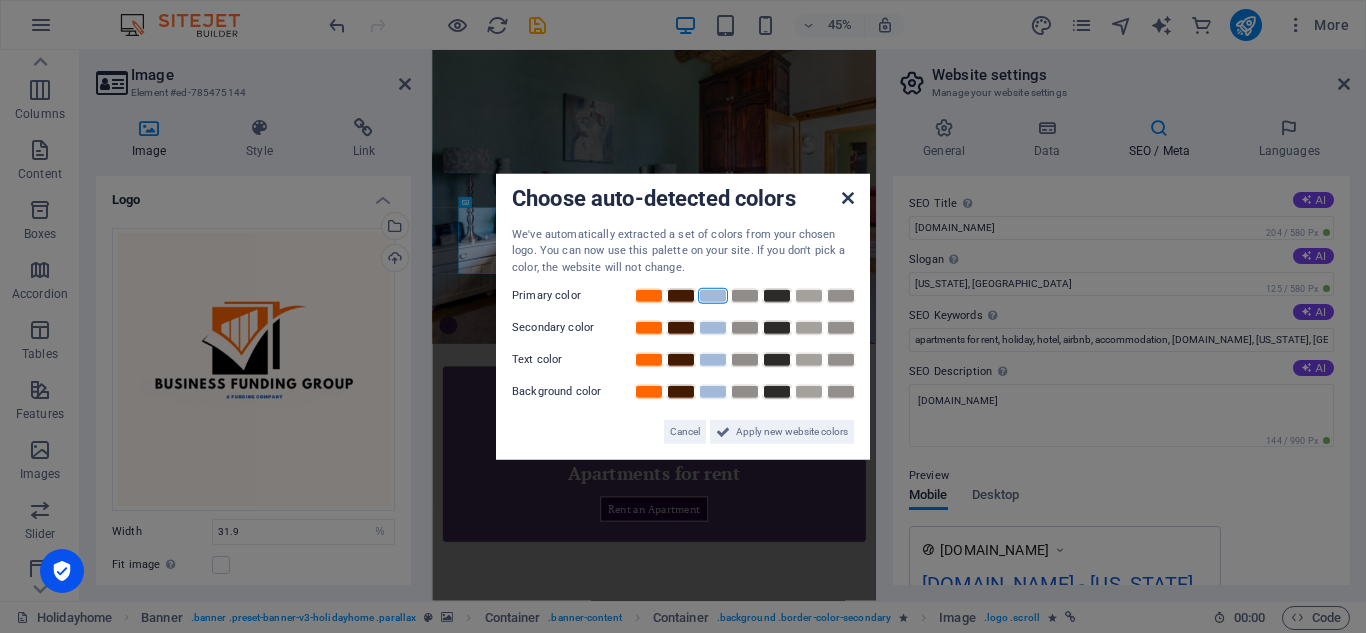 click at bounding box center [848, 197] 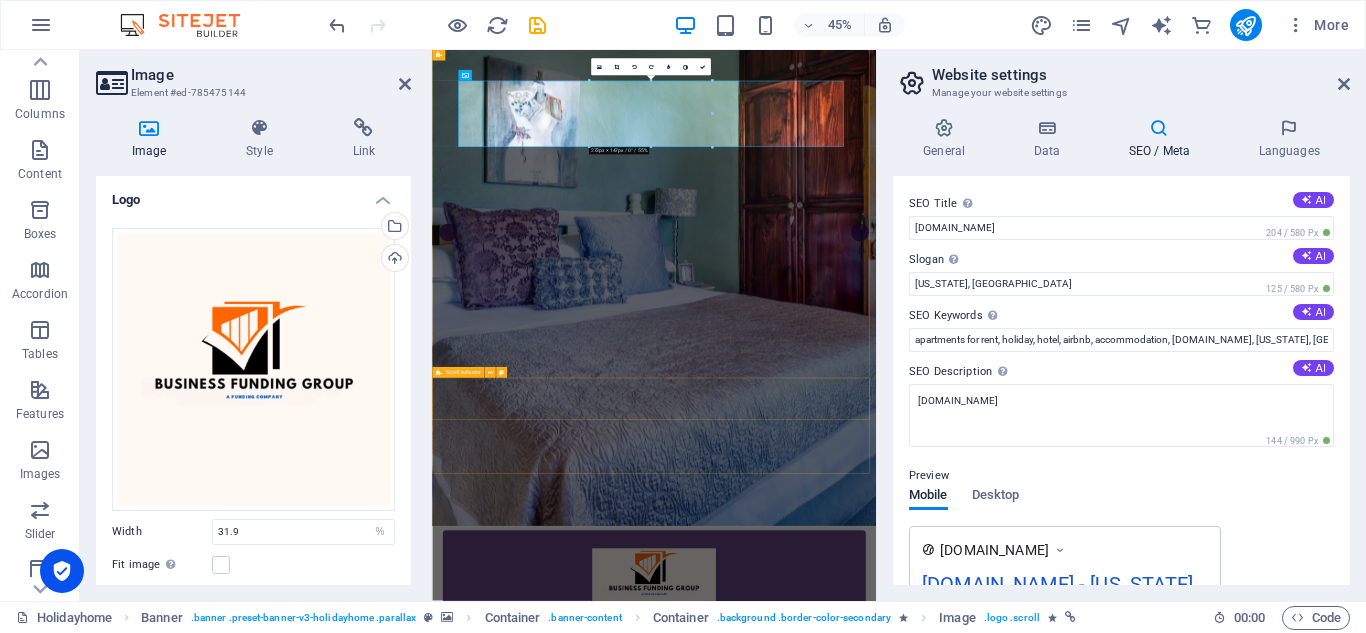 scroll, scrollTop: 100, scrollLeft: 0, axis: vertical 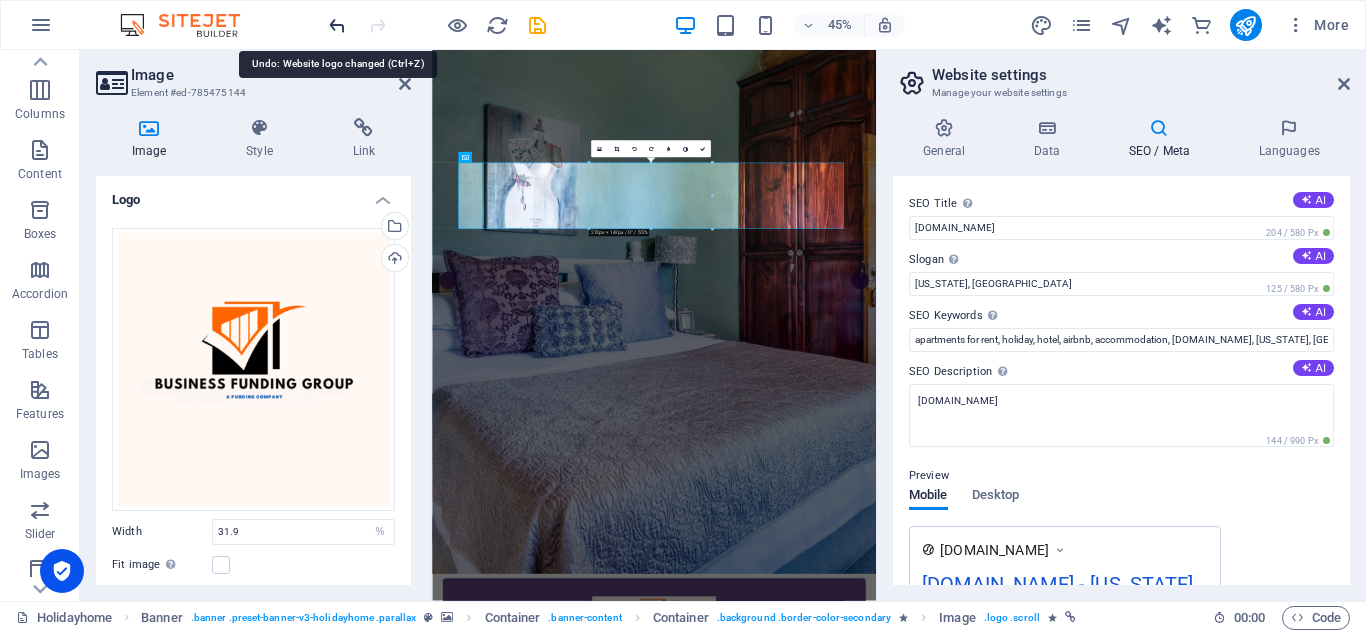 click at bounding box center [337, 25] 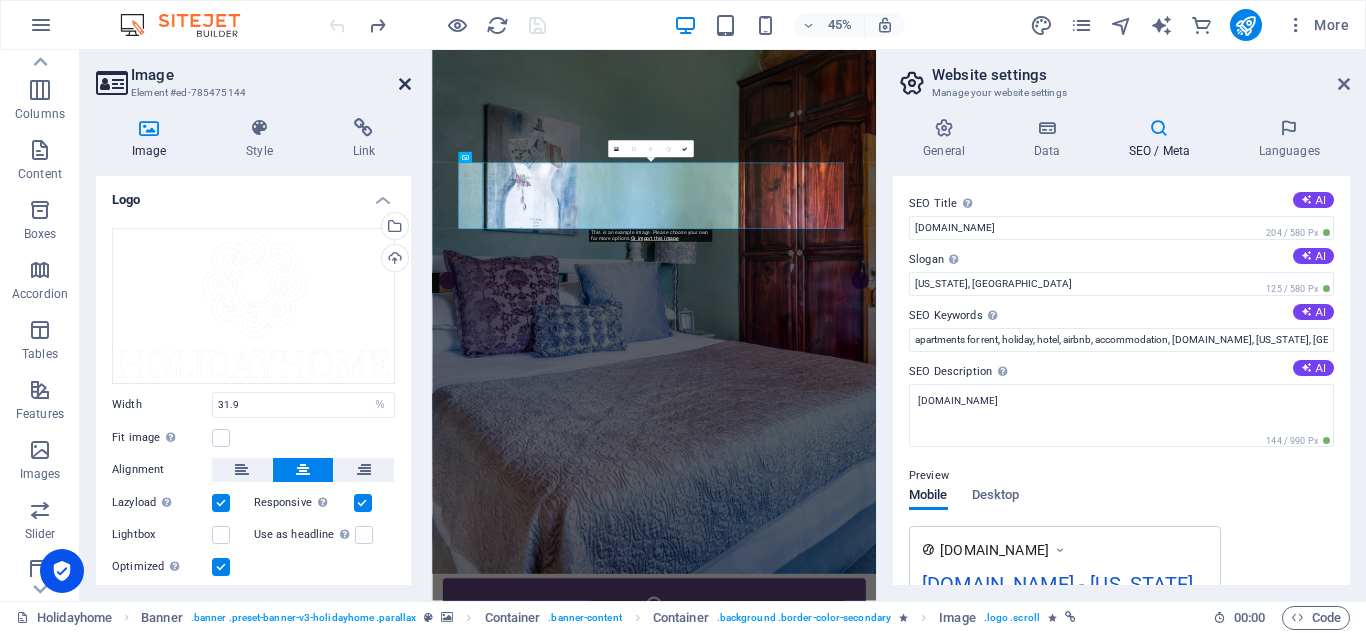 click at bounding box center (405, 84) 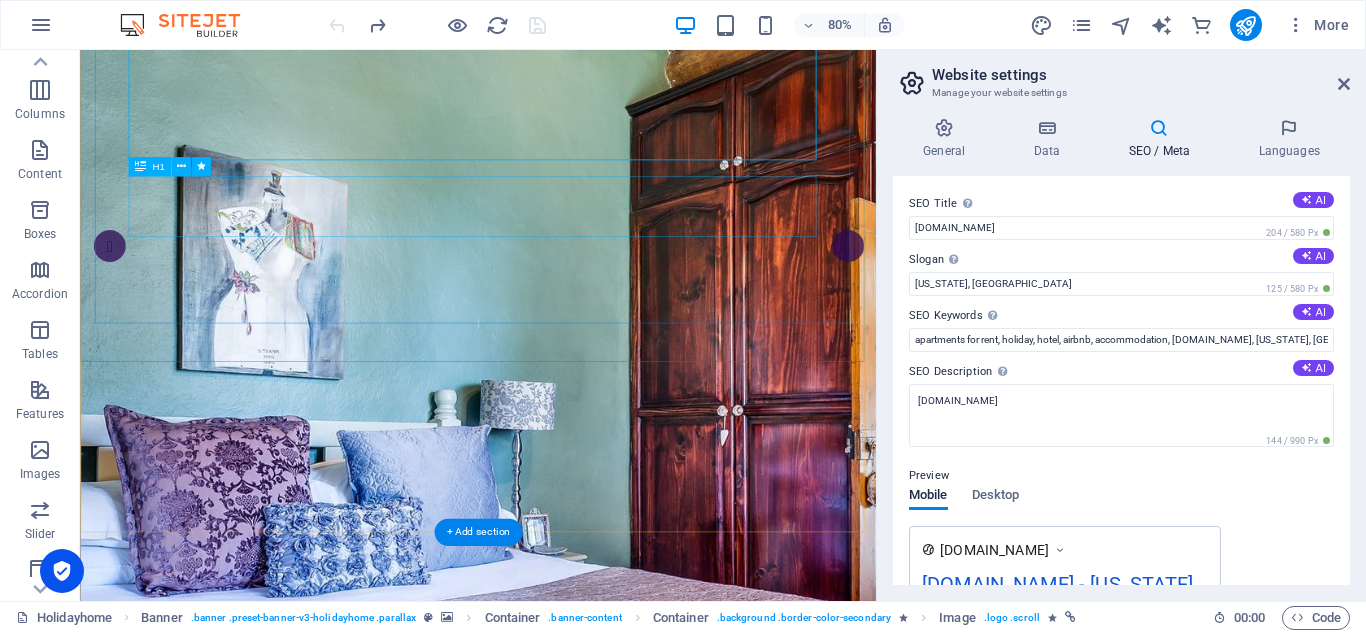 scroll, scrollTop: 0, scrollLeft: 0, axis: both 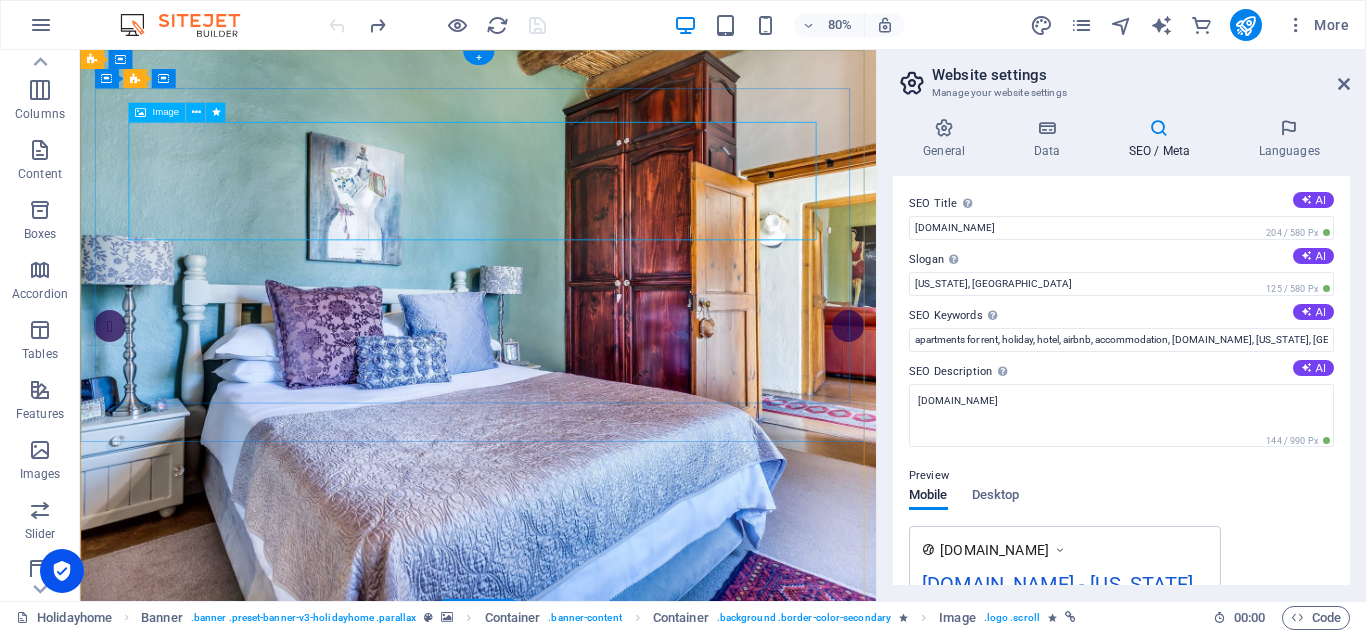 click at bounding box center (578, 912) 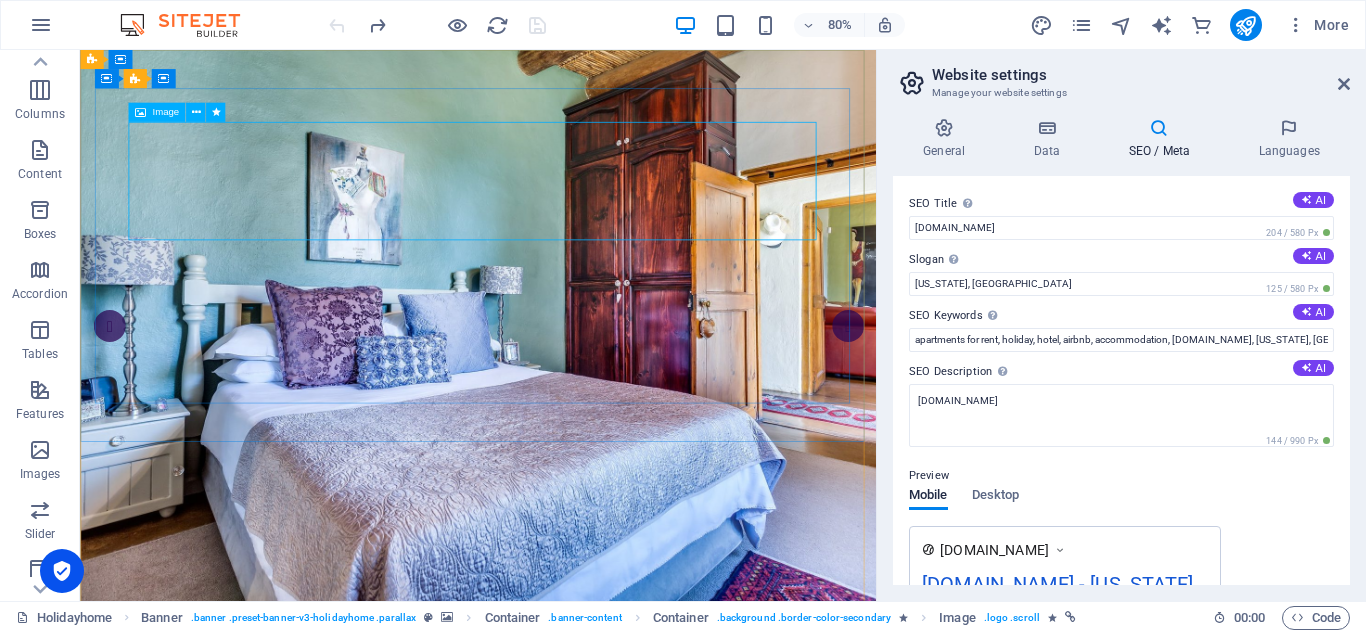 click on "Image" at bounding box center [165, 113] 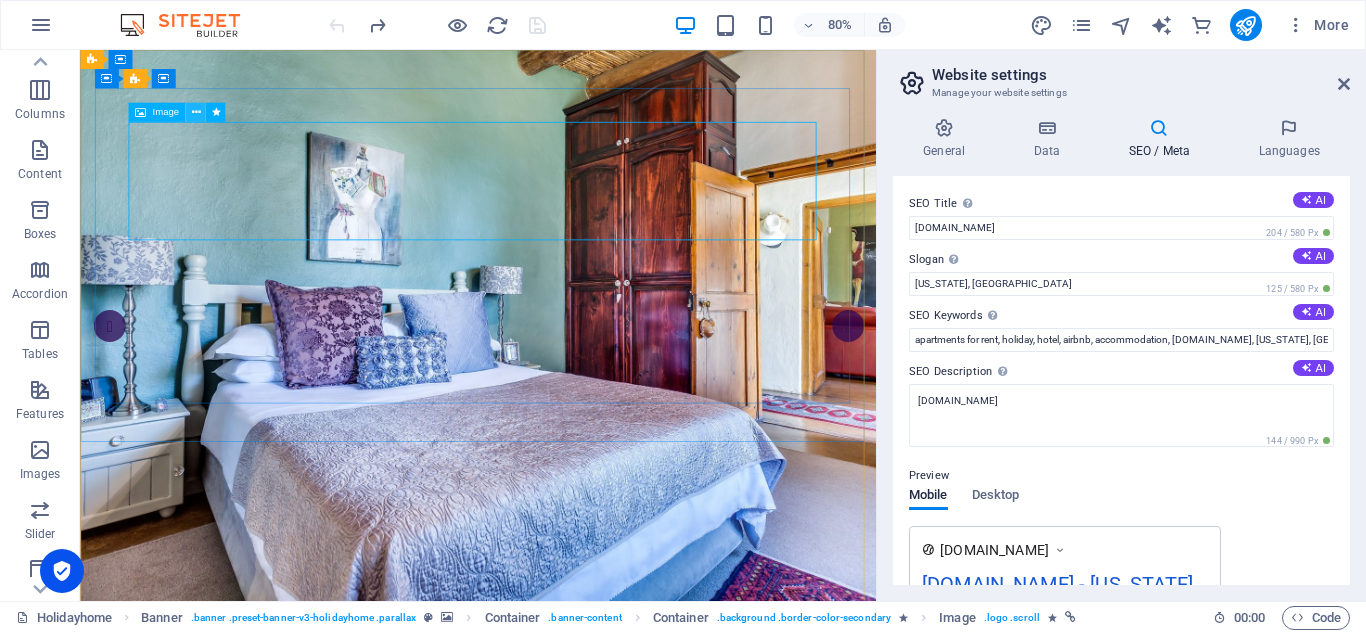 click at bounding box center [195, 112] 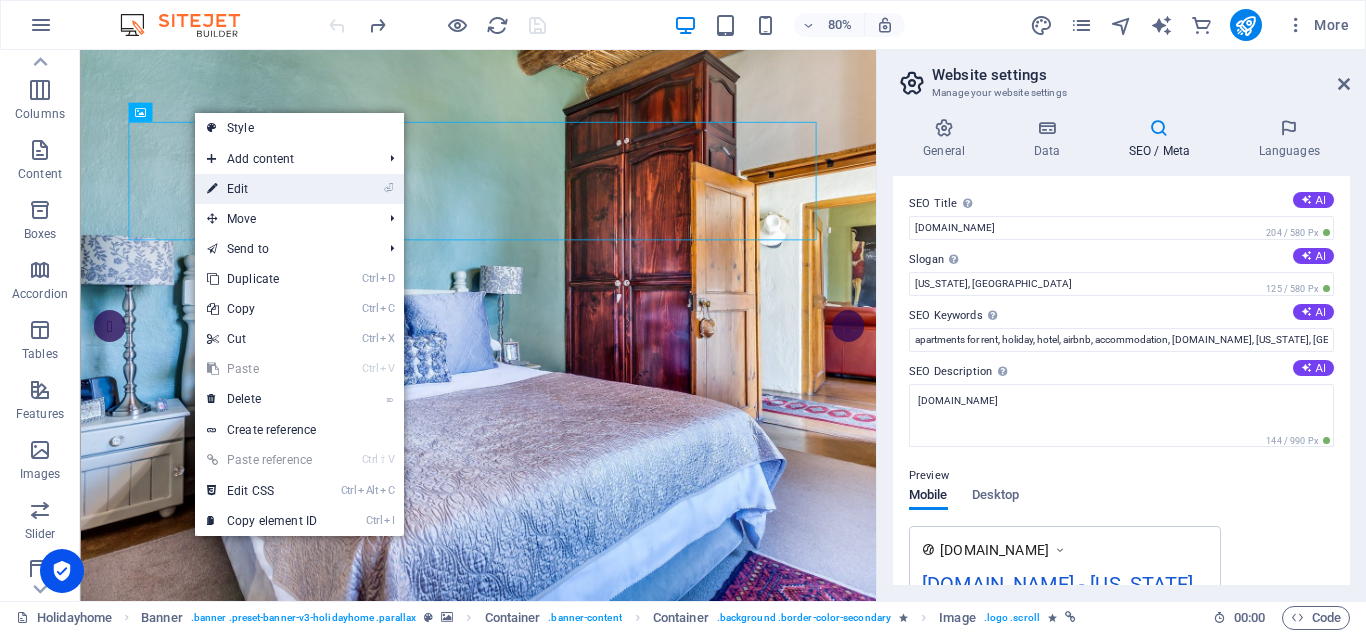 click on "⏎  Edit" at bounding box center [262, 189] 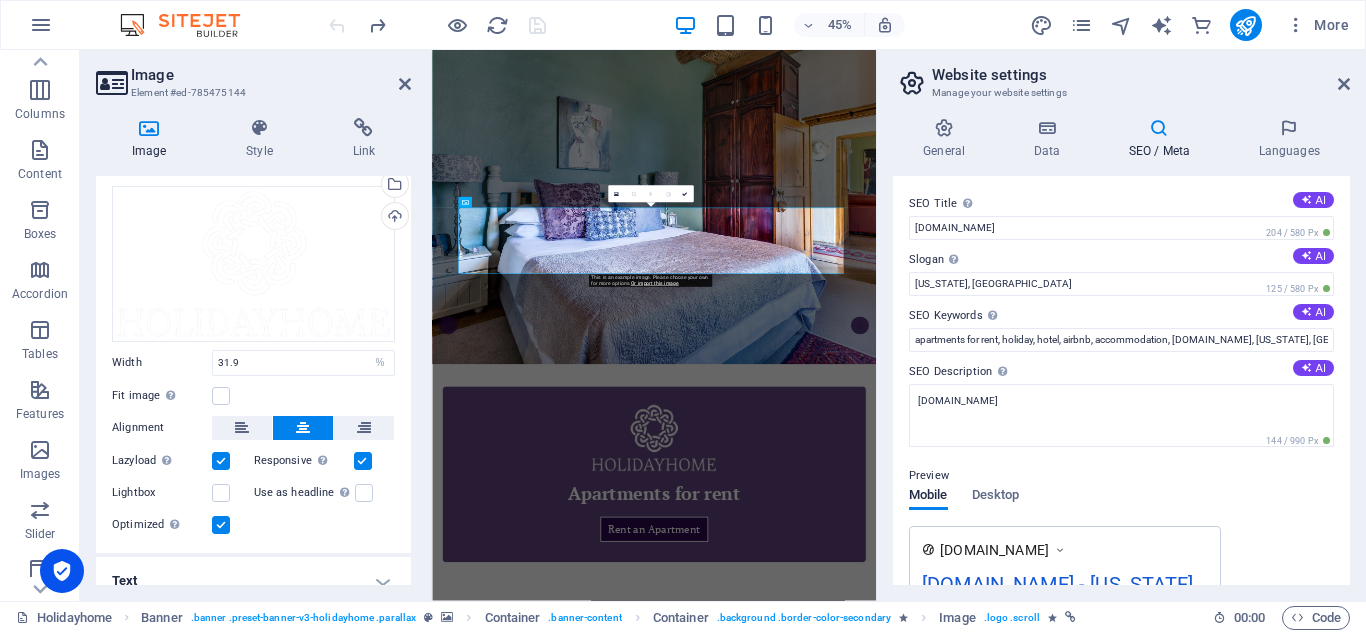 scroll, scrollTop: 60, scrollLeft: 0, axis: vertical 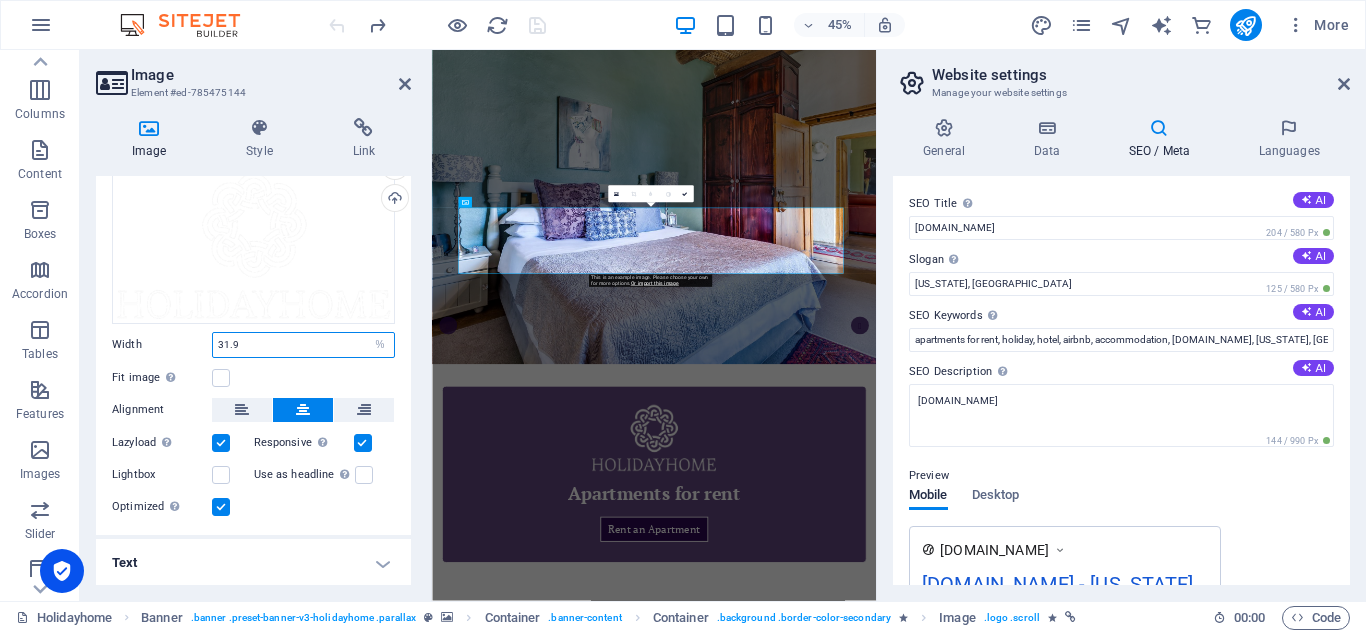 click on "31.9" at bounding box center [303, 345] 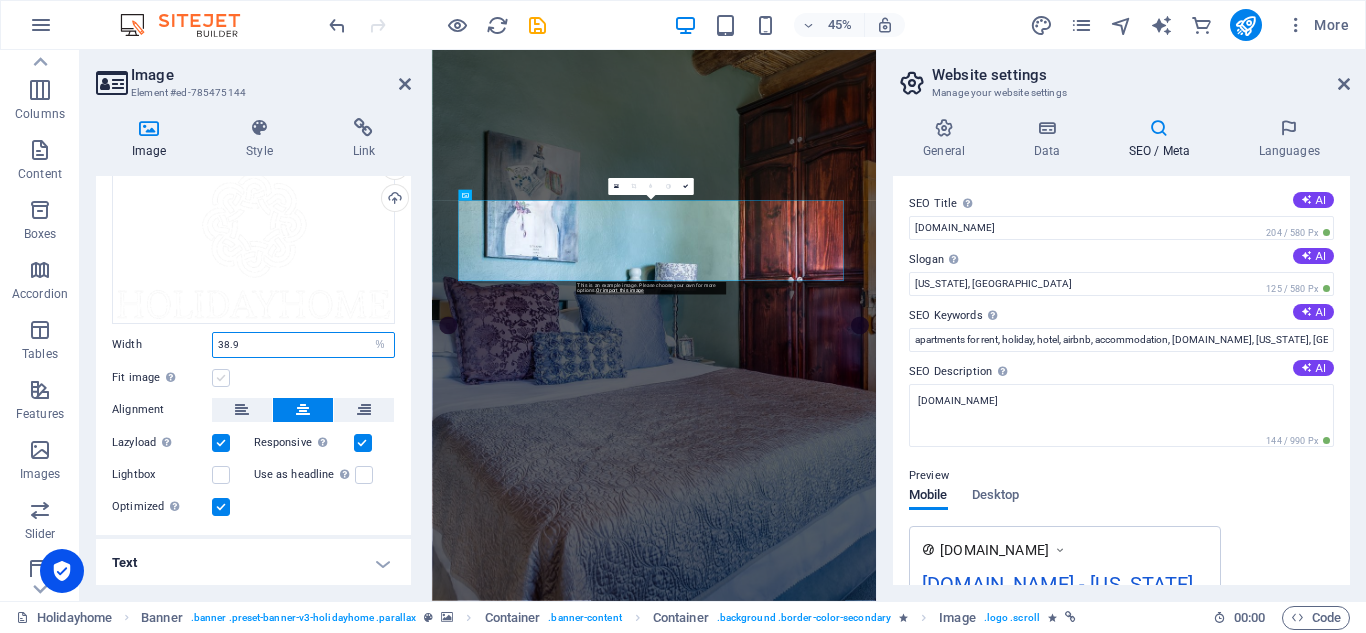type on "38.9" 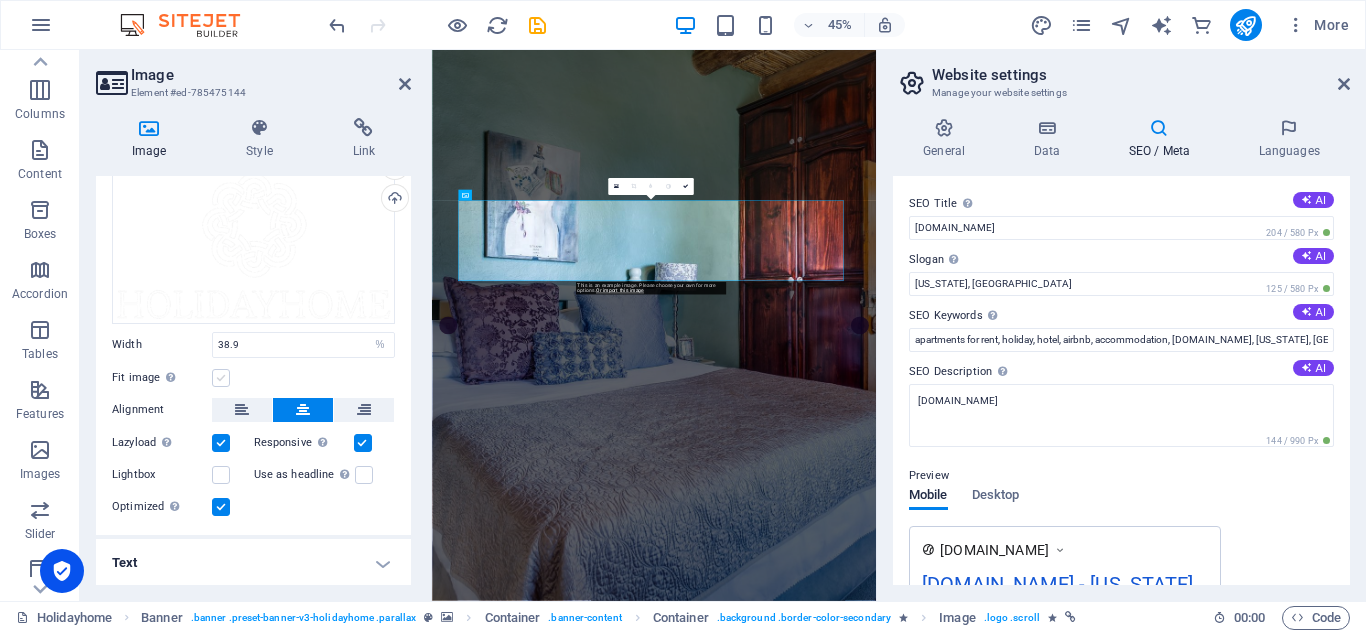 click at bounding box center [221, 378] 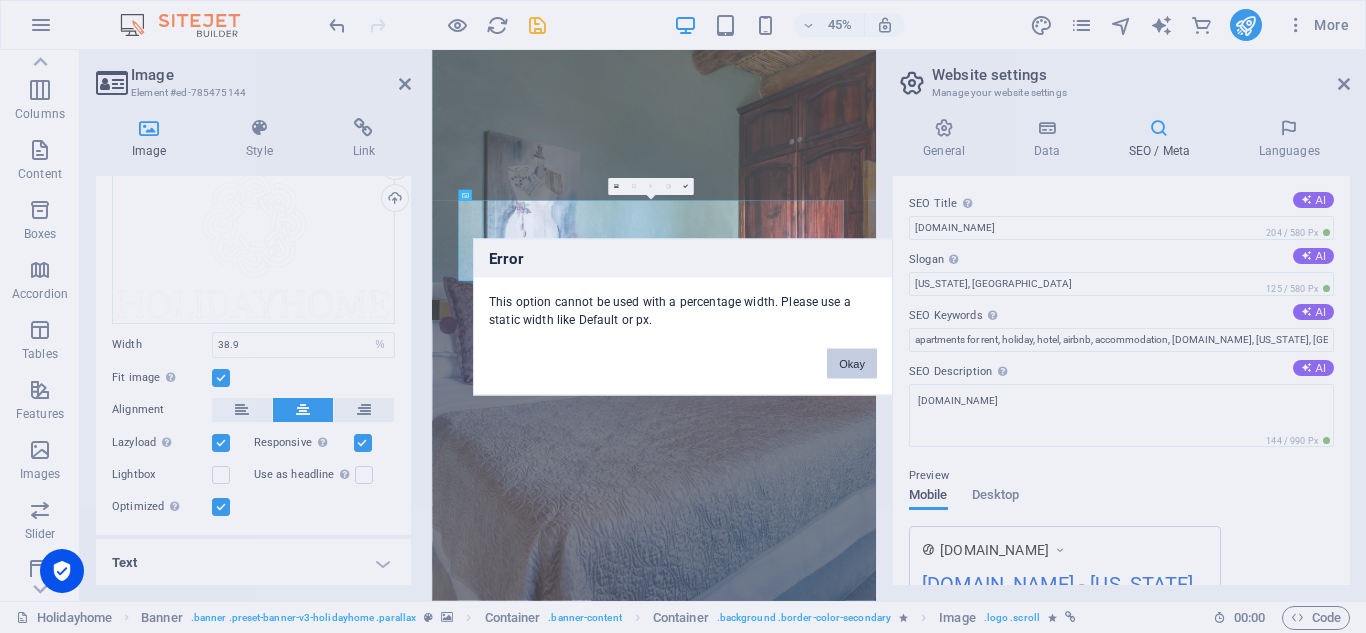 click on "Okay" at bounding box center [852, 363] 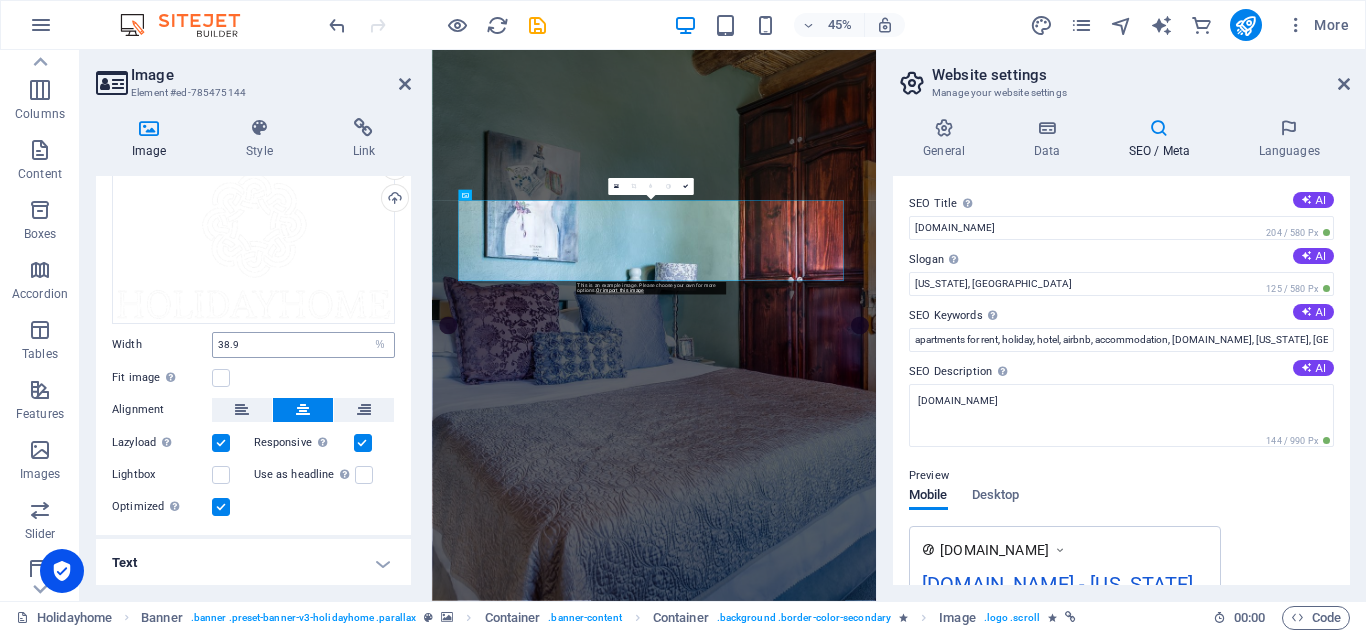scroll, scrollTop: 0, scrollLeft: 0, axis: both 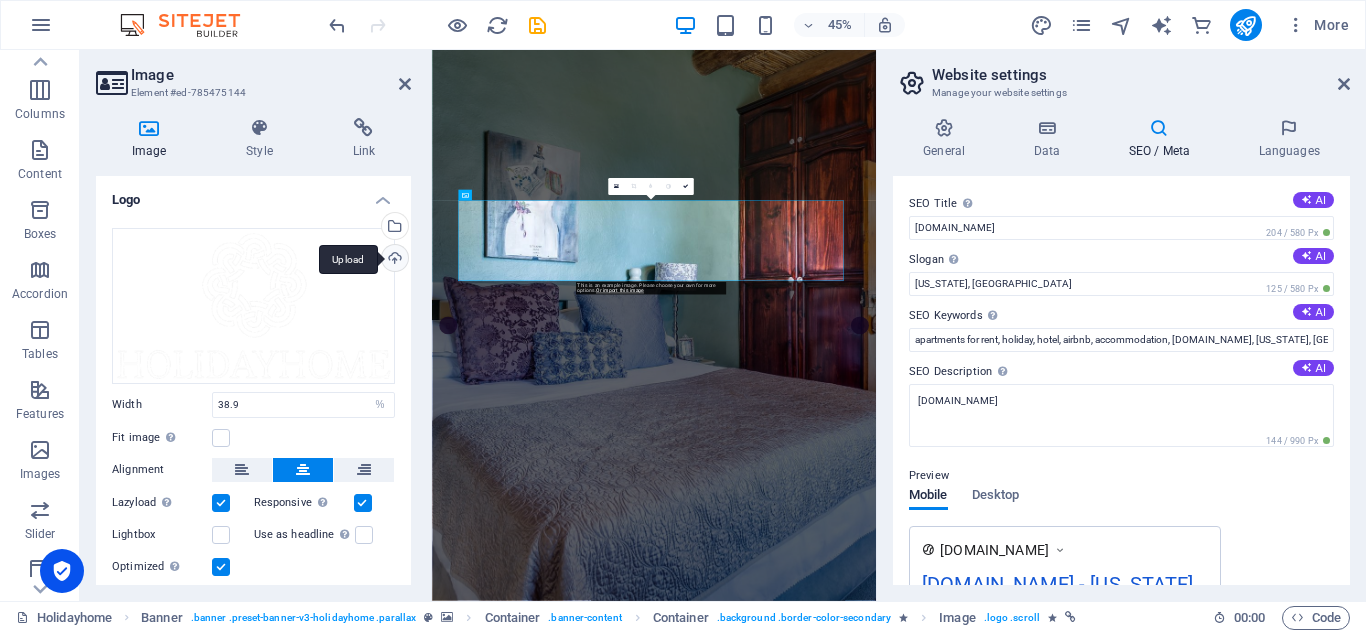 click on "Upload" at bounding box center [393, 260] 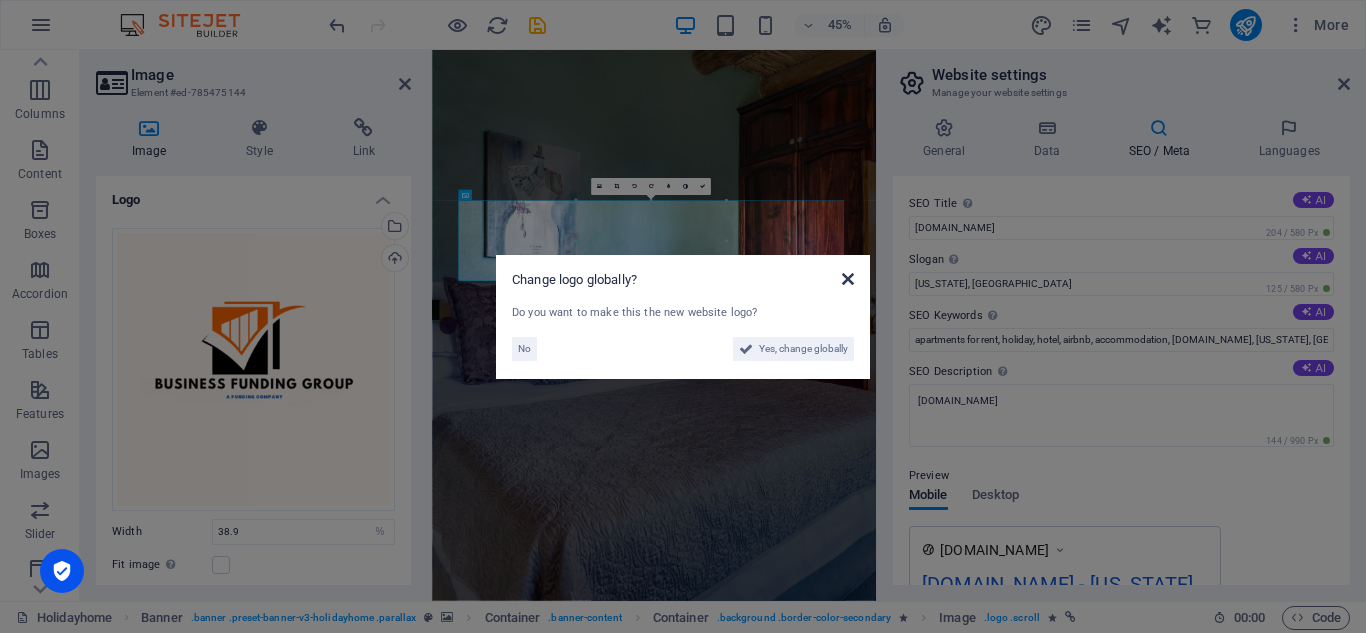 click at bounding box center (848, 279) 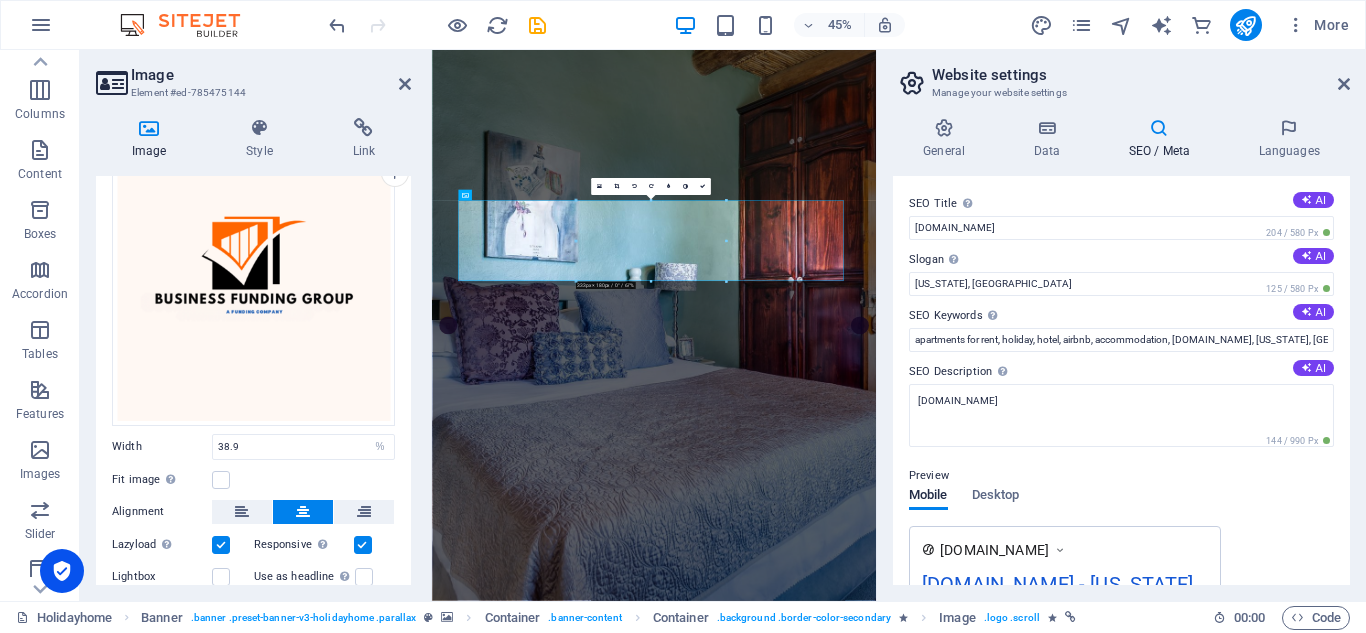 scroll, scrollTop: 185, scrollLeft: 0, axis: vertical 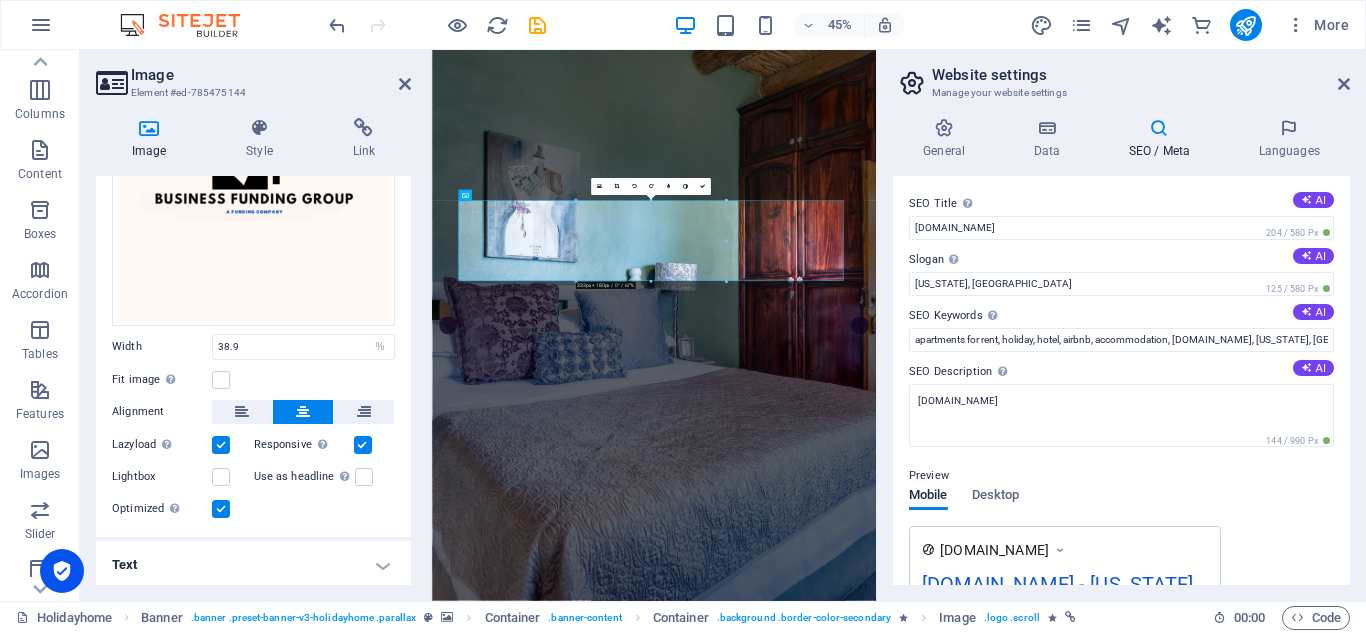 click on "Text" at bounding box center (253, 565) 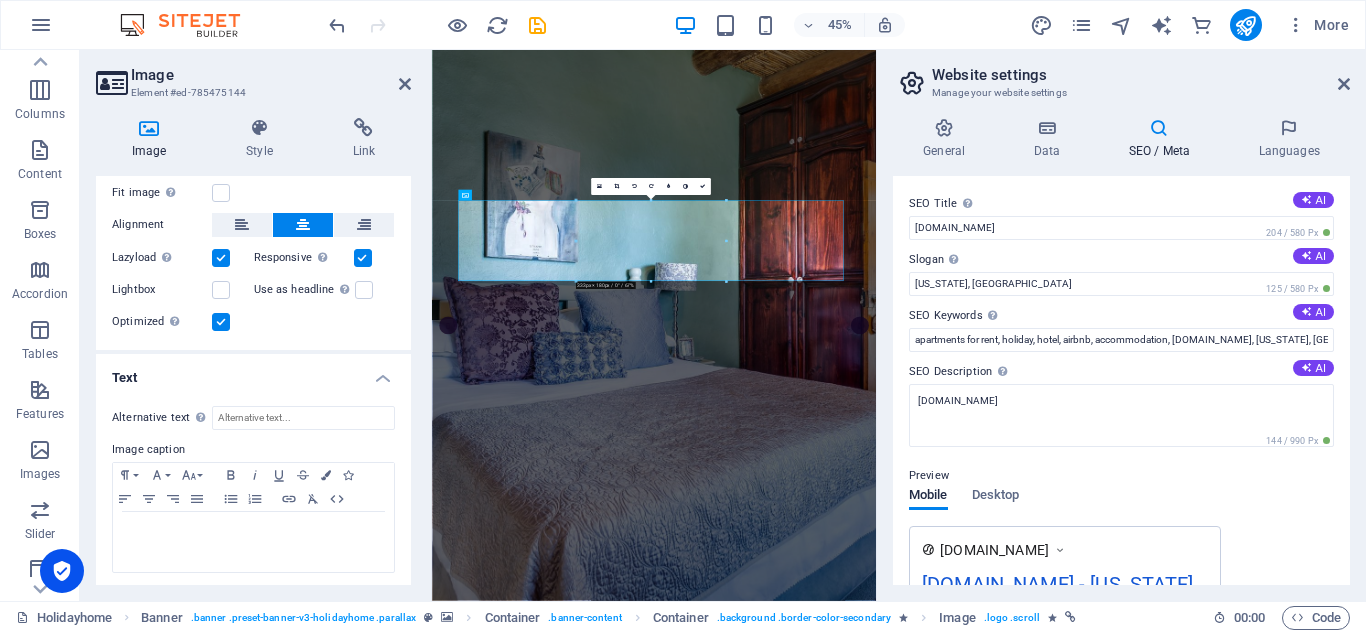 scroll, scrollTop: 373, scrollLeft: 0, axis: vertical 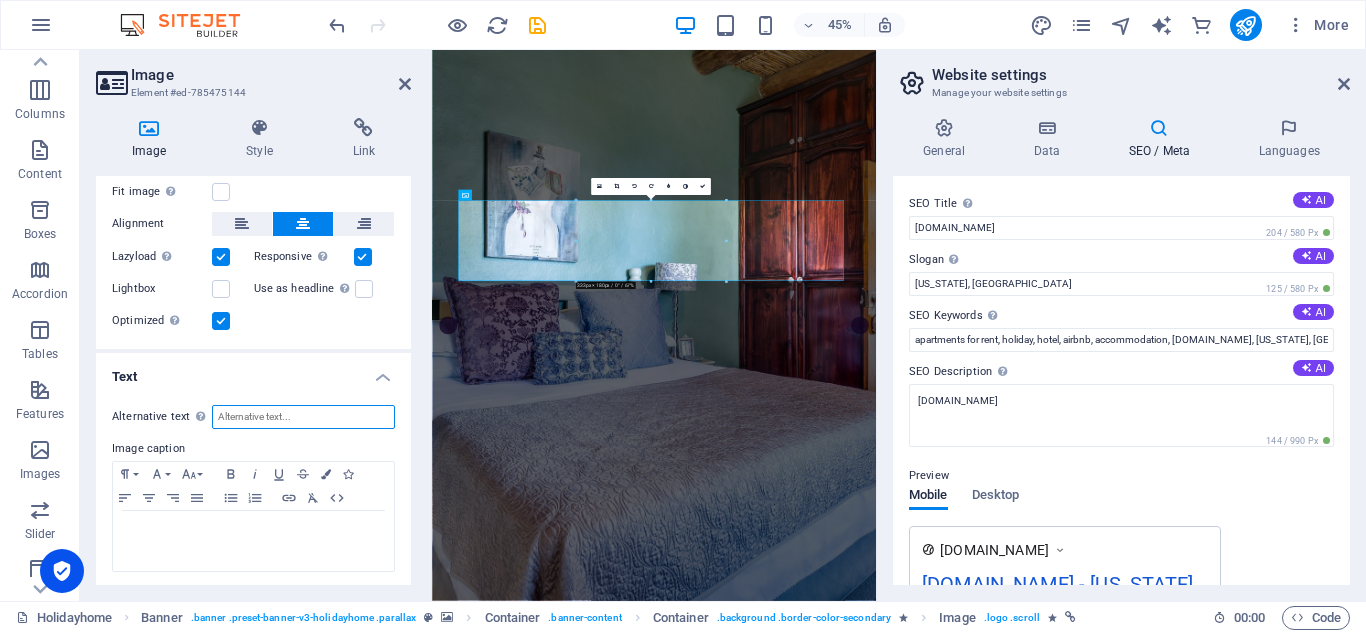 click on "Alternative text The alternative text is used by devices that cannot display images (e.g. image search engines) and should be added to every image to improve website accessibility." at bounding box center [303, 417] 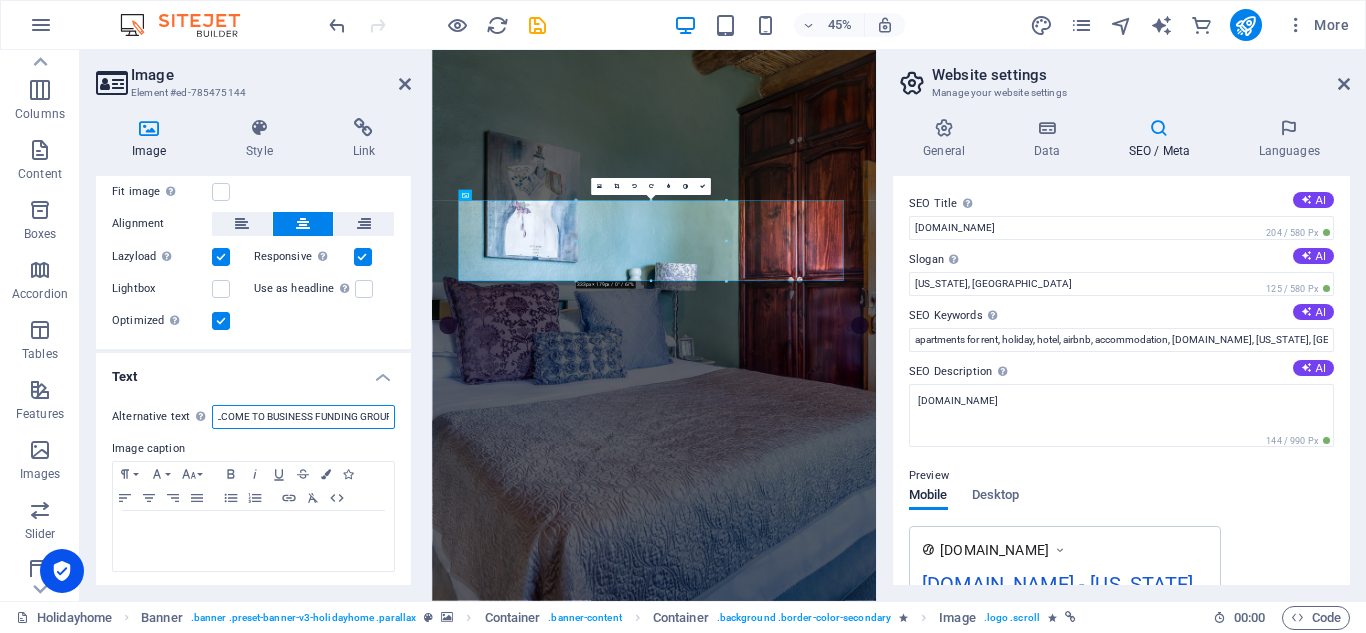 scroll, scrollTop: 0, scrollLeft: 23, axis: horizontal 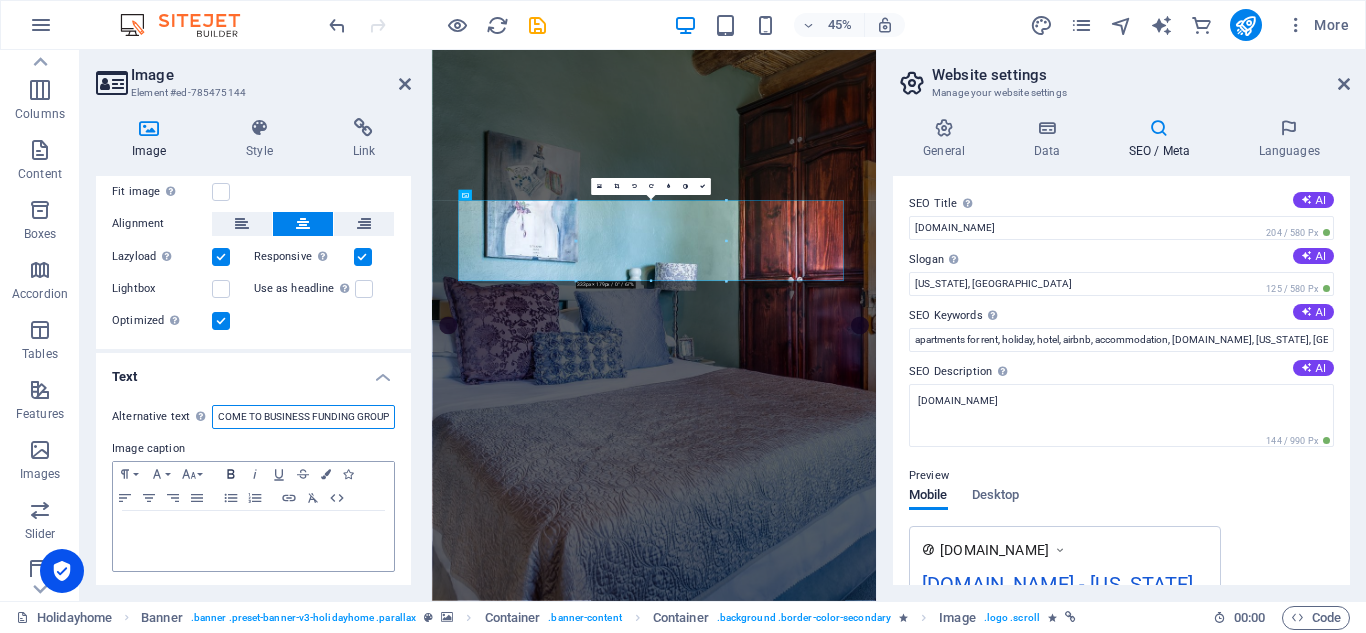 type on "WELCOME TO BUSINESS FUNDING GROUP" 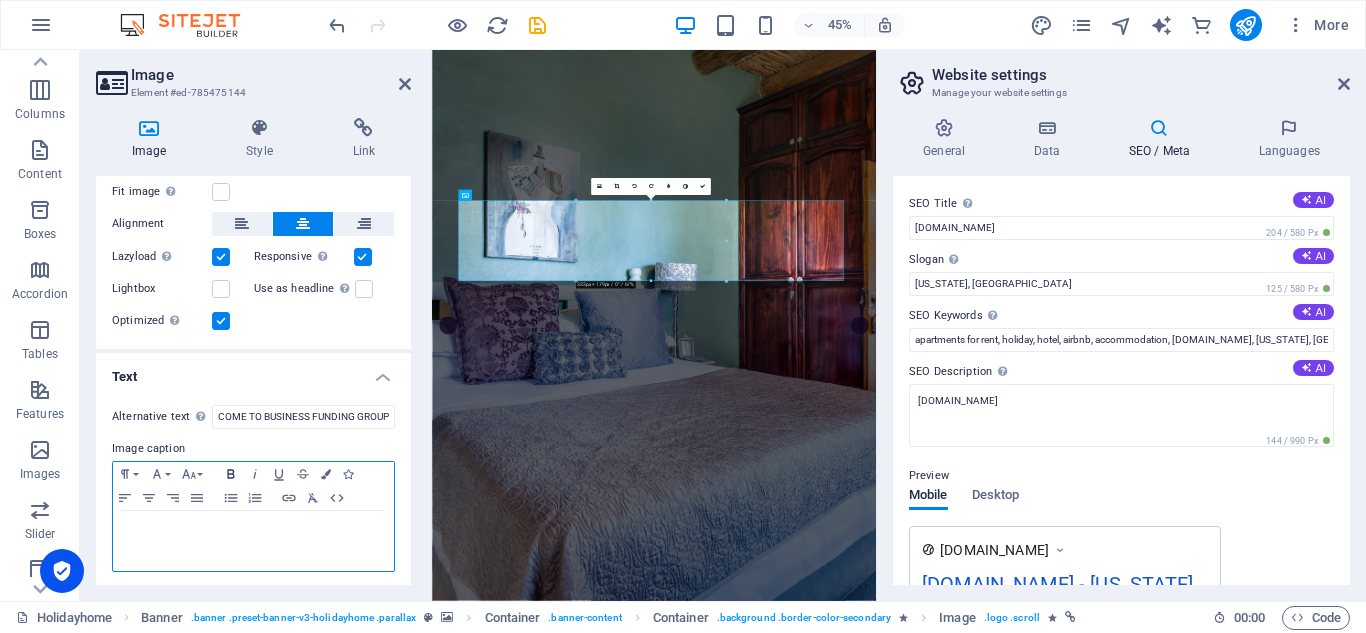 click 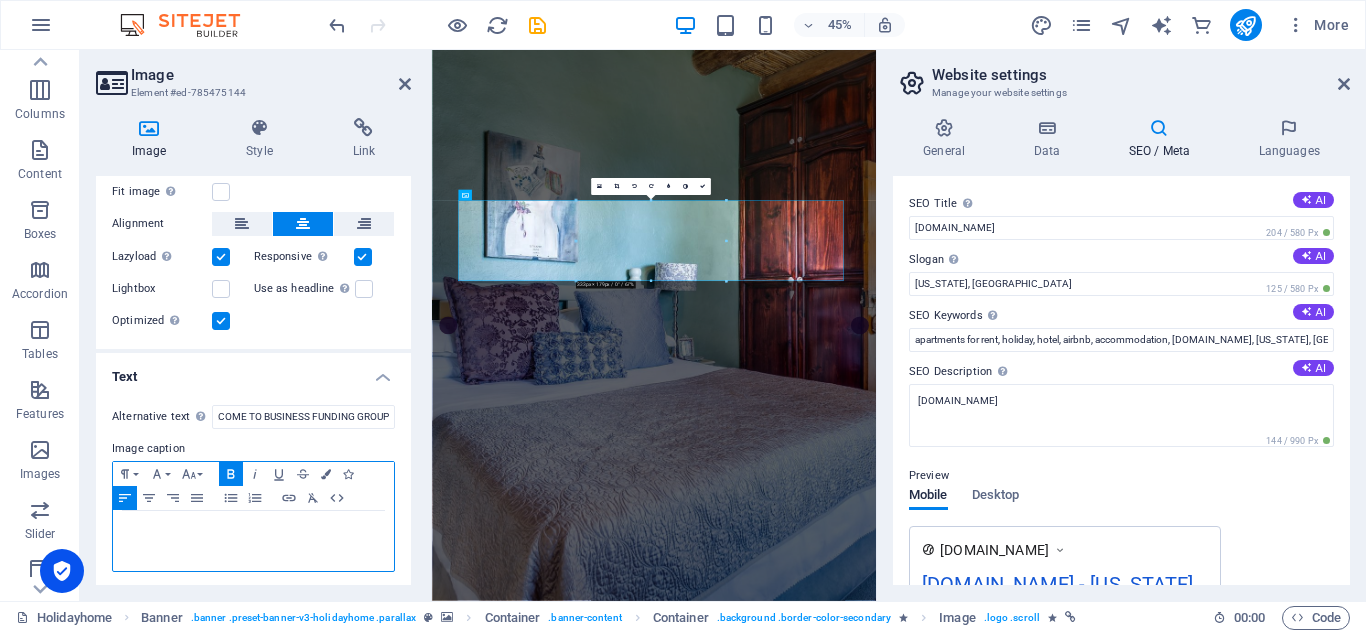 scroll, scrollTop: 0, scrollLeft: 0, axis: both 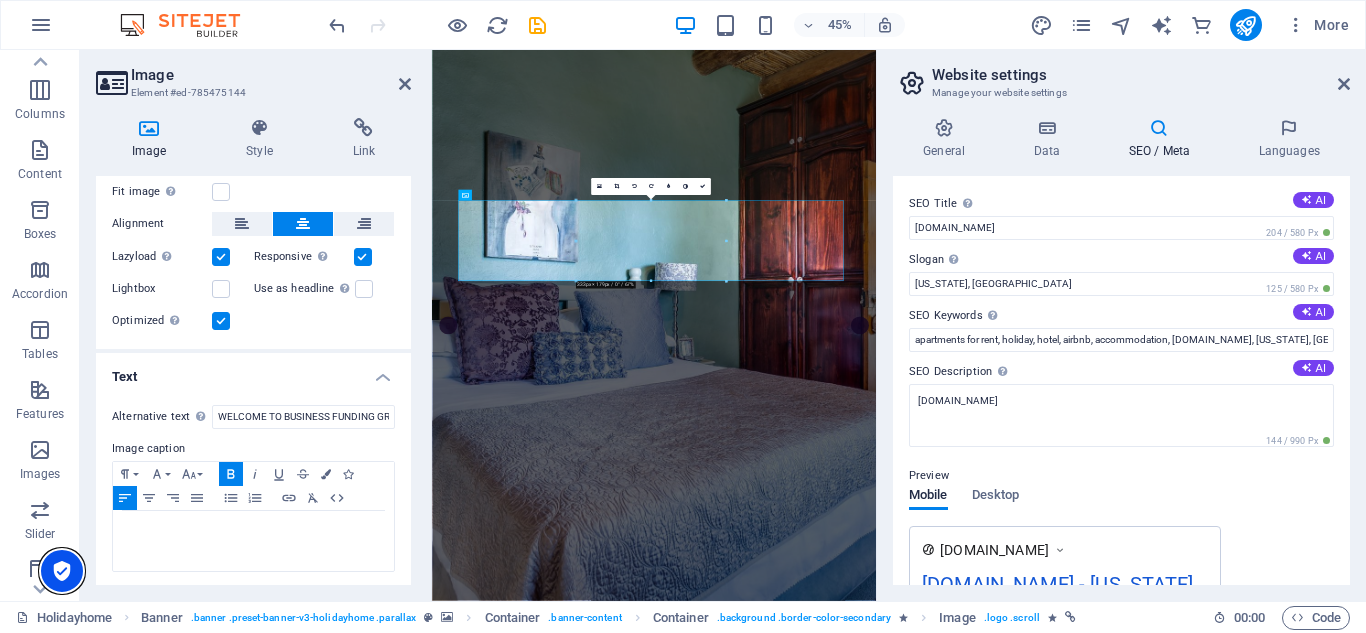 click at bounding box center [62, 571] 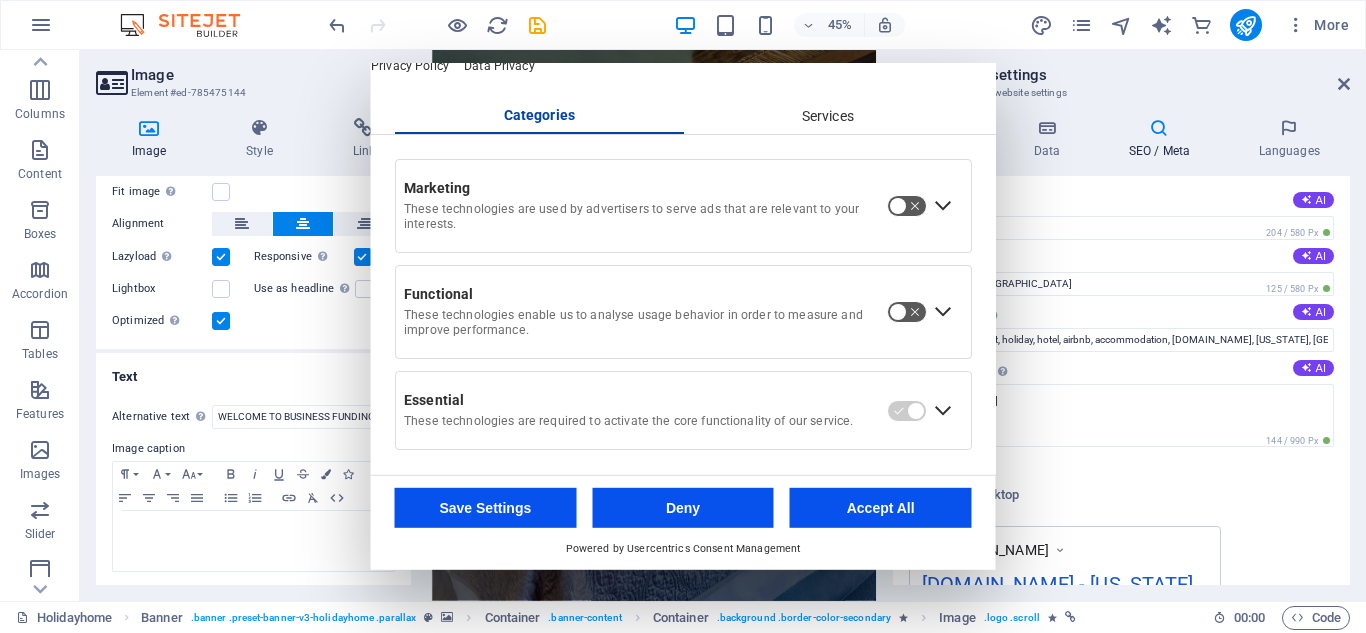 scroll, scrollTop: 110, scrollLeft: 0, axis: vertical 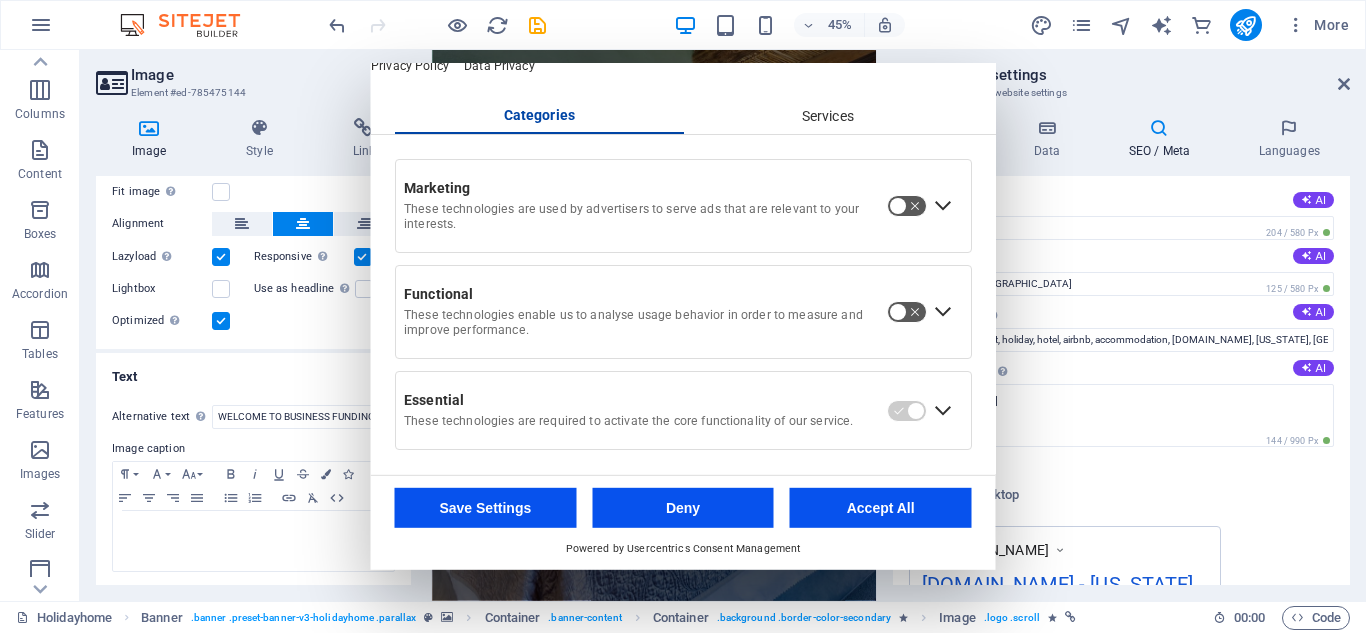 click at bounding box center [907, 312] 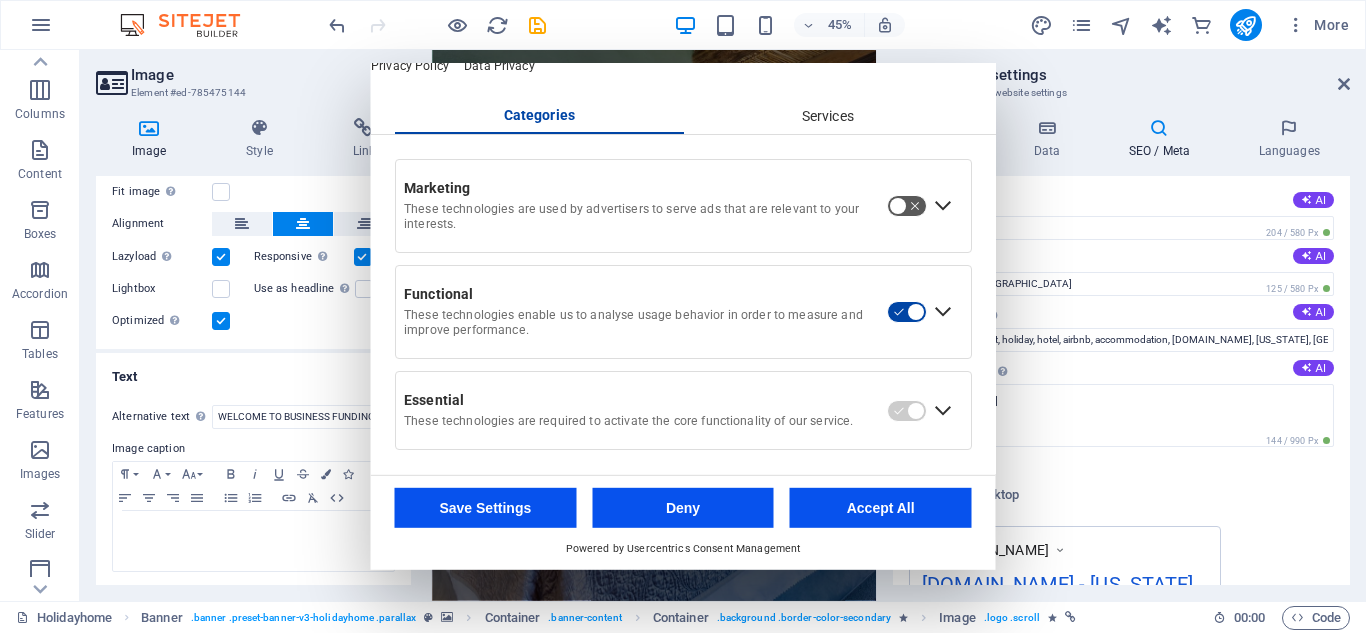 click at bounding box center (907, 312) 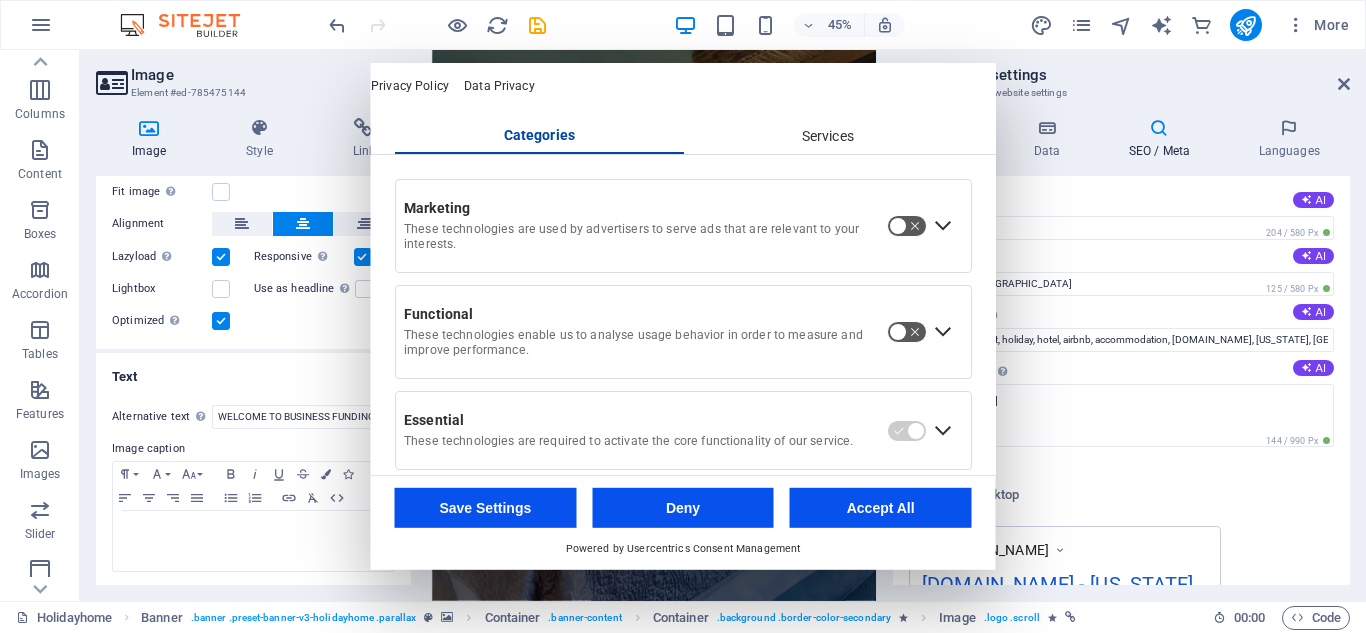 scroll, scrollTop: 100, scrollLeft: 0, axis: vertical 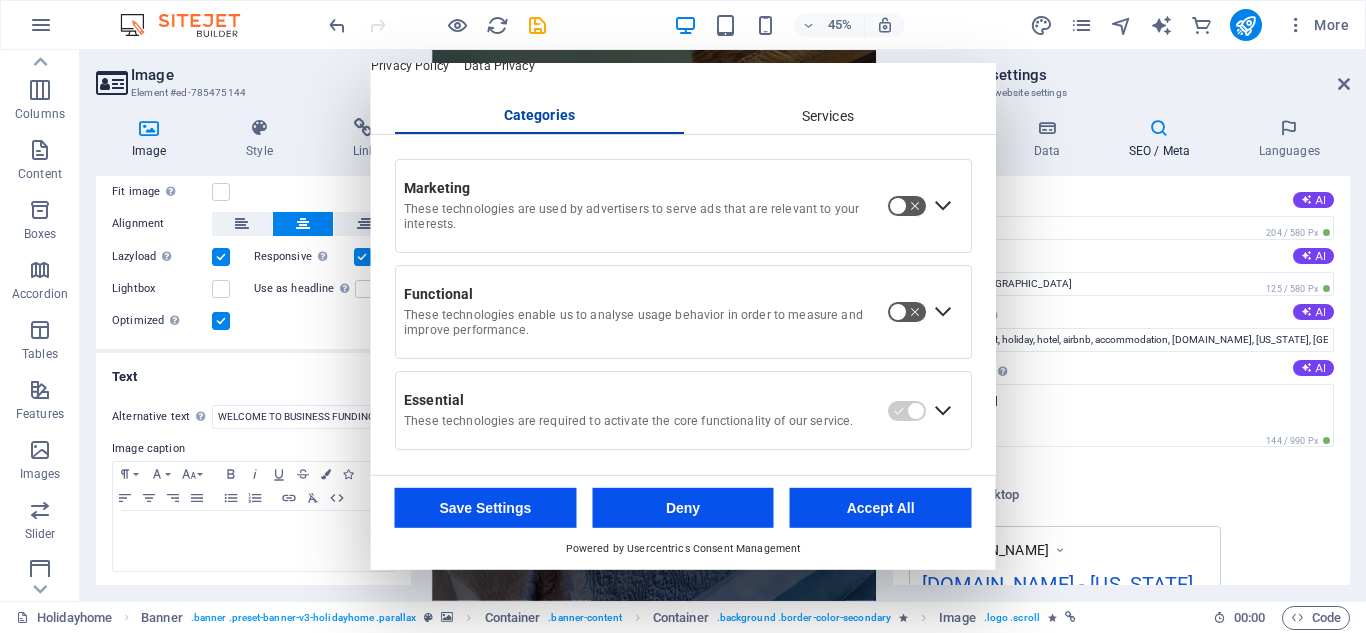 click at bounding box center [907, 206] 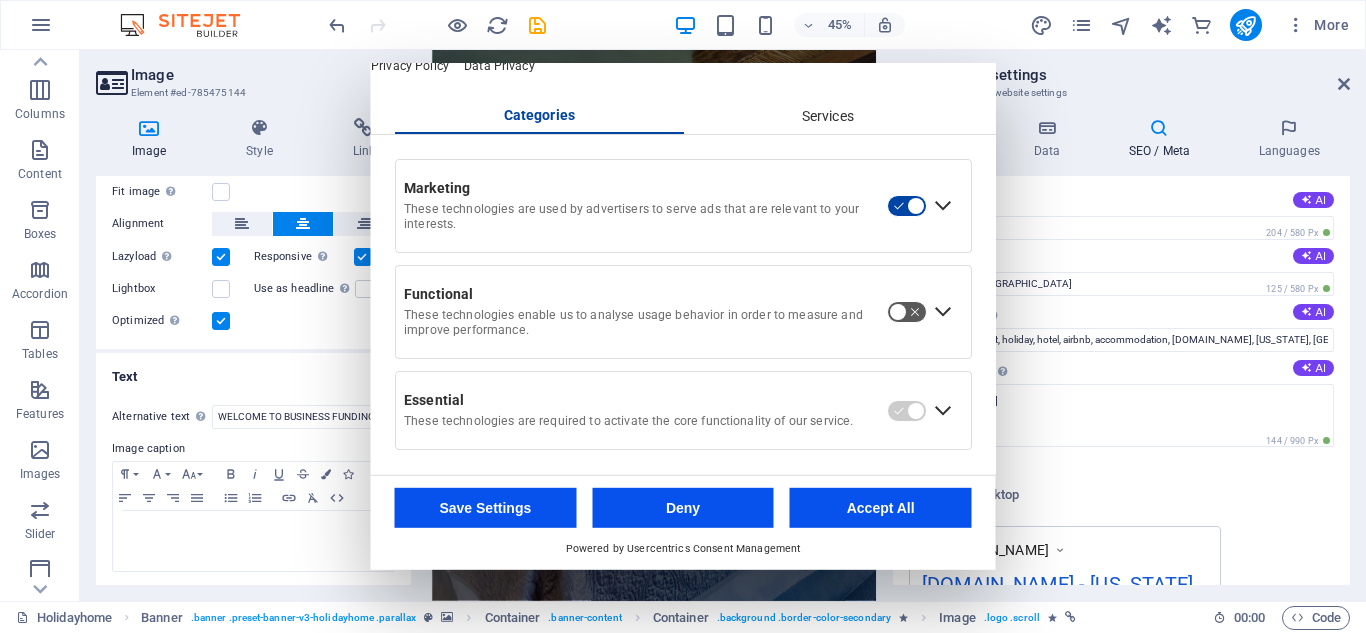 scroll, scrollTop: 110, scrollLeft: 0, axis: vertical 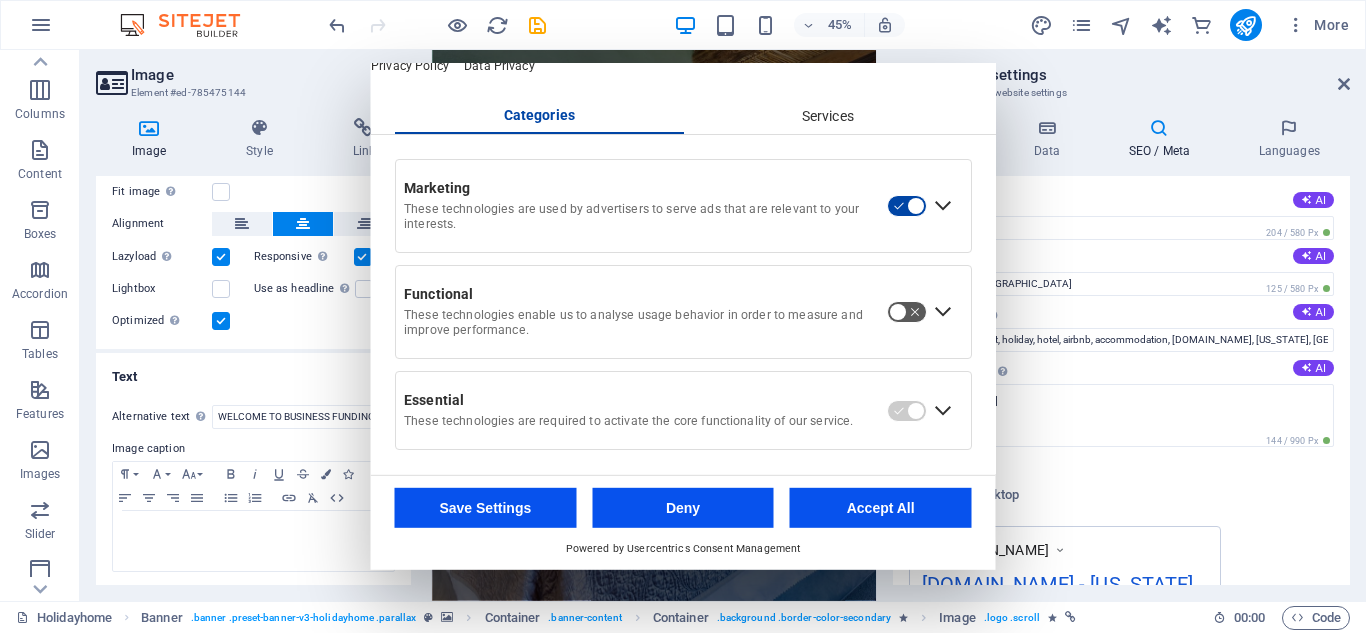 click at bounding box center (907, 312) 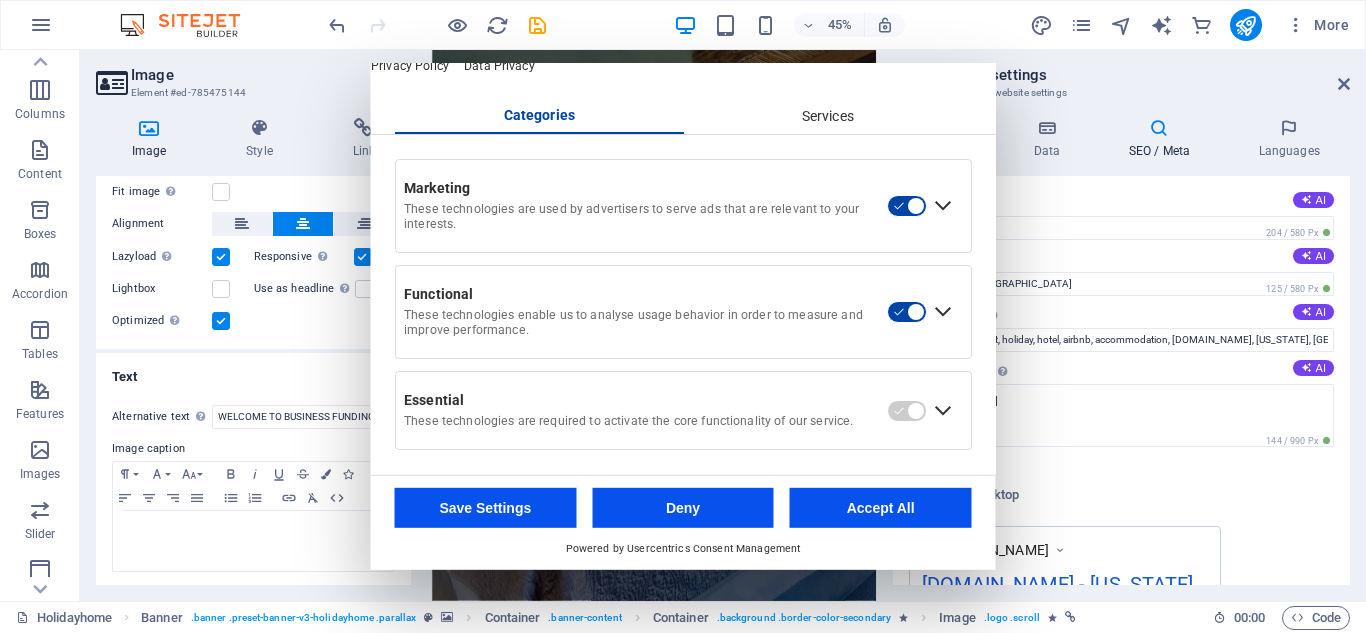 scroll, scrollTop: 110, scrollLeft: 0, axis: vertical 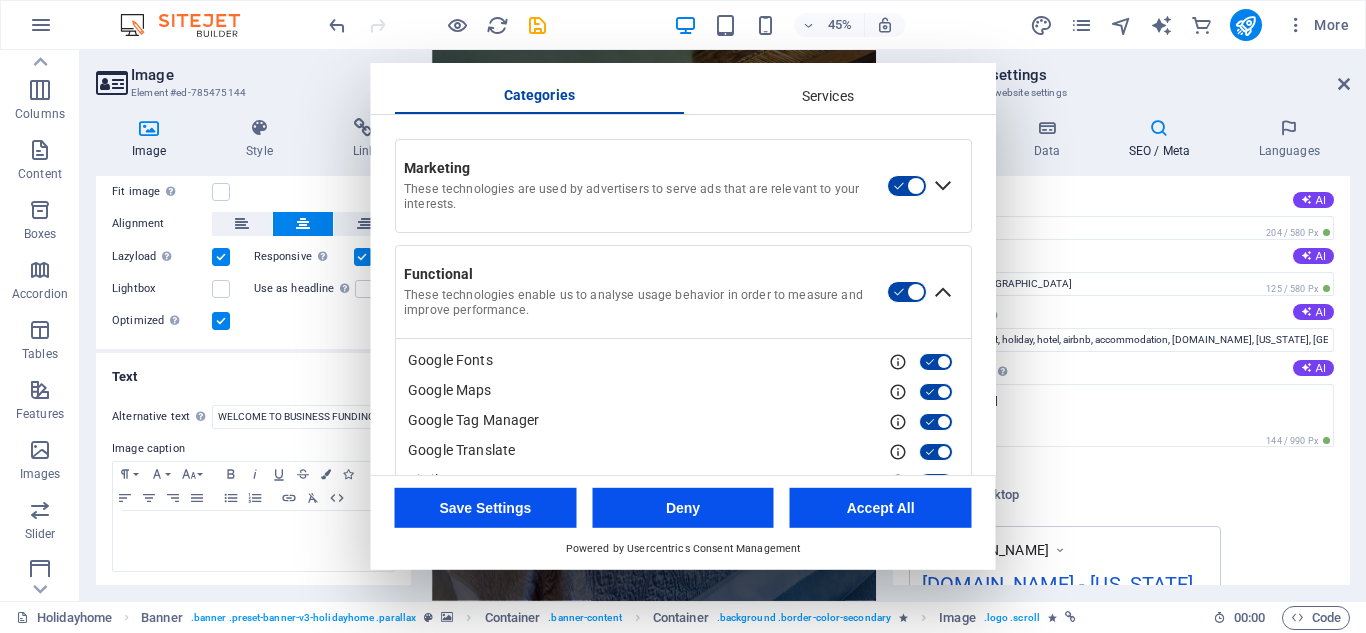 click at bounding box center (943, 186) 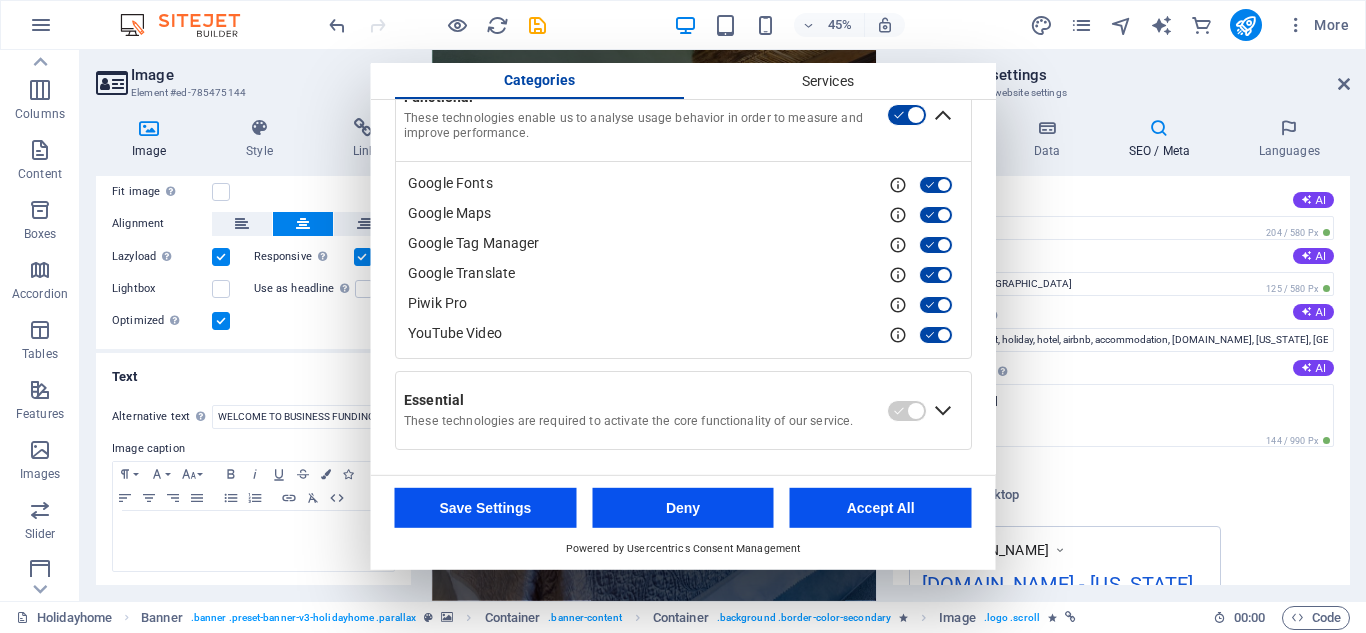 scroll, scrollTop: 0, scrollLeft: 0, axis: both 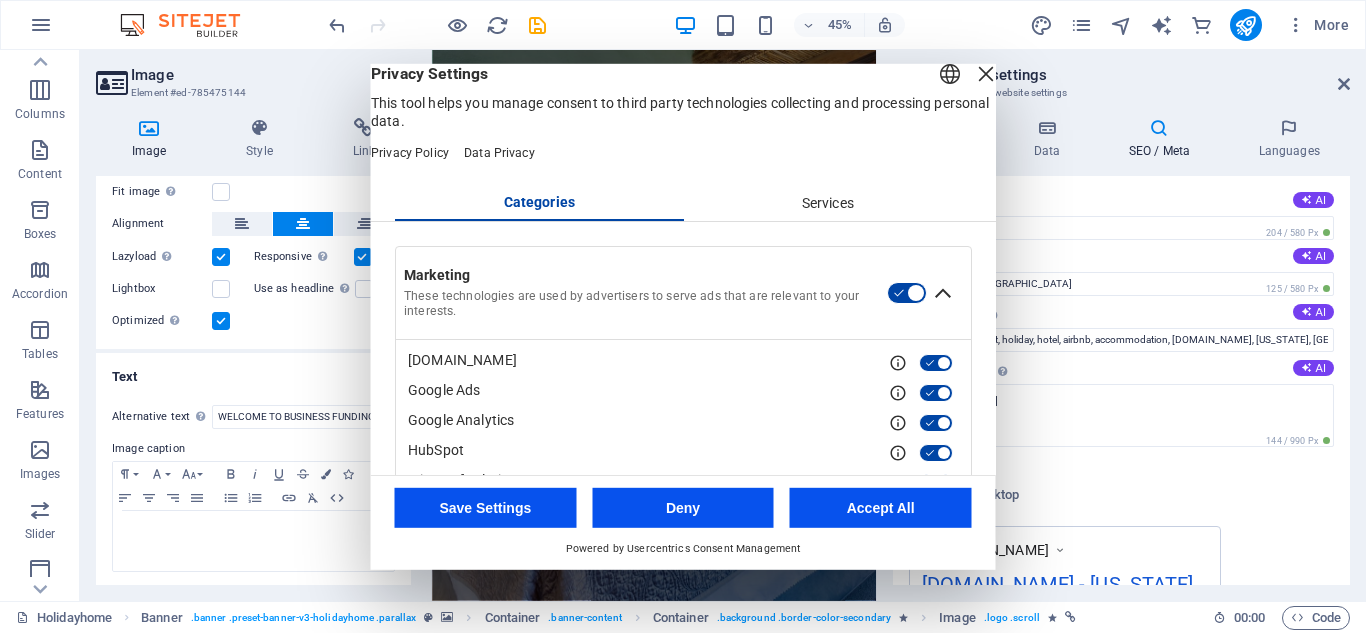 click at bounding box center [986, 73] 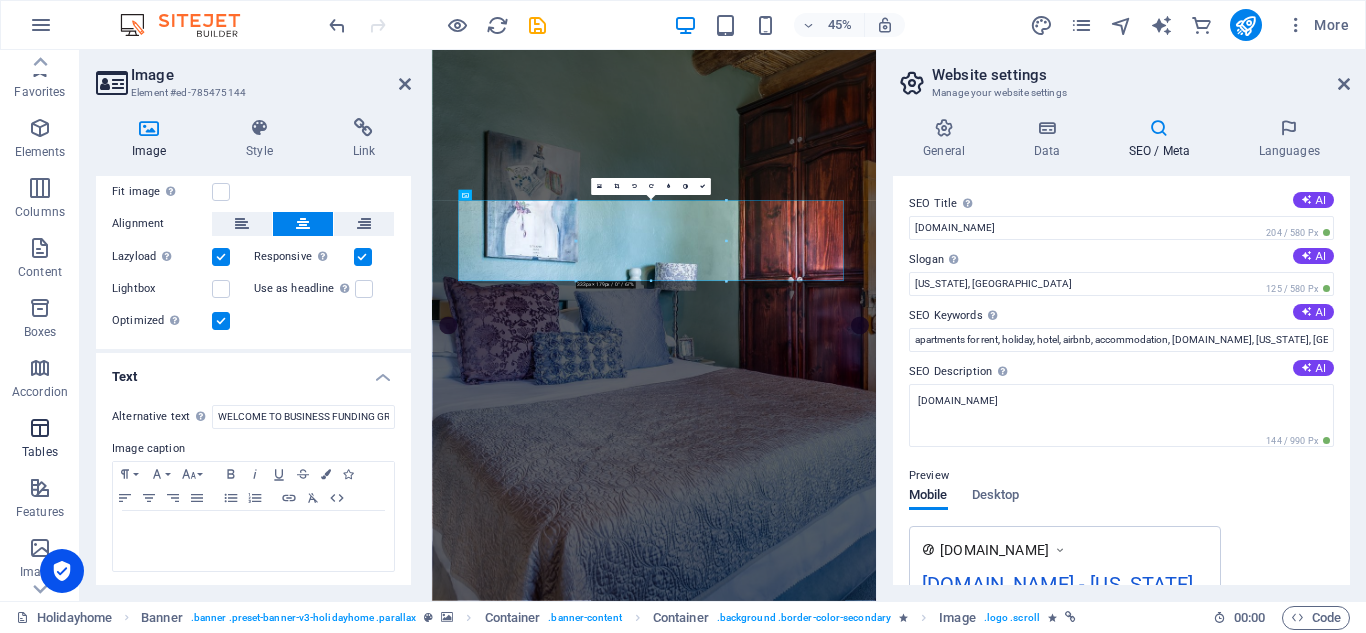 scroll, scrollTop: 0, scrollLeft: 0, axis: both 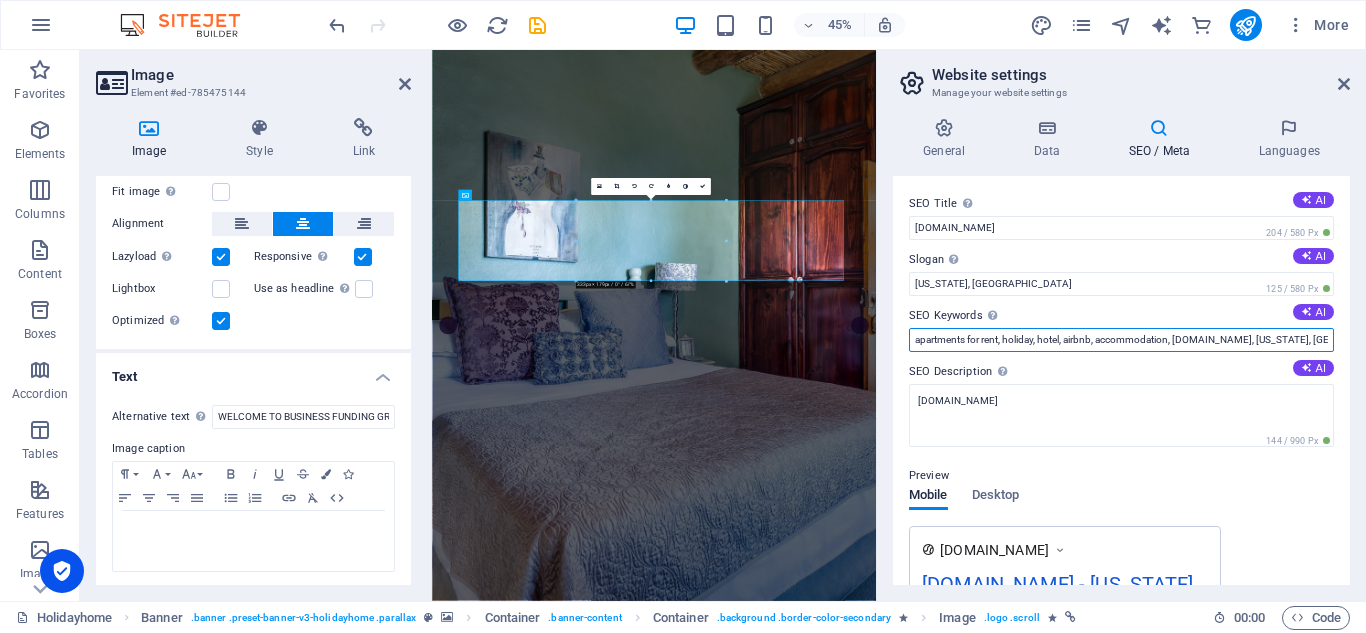 click on "apartments for rent, holiday, hotel, airbnb, accommodation, businessfunding.group, New York, NY" at bounding box center [1121, 340] 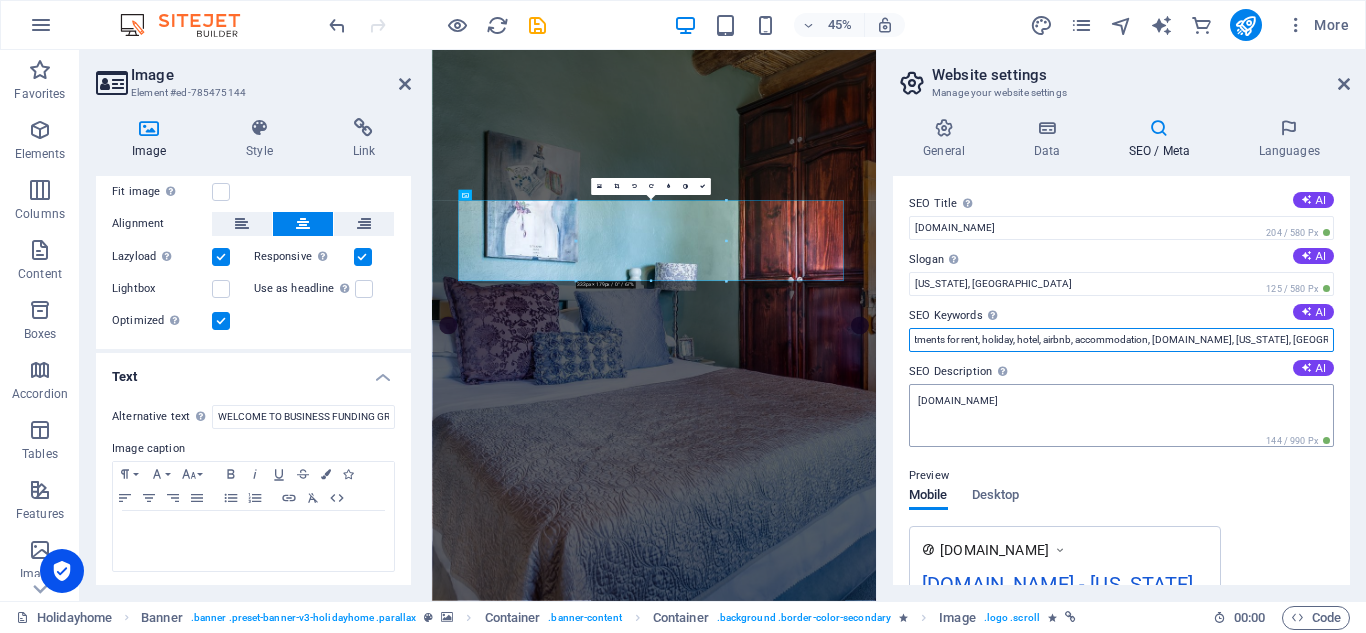 scroll, scrollTop: 0, scrollLeft: 0, axis: both 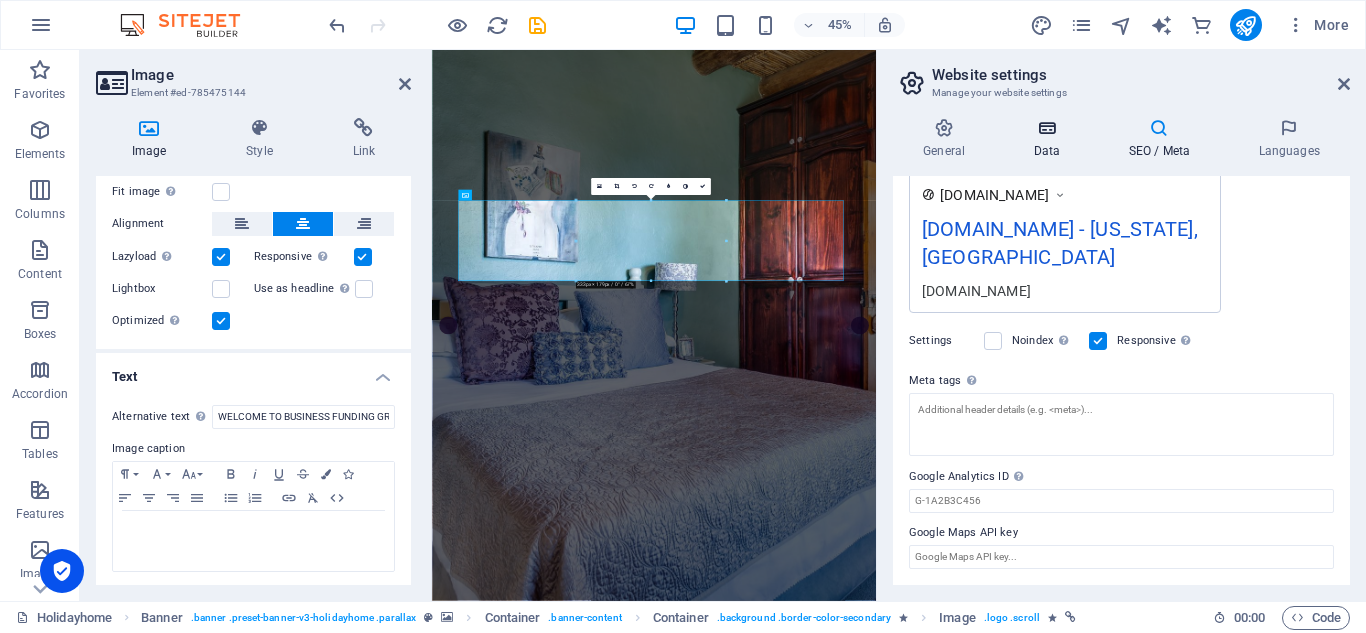 click at bounding box center [1046, 128] 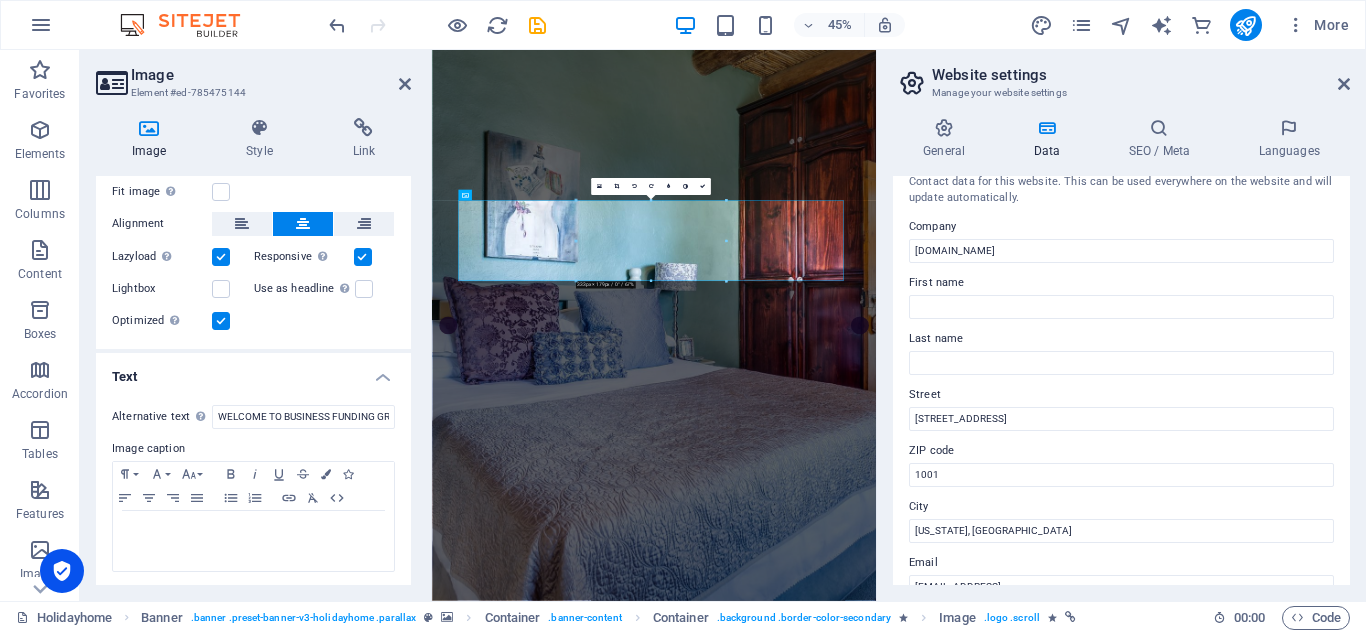 scroll, scrollTop: 0, scrollLeft: 0, axis: both 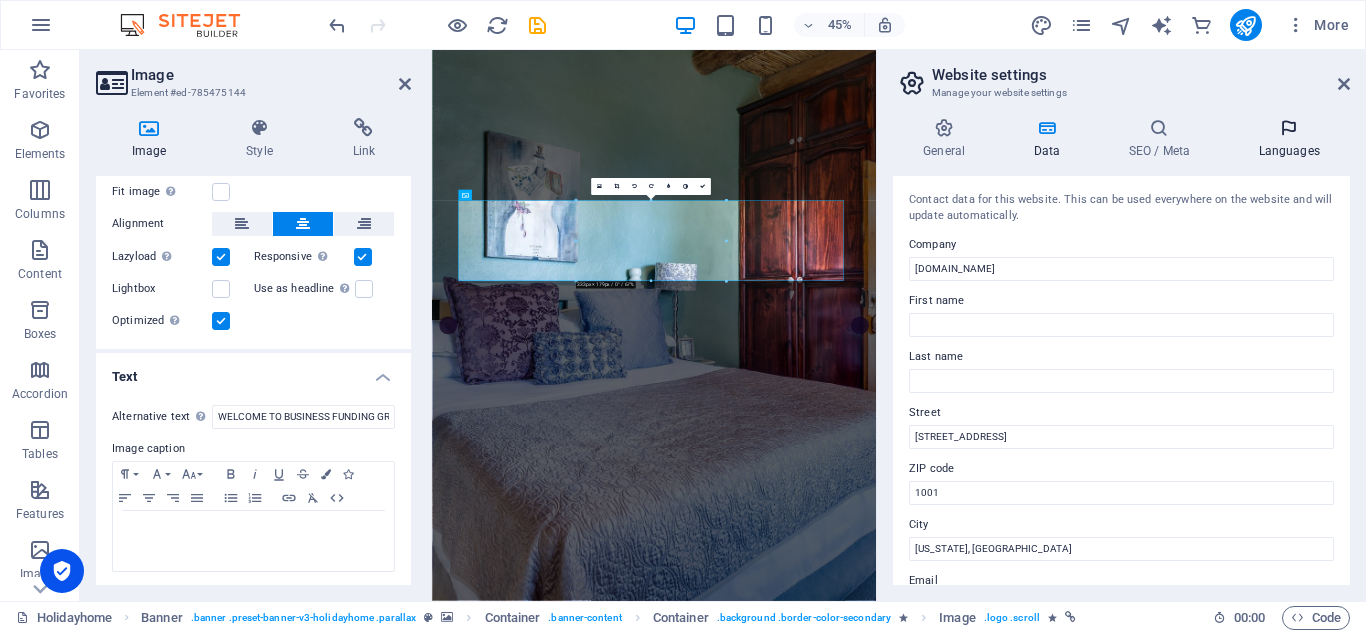 click at bounding box center [1289, 128] 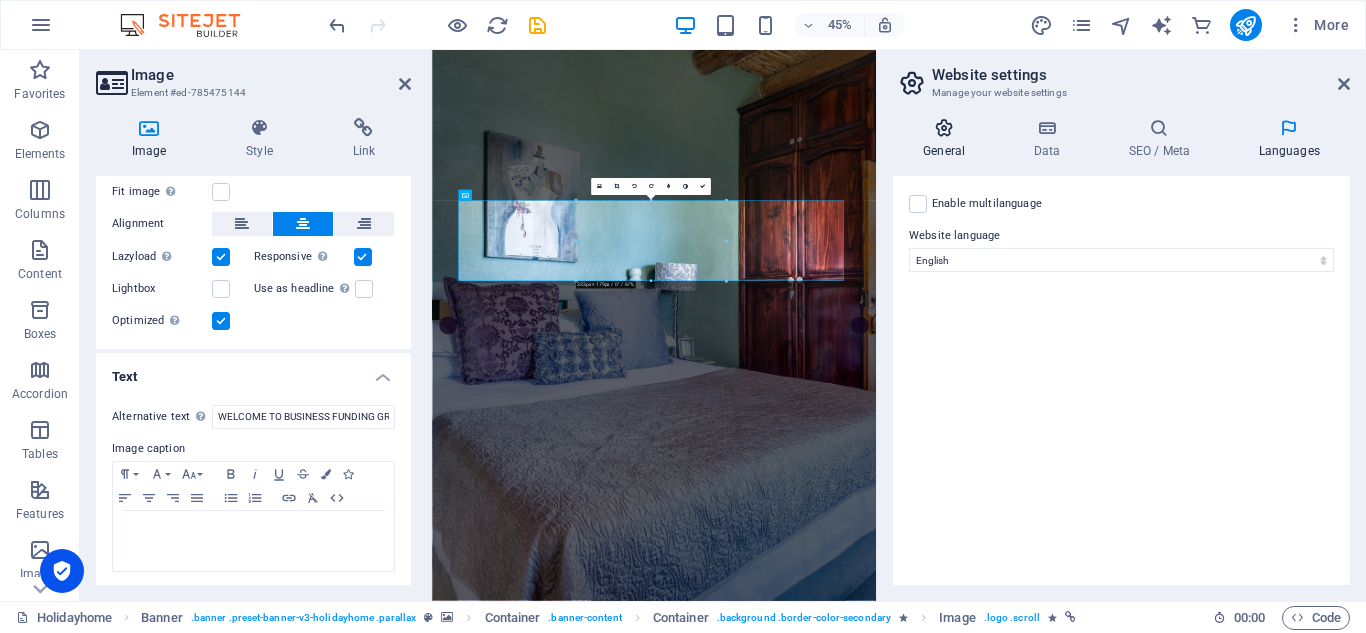 click on "General" at bounding box center [948, 139] 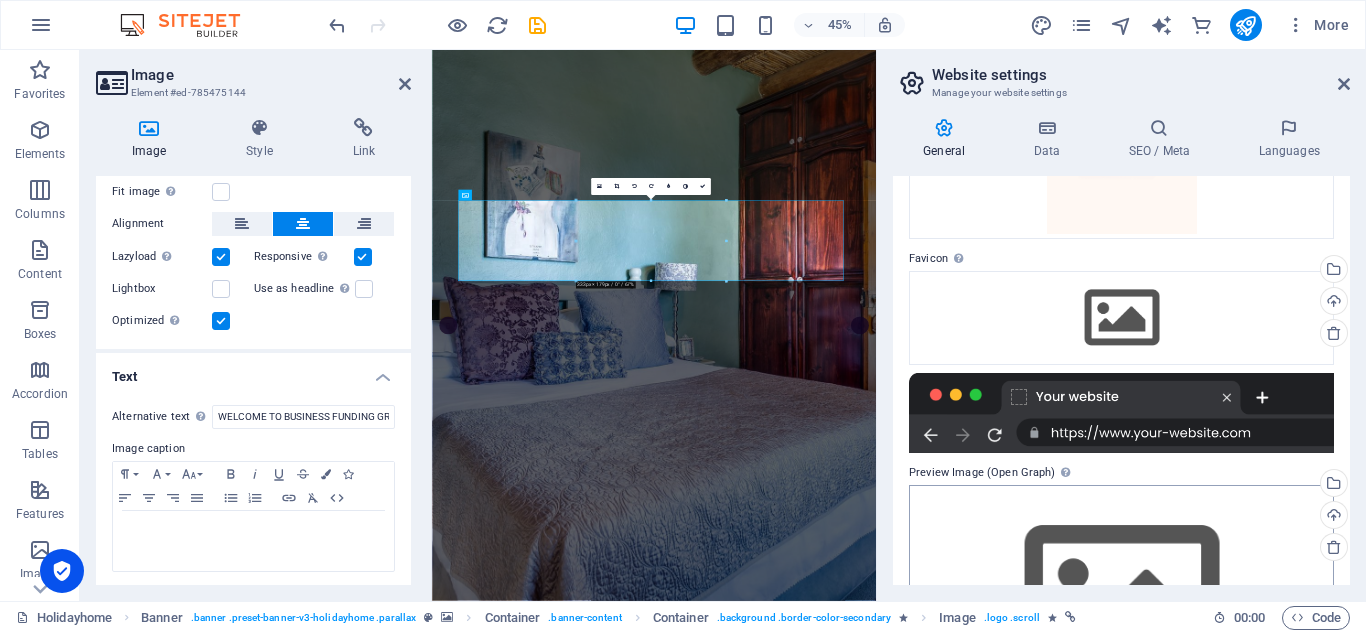 scroll, scrollTop: 200, scrollLeft: 0, axis: vertical 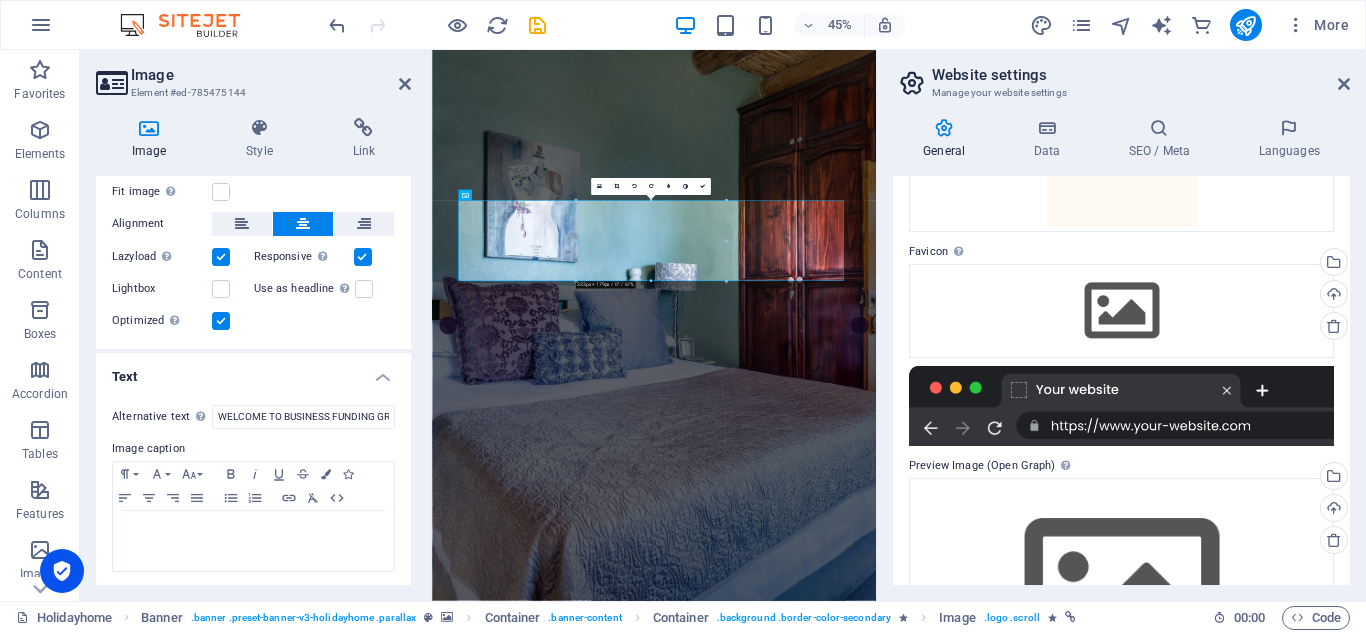 click at bounding box center (1121, 406) 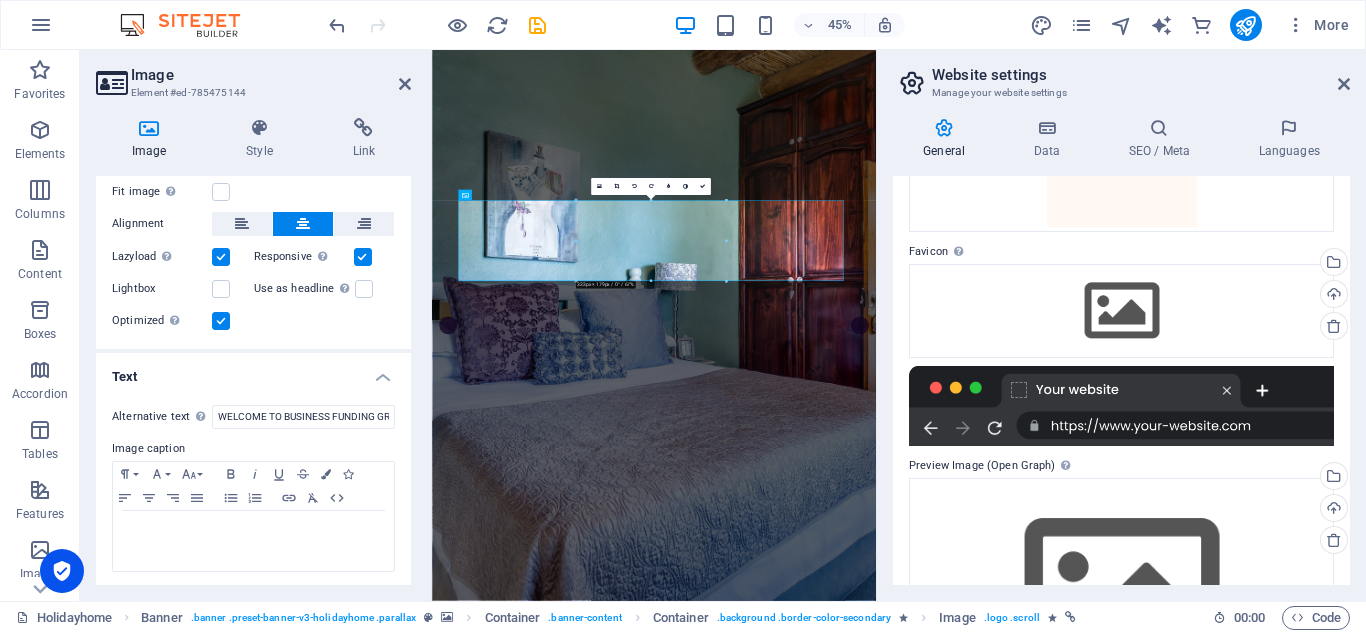 click at bounding box center [1121, 406] 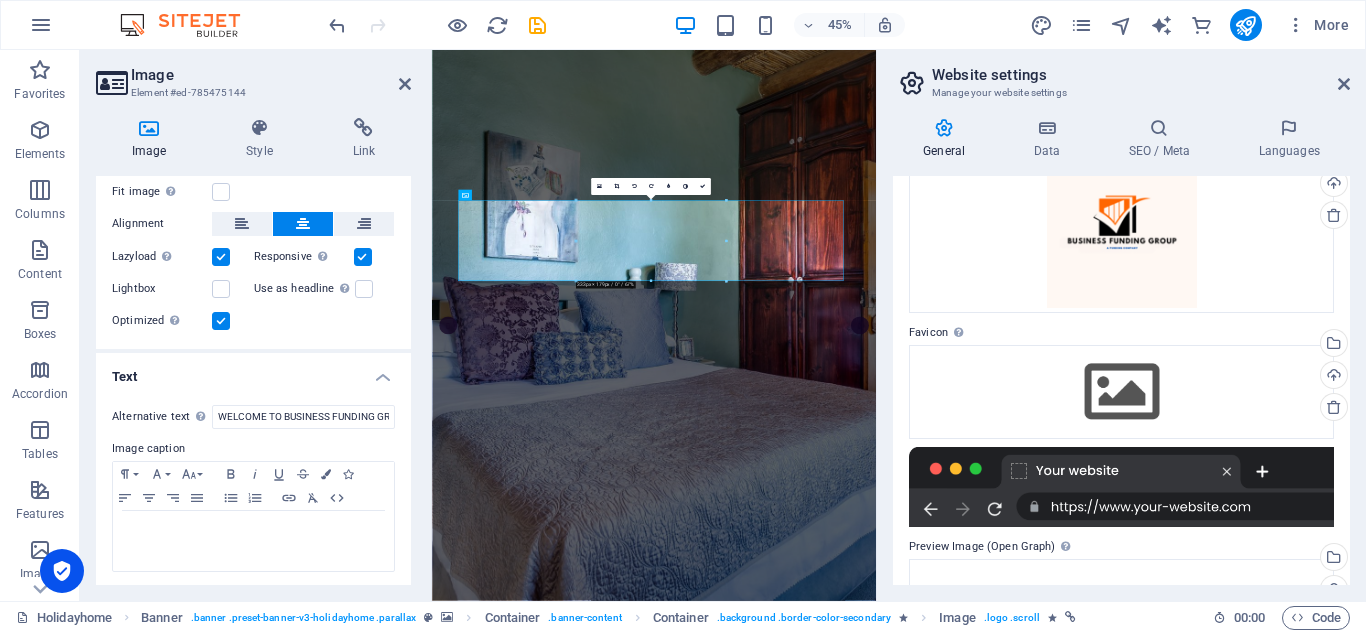scroll, scrollTop: 0, scrollLeft: 0, axis: both 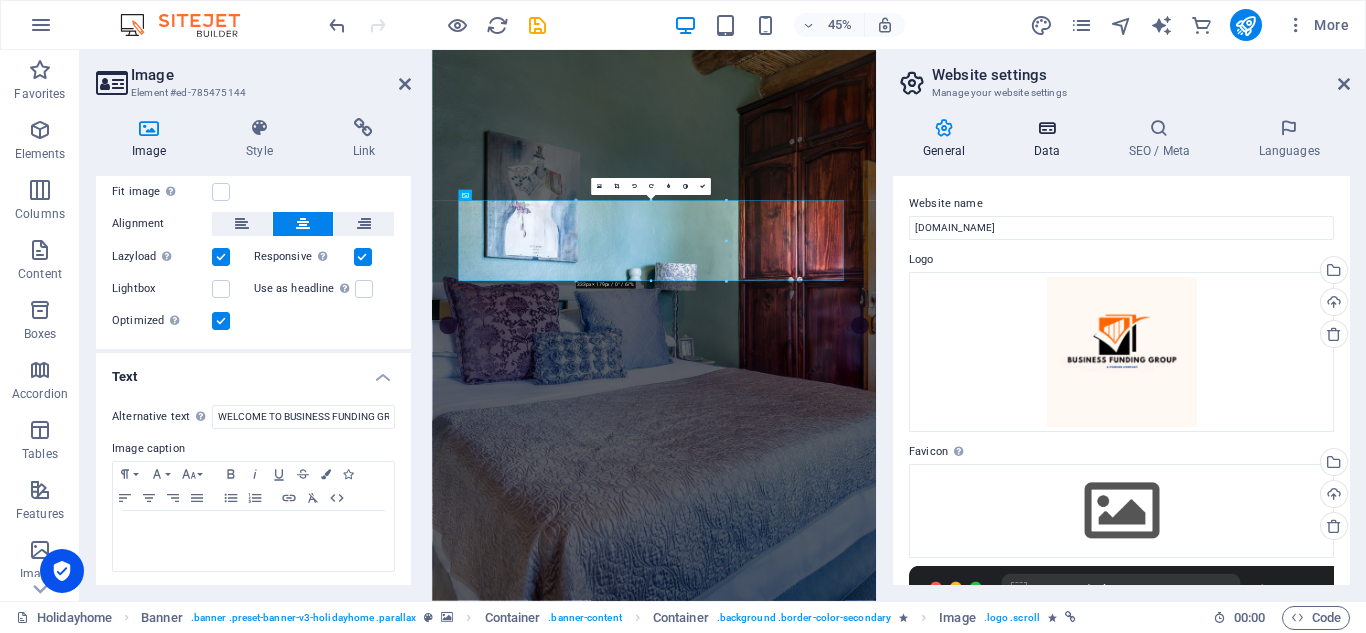 click on "Data" at bounding box center [1050, 139] 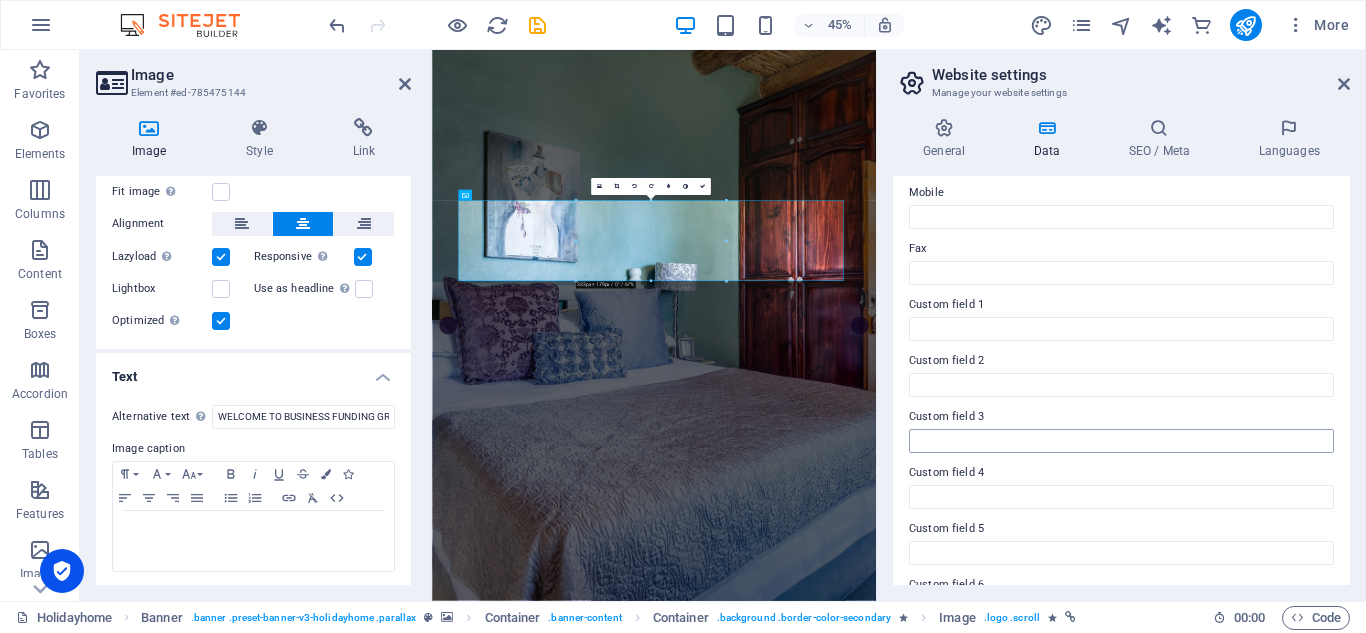 scroll, scrollTop: 552, scrollLeft: 0, axis: vertical 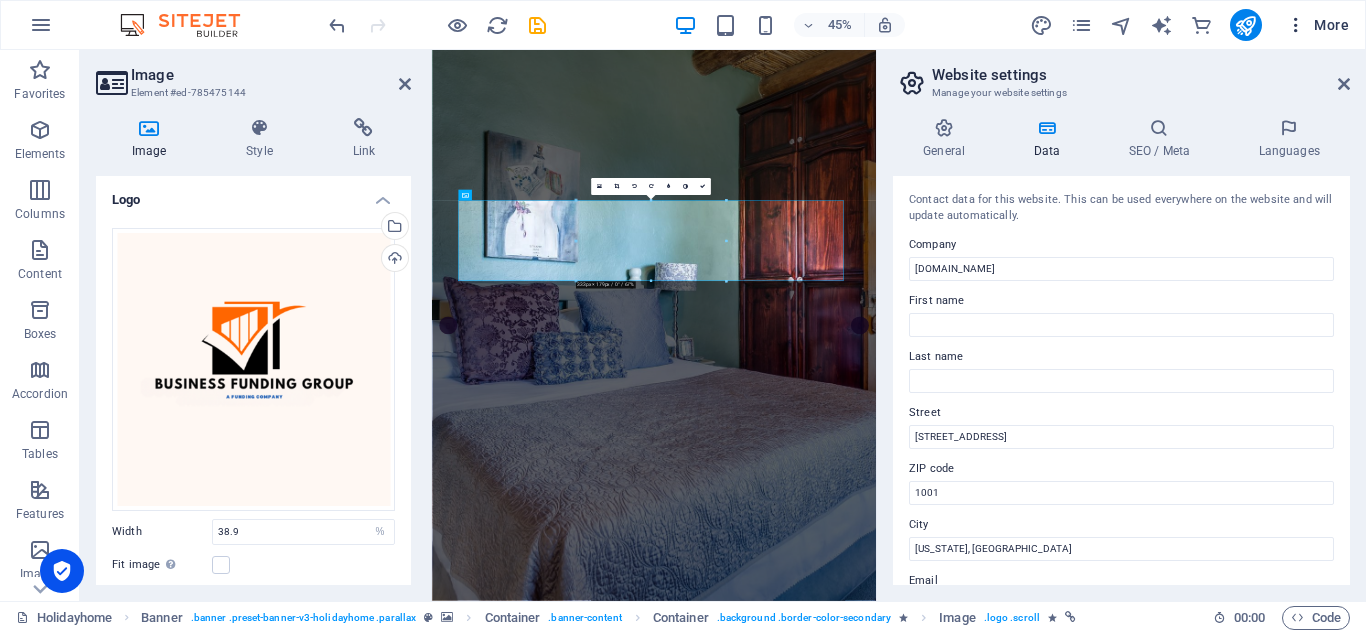 click at bounding box center (1296, 25) 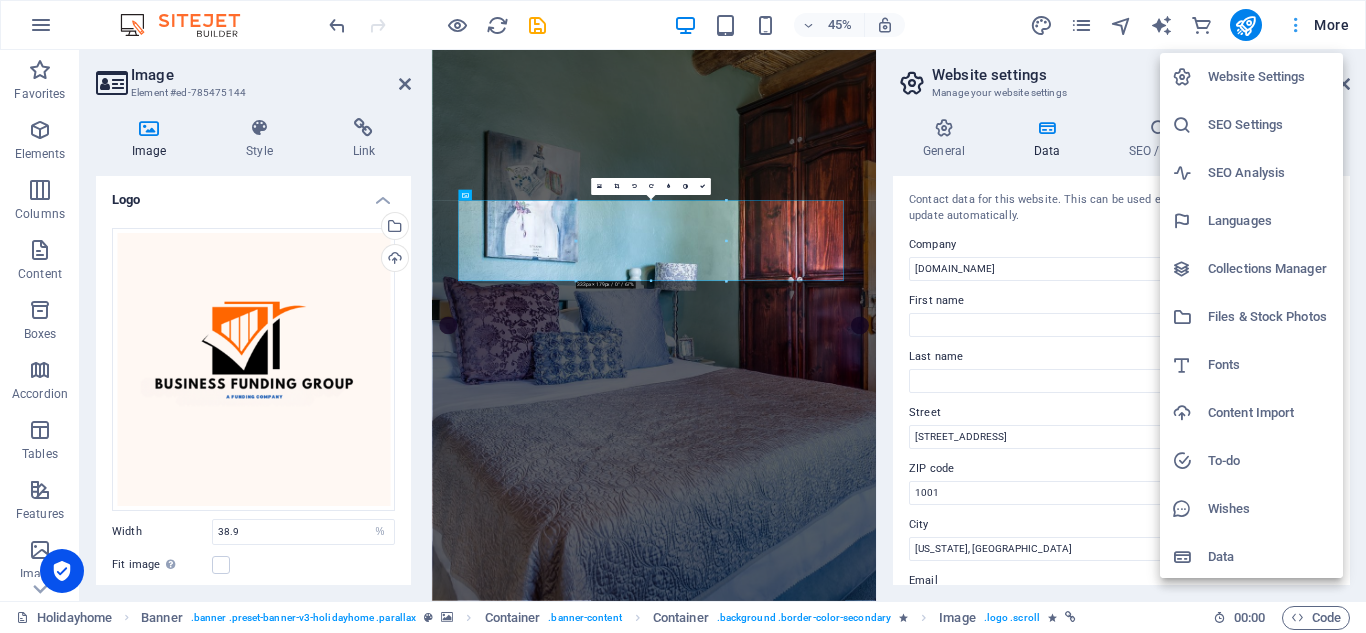 click at bounding box center (683, 316) 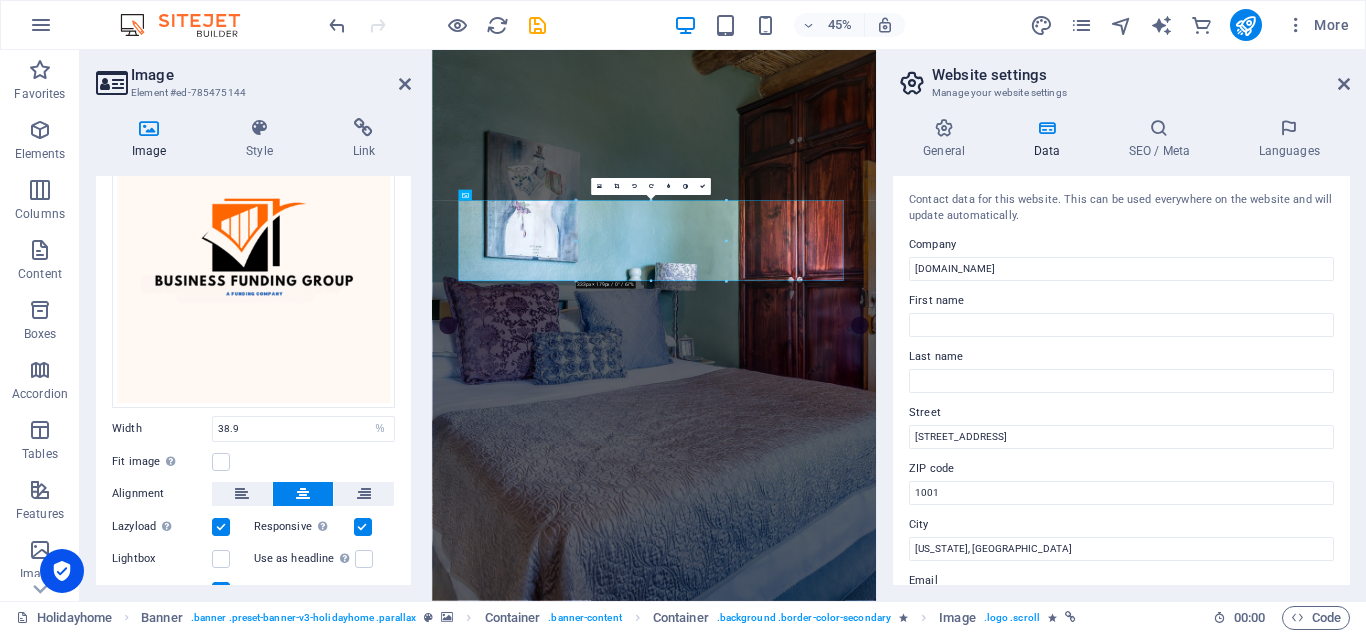 scroll, scrollTop: 0, scrollLeft: 0, axis: both 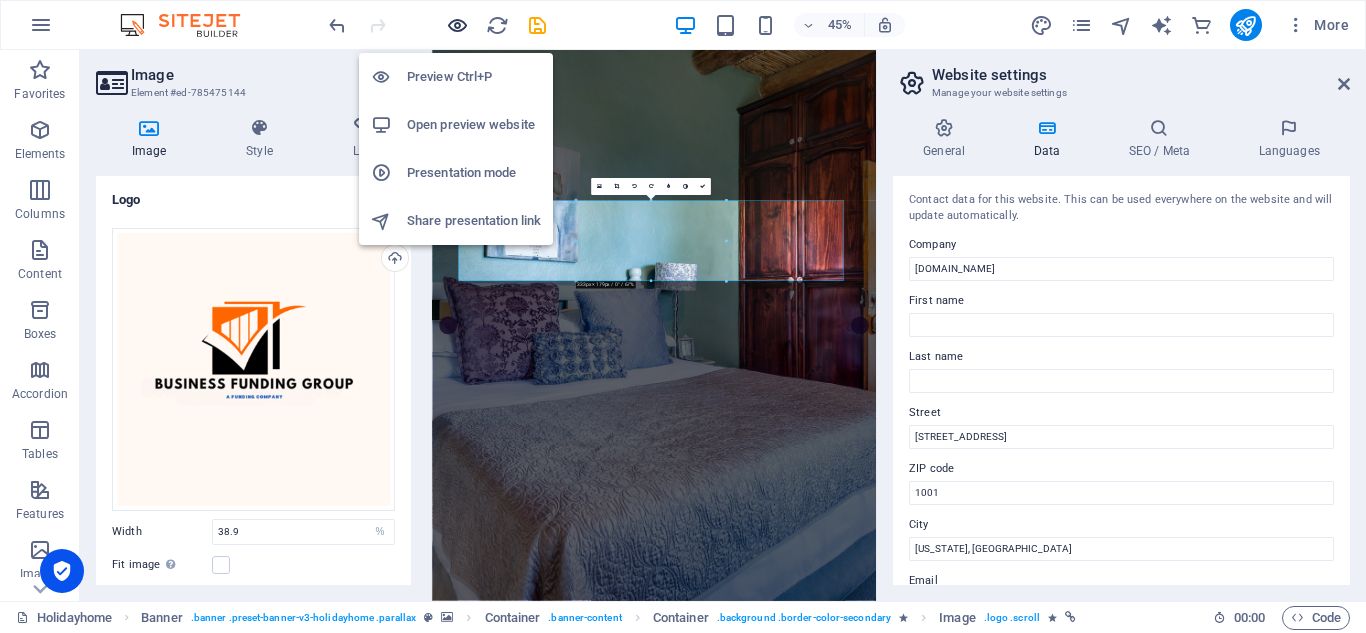 click at bounding box center [457, 25] 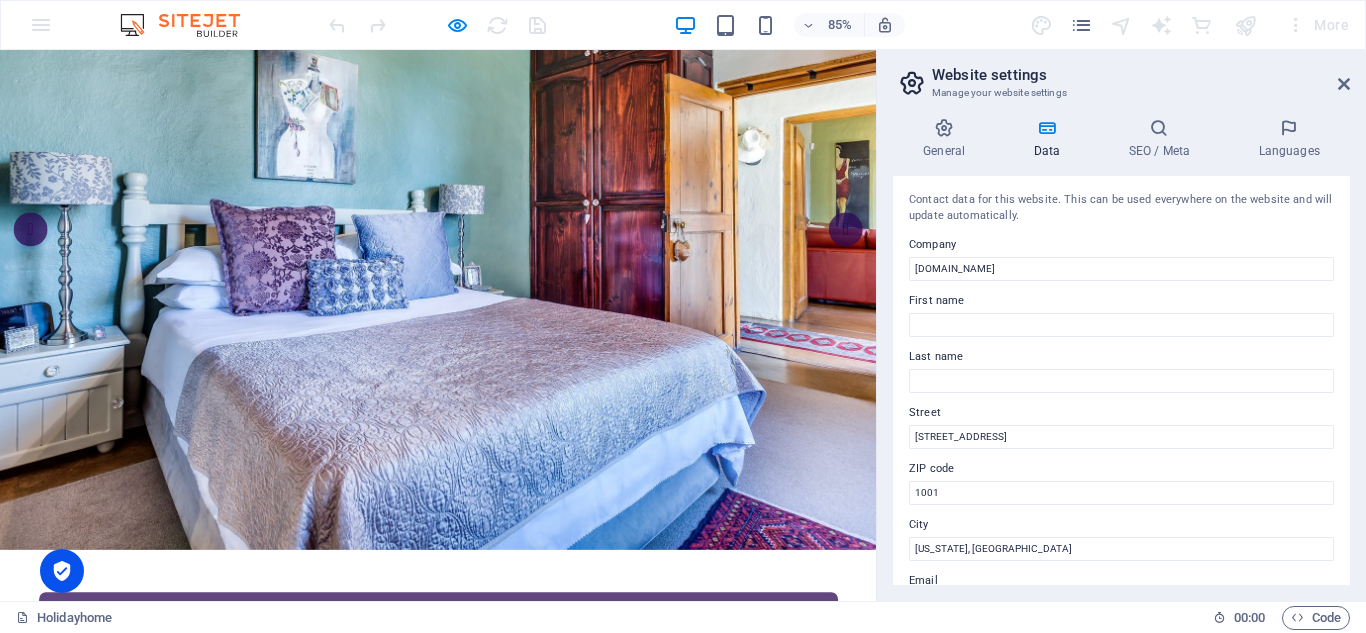scroll, scrollTop: 0, scrollLeft: 0, axis: both 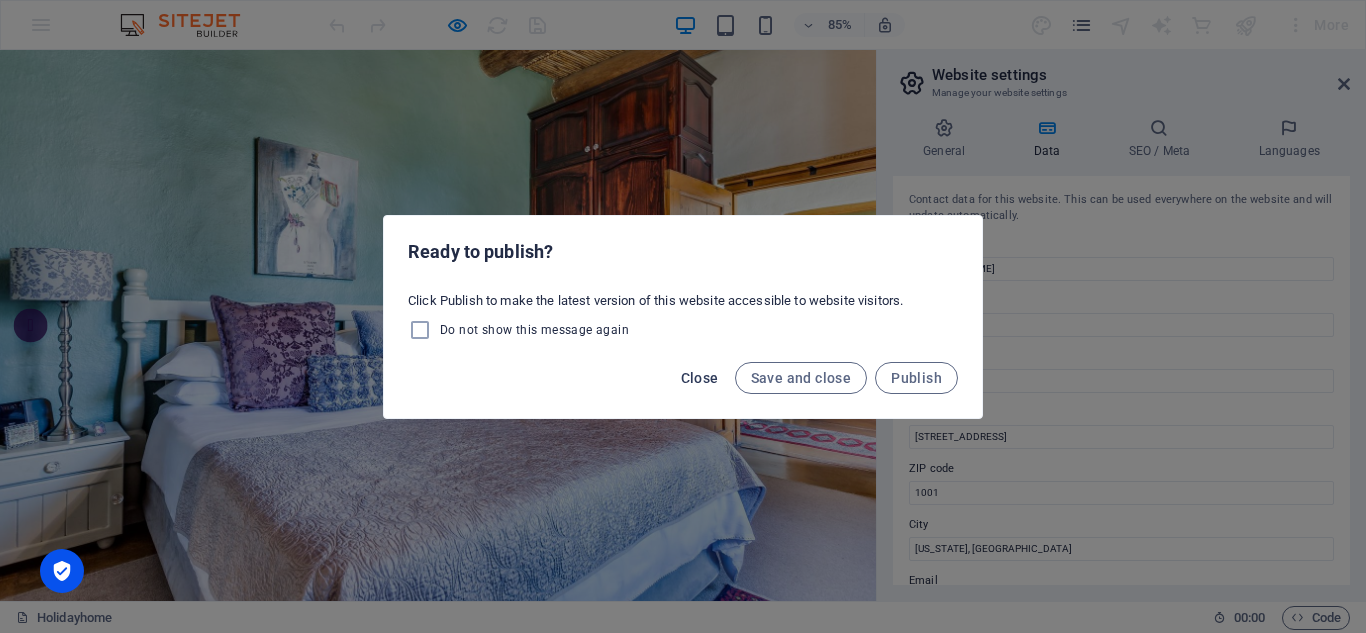 click on "Close" at bounding box center (700, 378) 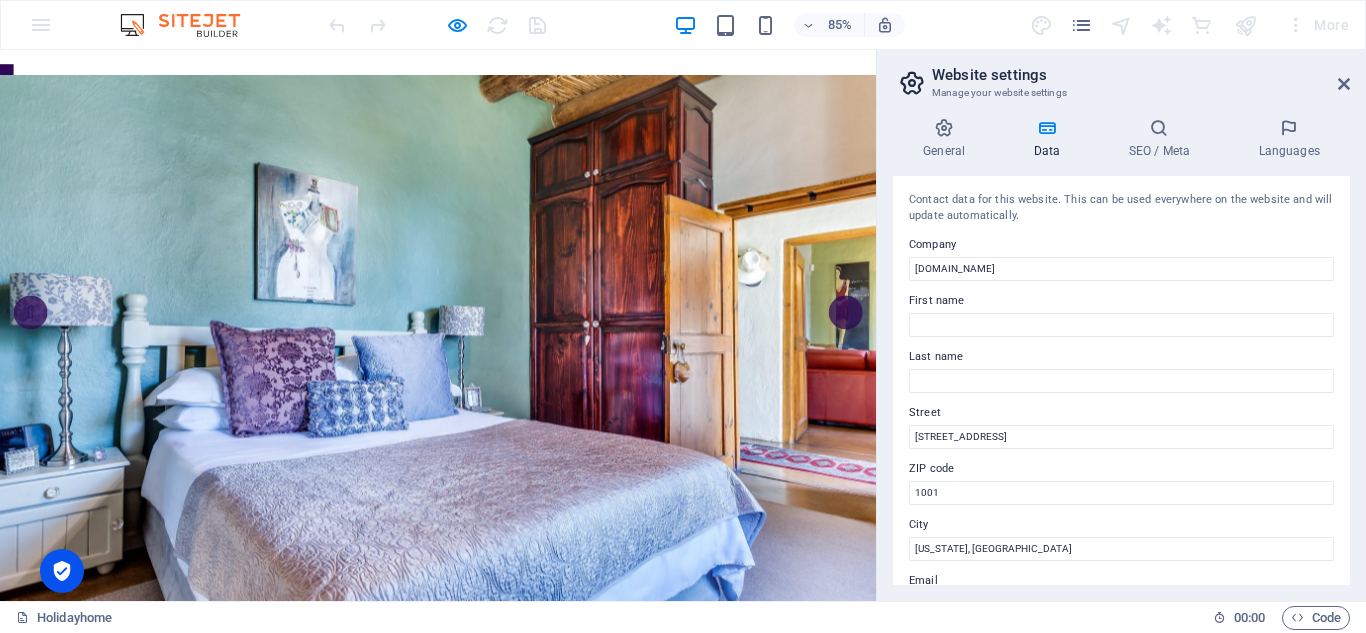 scroll, scrollTop: 0, scrollLeft: 0, axis: both 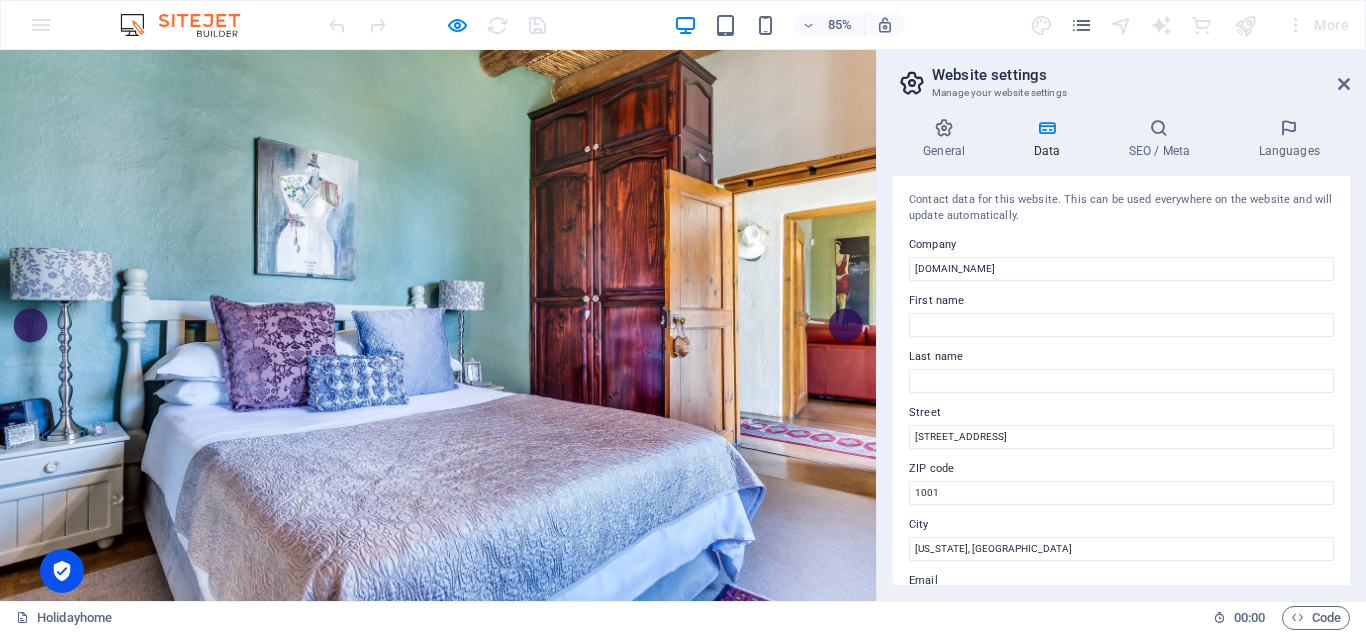 click at bounding box center (515, 931) 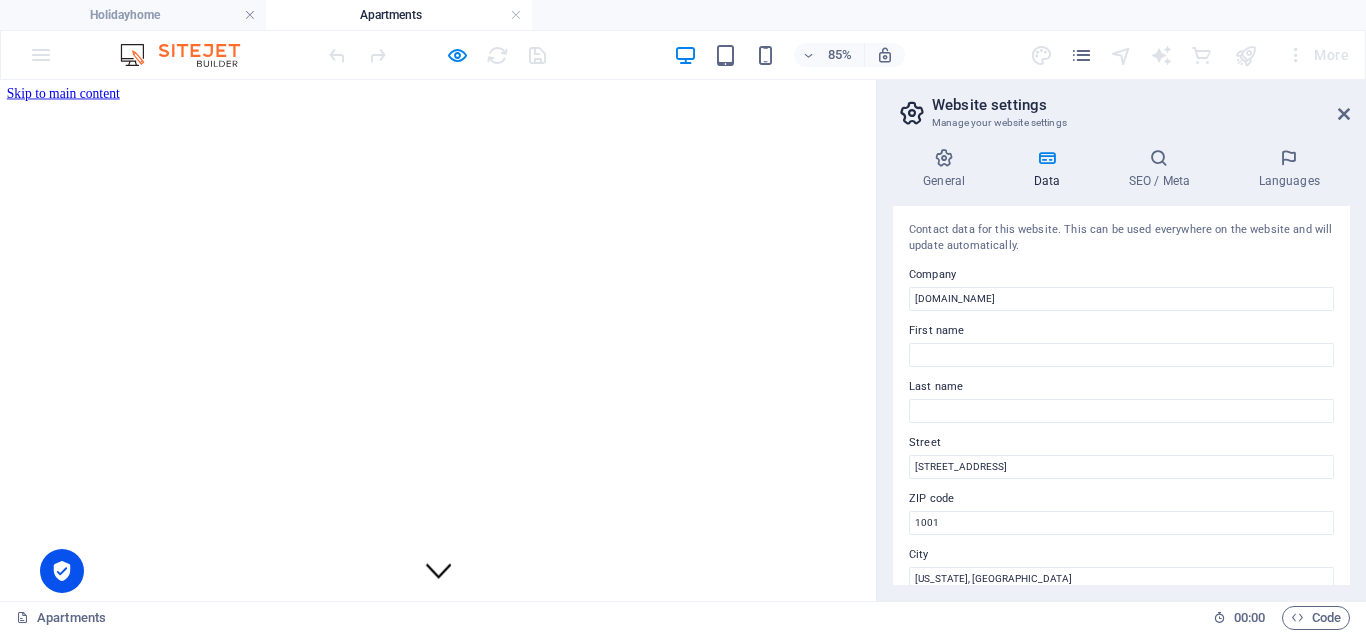 scroll, scrollTop: 0, scrollLeft: 0, axis: both 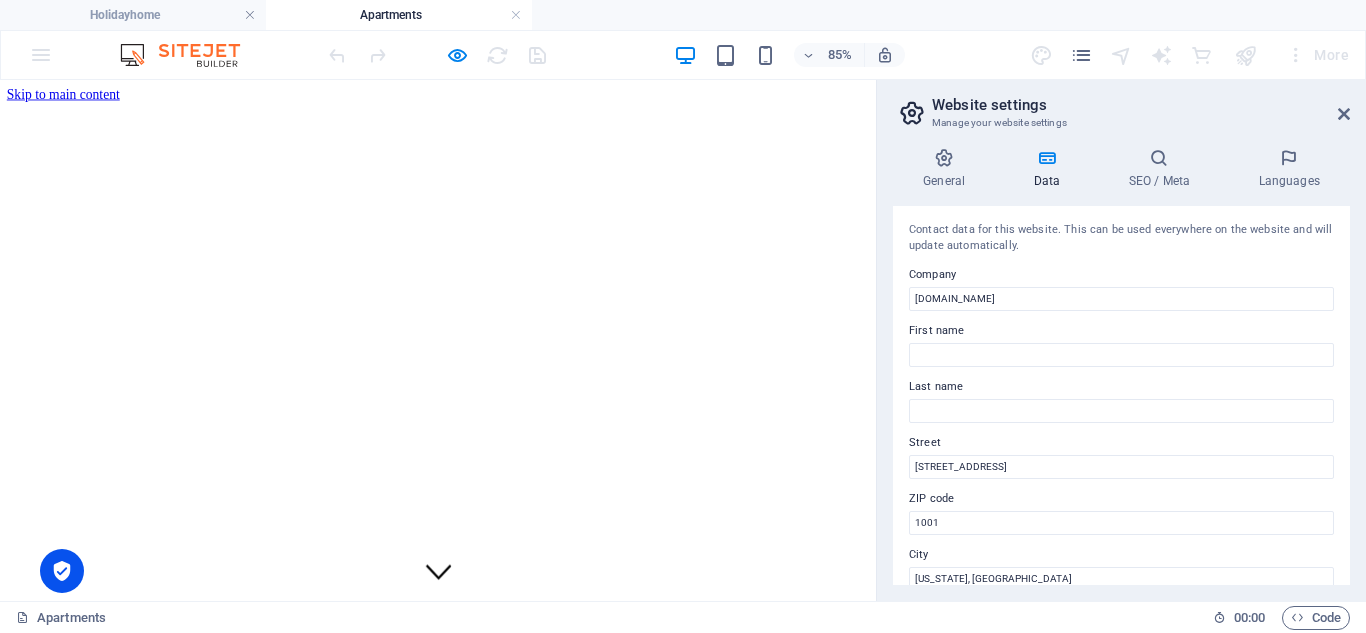 click at bounding box center (515, 897) 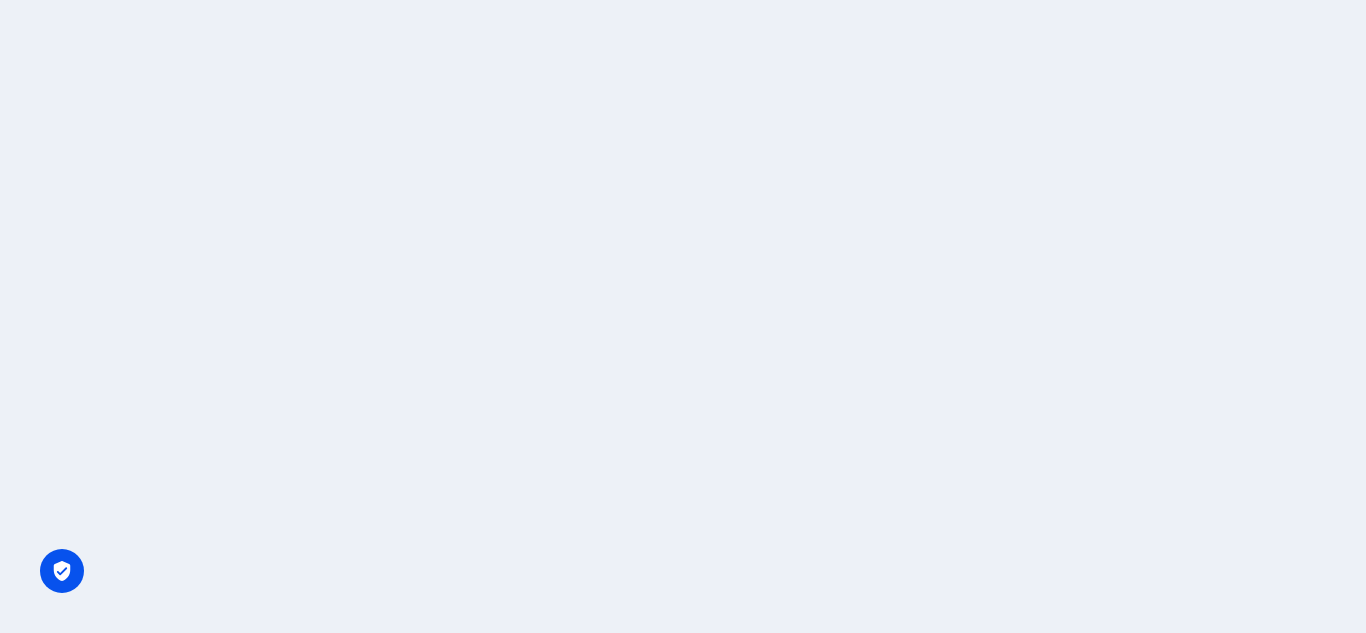 scroll, scrollTop: 0, scrollLeft: 0, axis: both 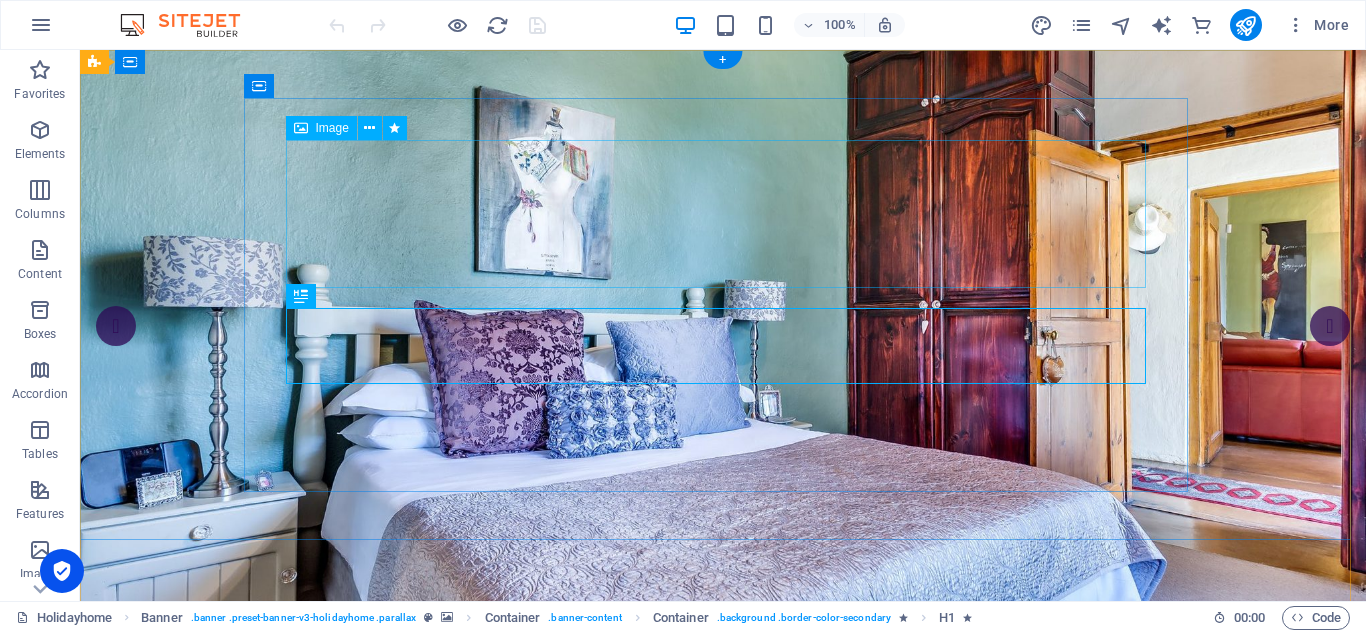 click at bounding box center (723, 857) 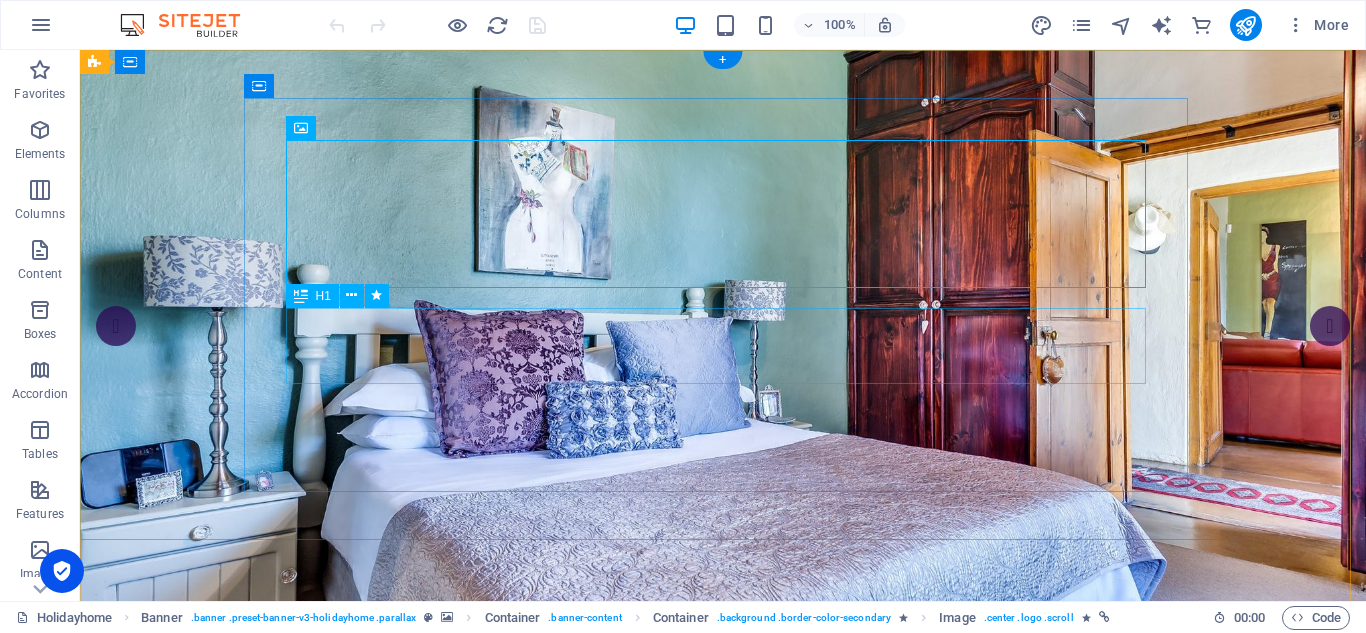 click on "Apartments for rent" at bounding box center [723, 981] 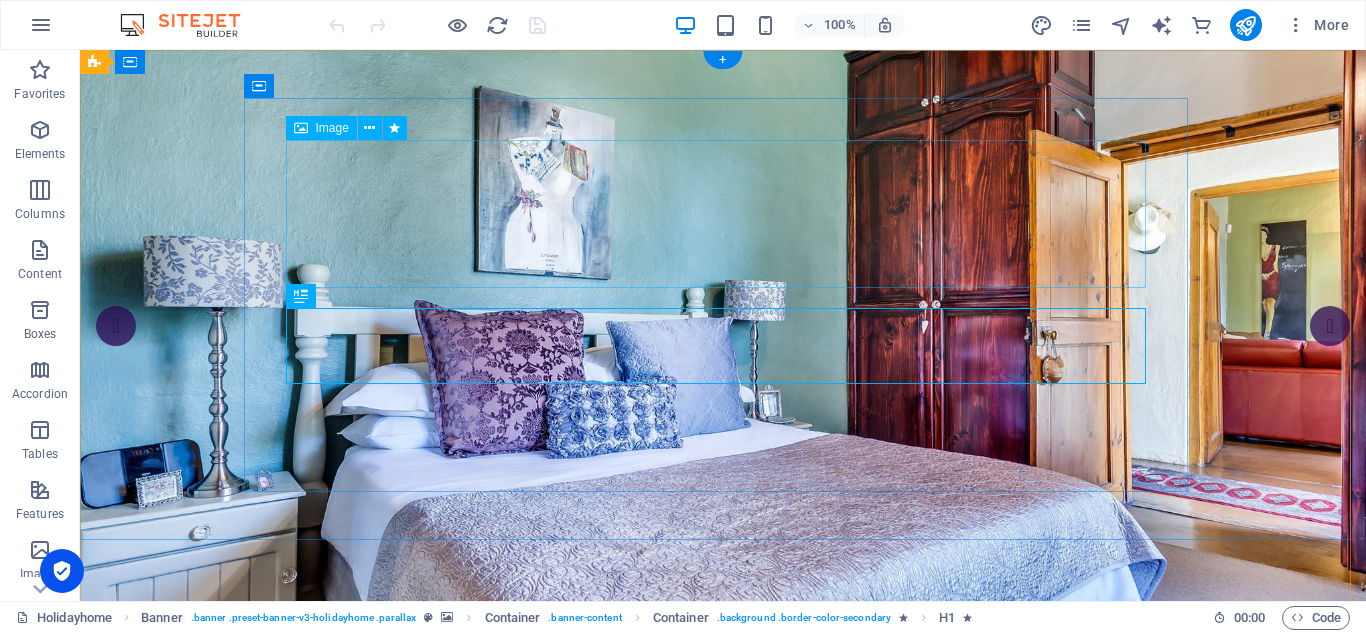 click at bounding box center [723, 857] 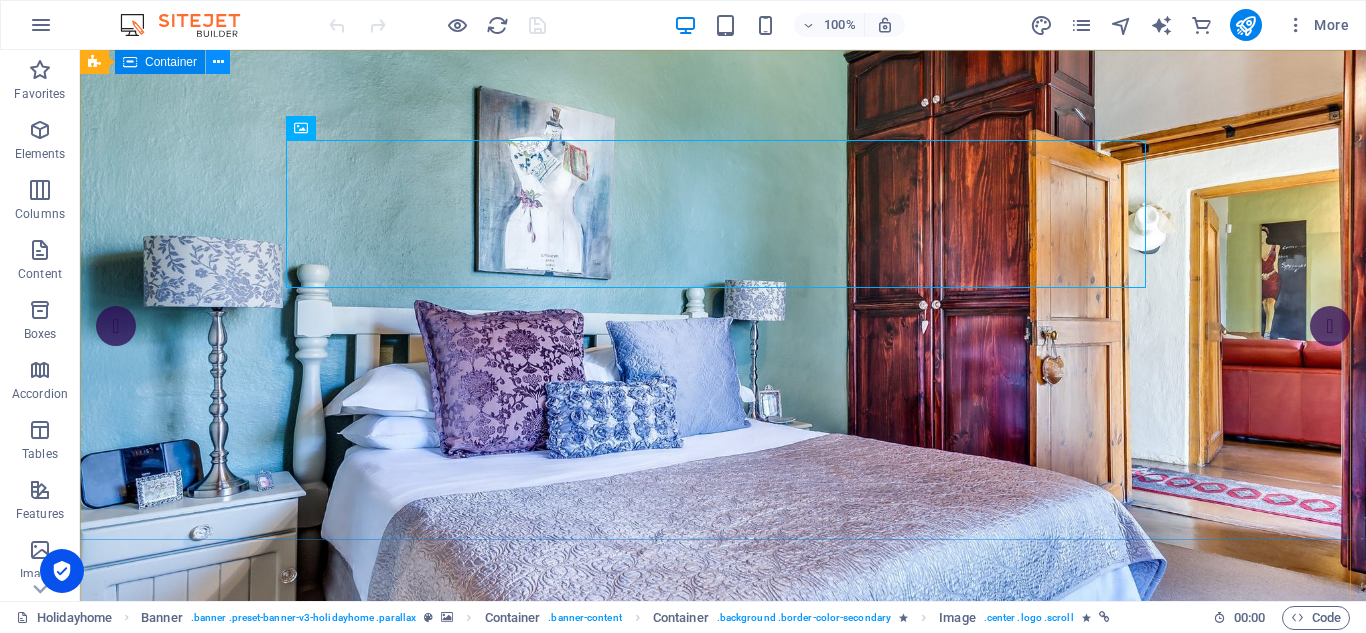 click at bounding box center (218, 62) 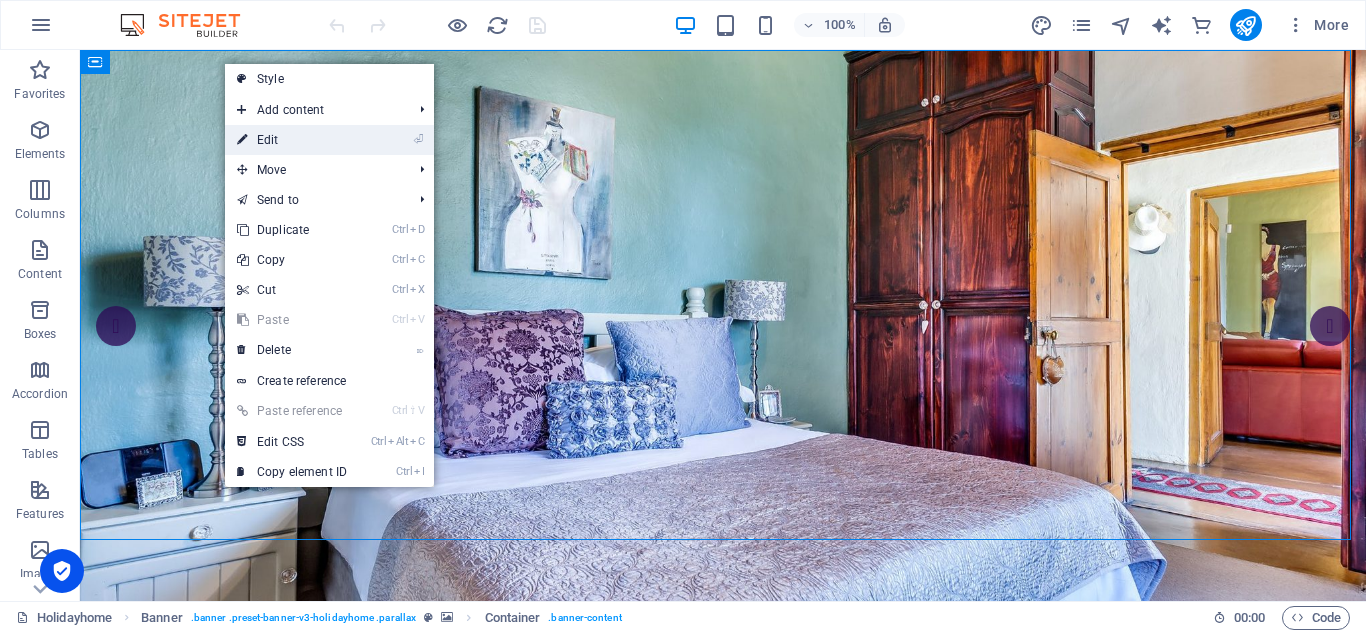 click on "⏎  Edit" at bounding box center (292, 140) 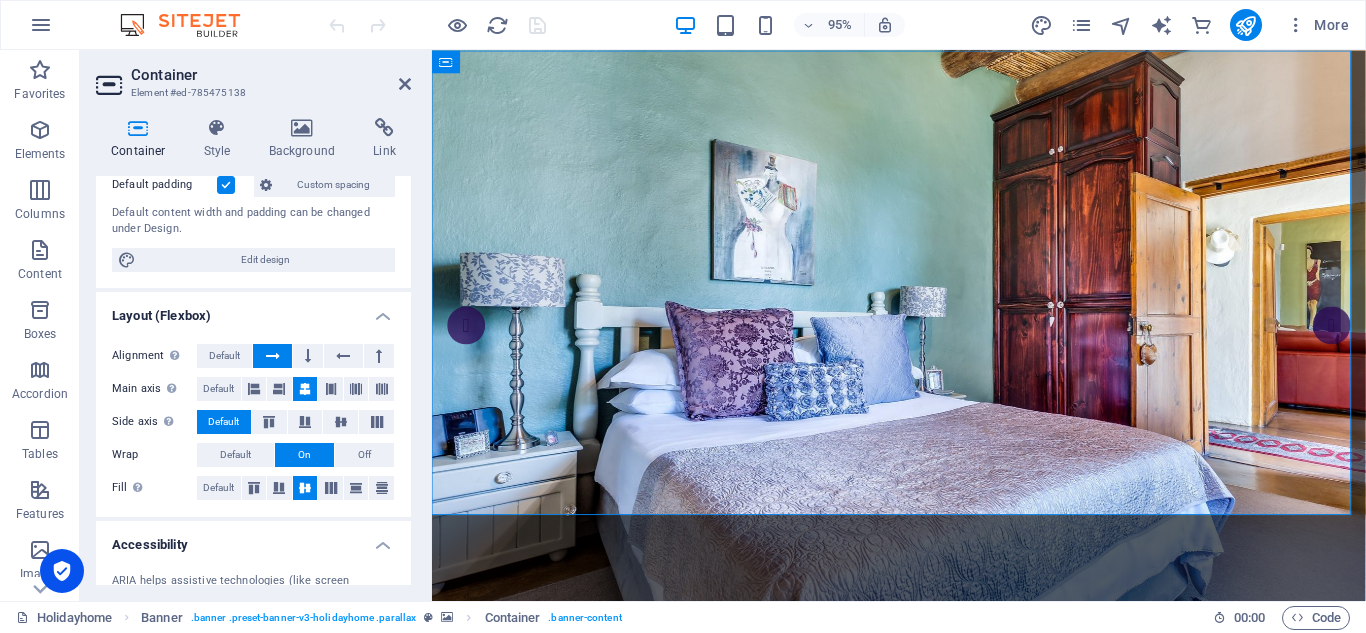 scroll, scrollTop: 0, scrollLeft: 0, axis: both 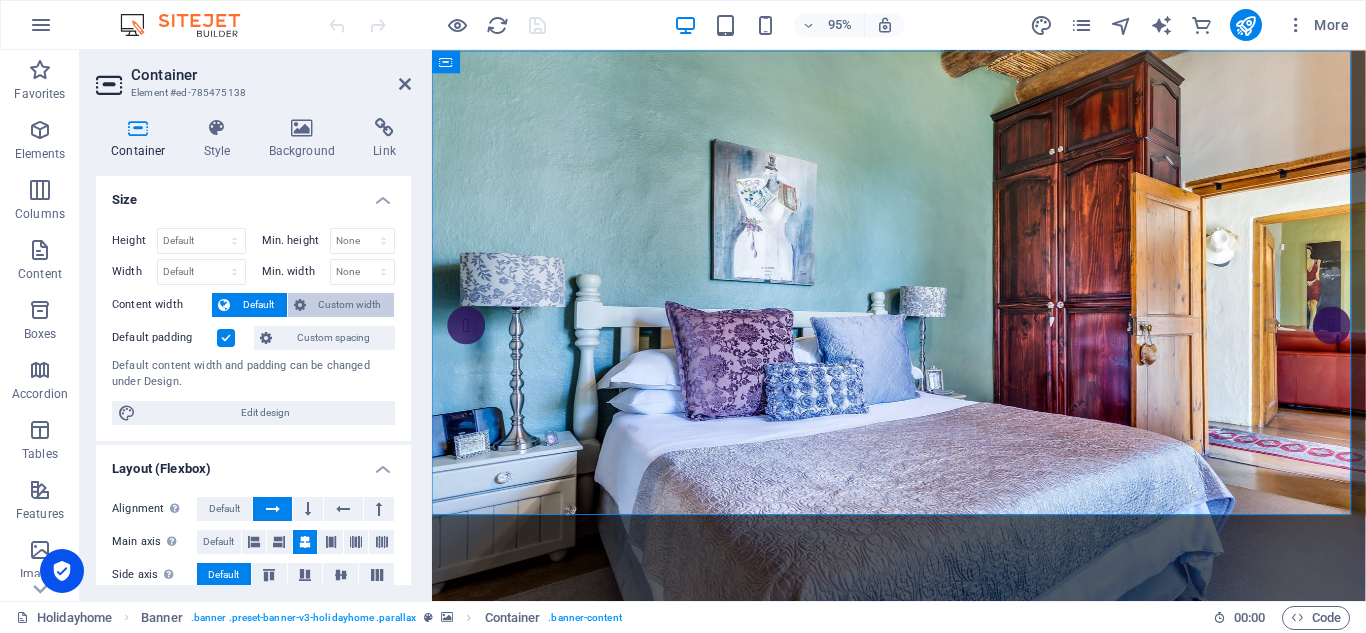 click on "Custom width" at bounding box center [350, 305] 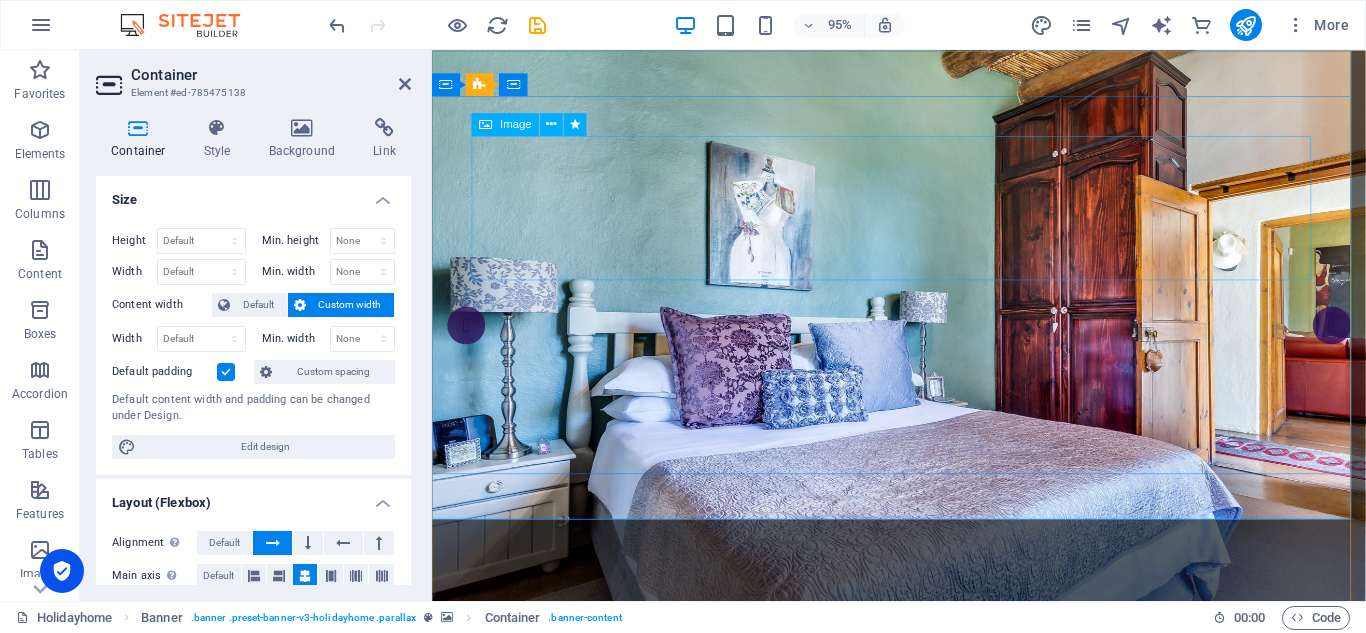 click at bounding box center (923, 874) 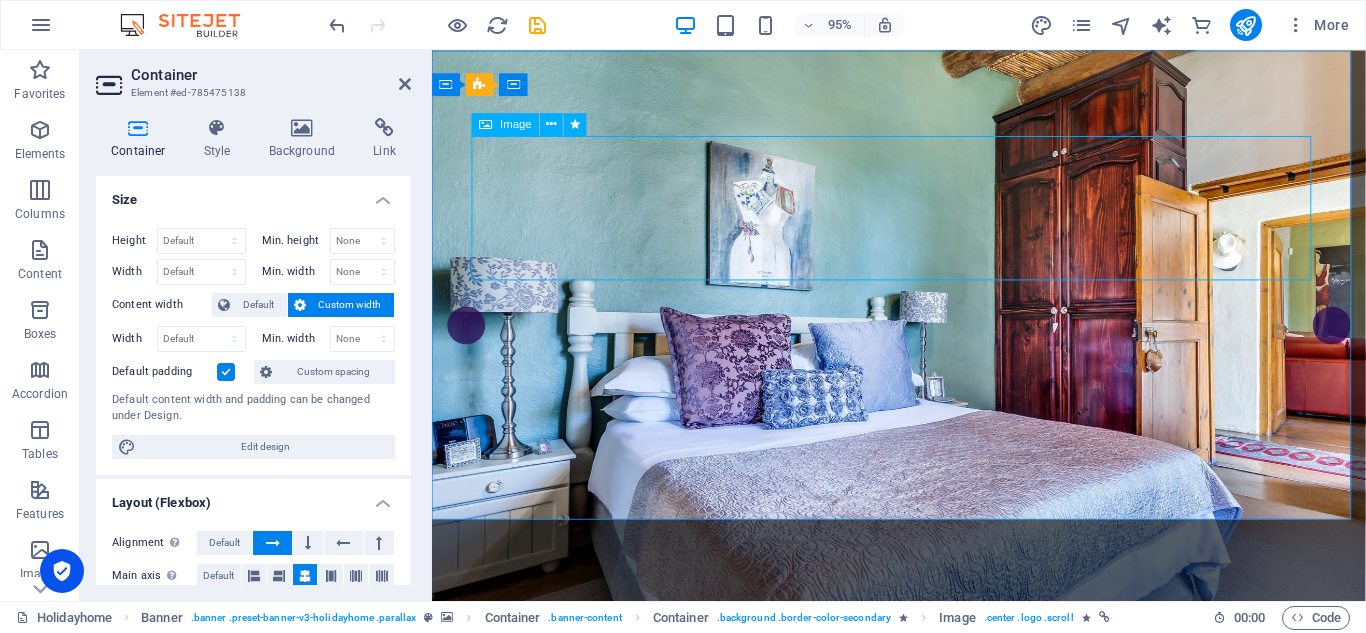 click at bounding box center [923, 874] 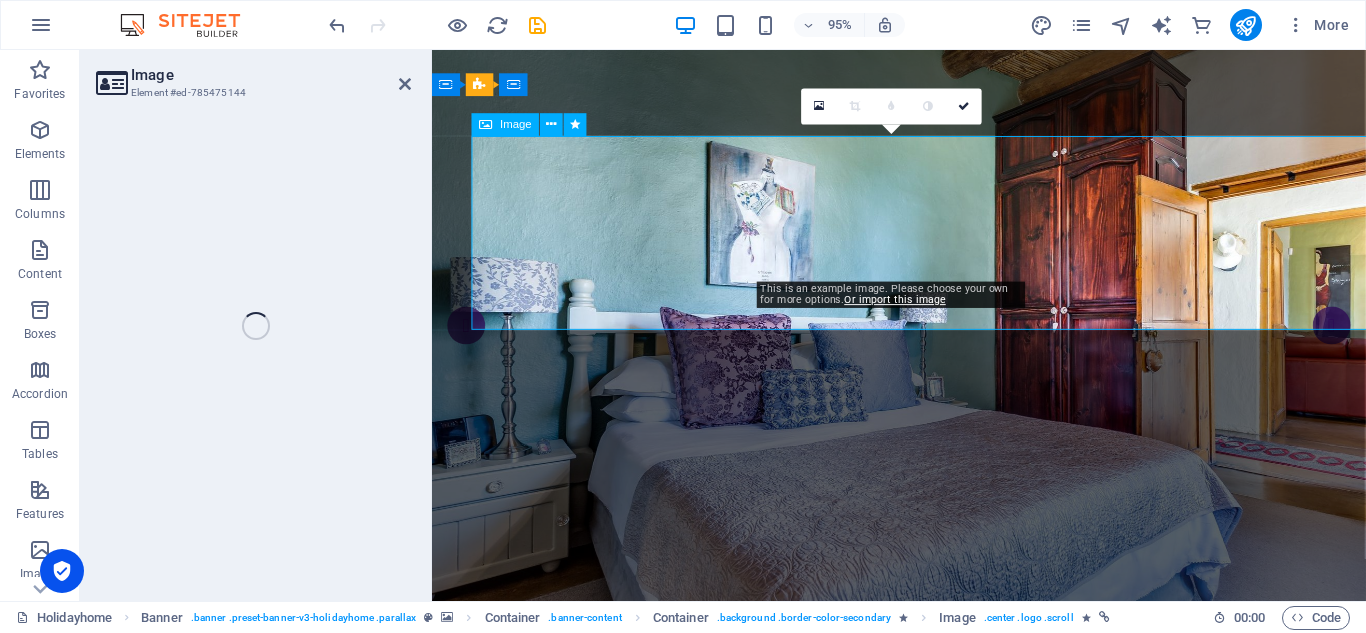 select on "%" 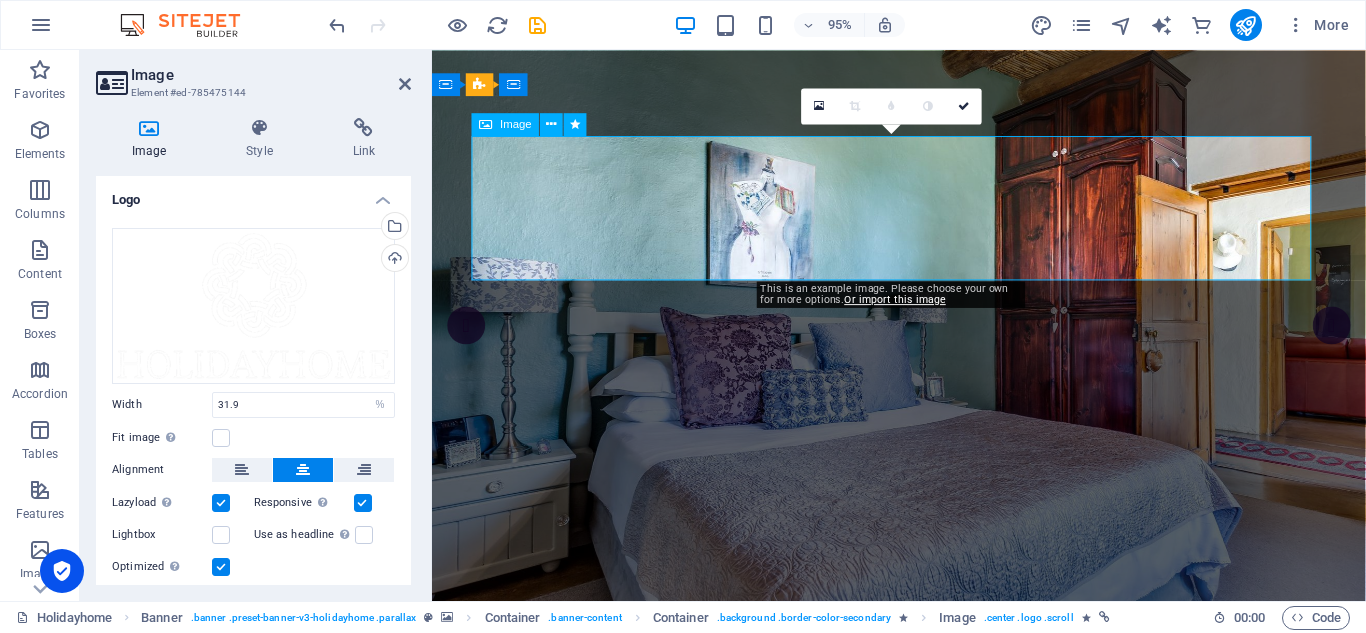 click at bounding box center (923, 874) 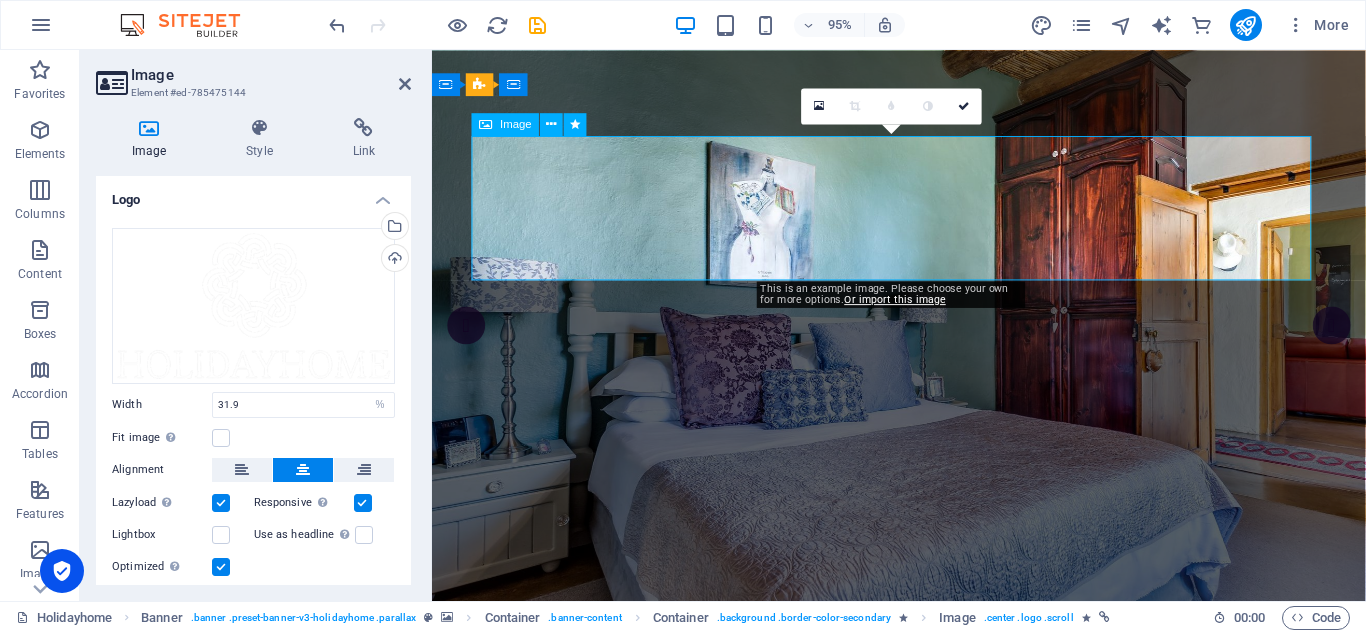 click at bounding box center [923, 874] 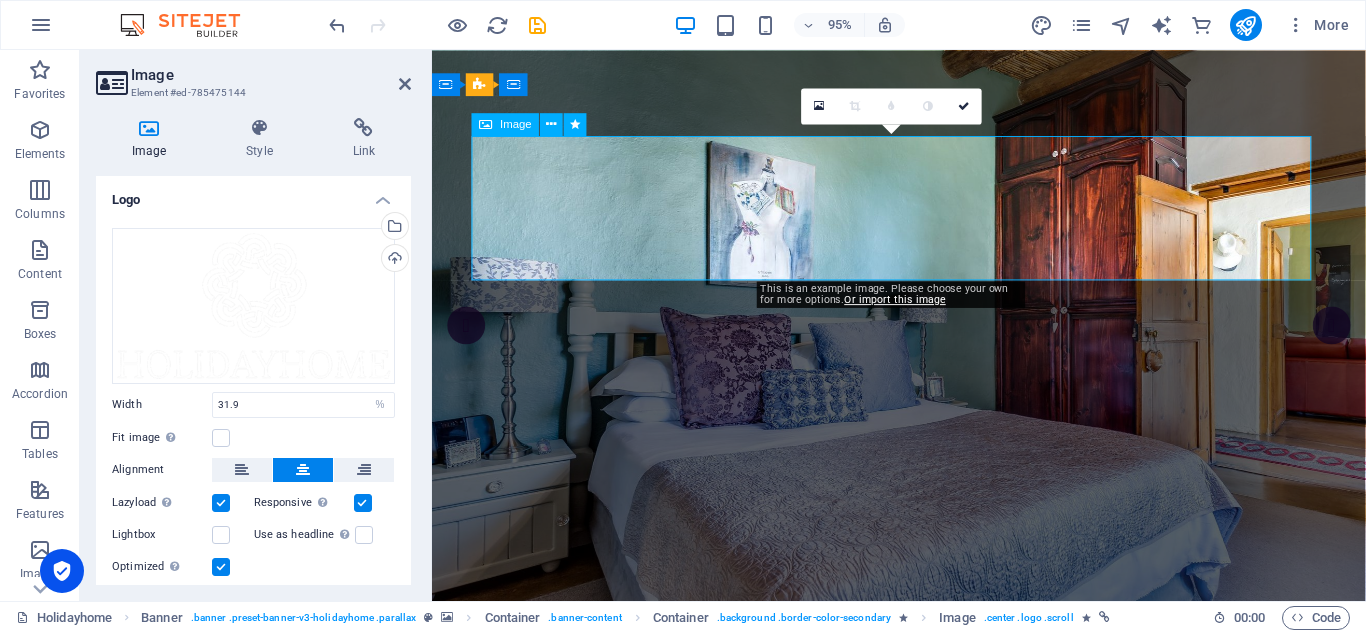 click at bounding box center [923, 874] 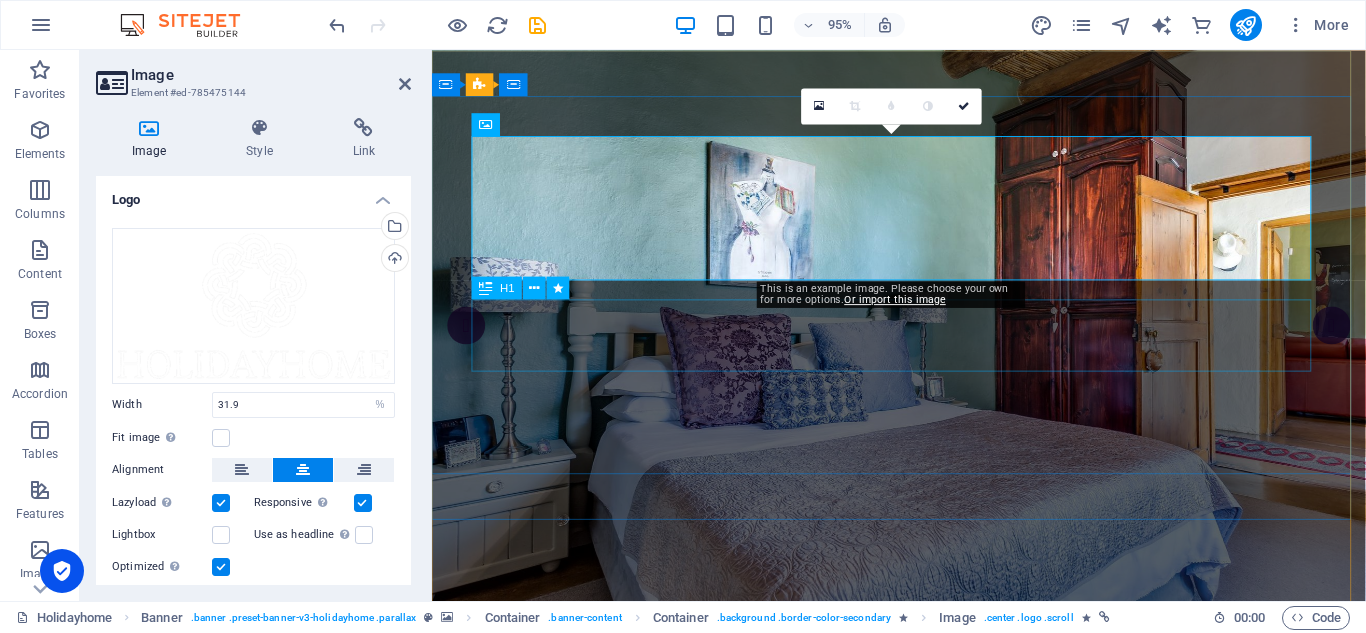 click on "Apartments for rent" at bounding box center [923, 1002] 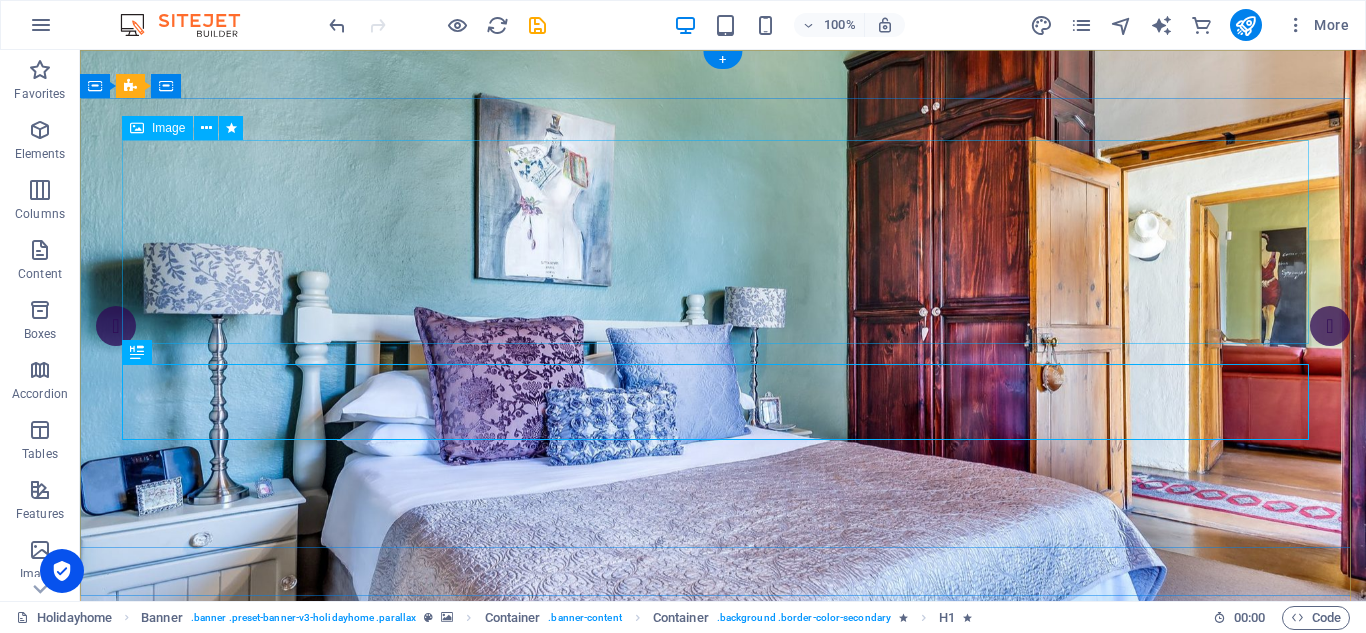 click at bounding box center (723, 900) 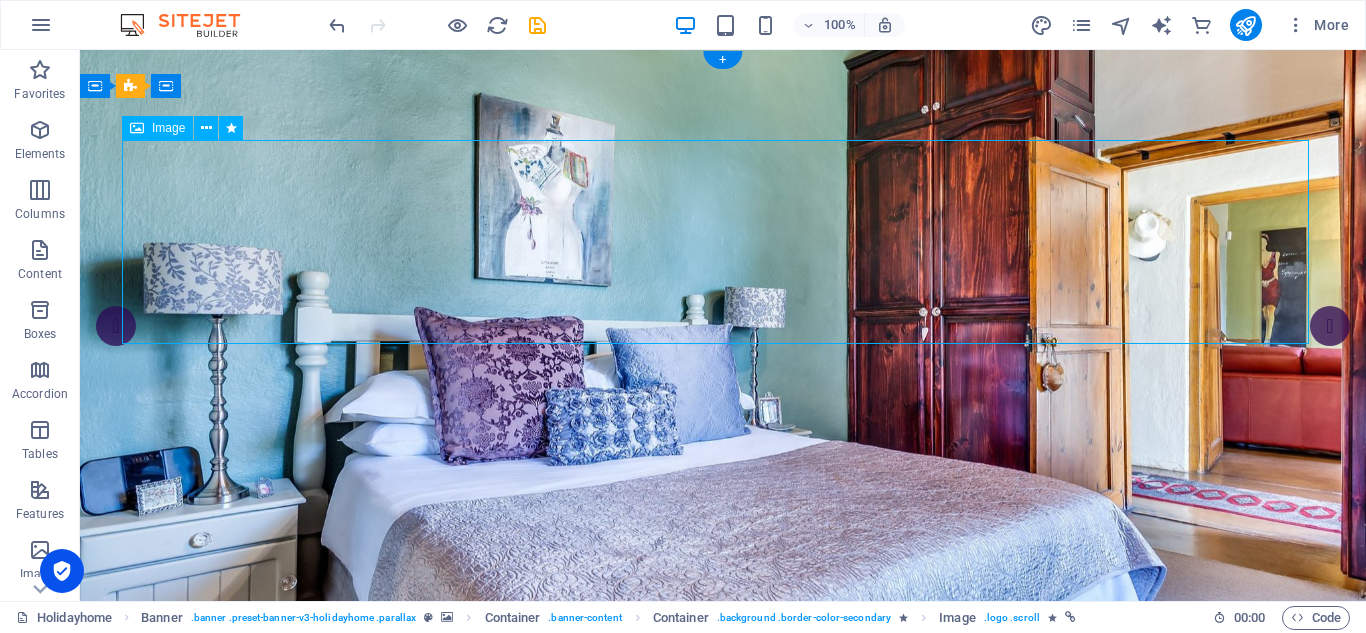 click at bounding box center [723, 900] 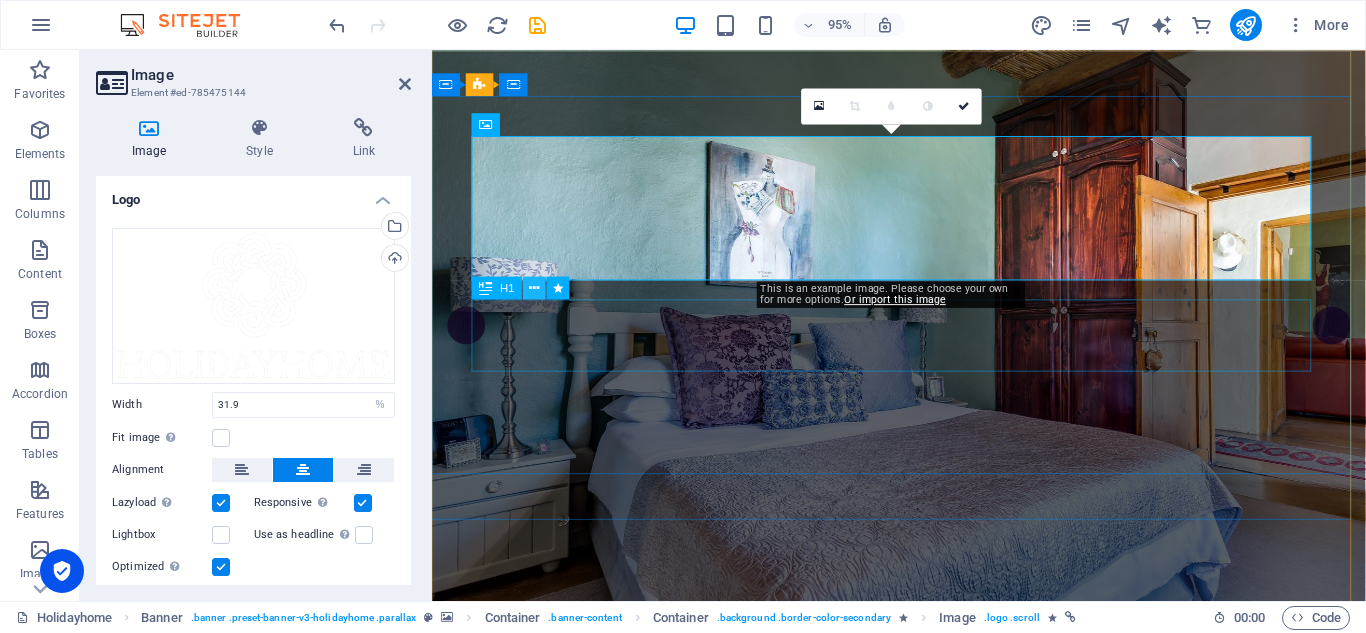 click at bounding box center [535, 288] 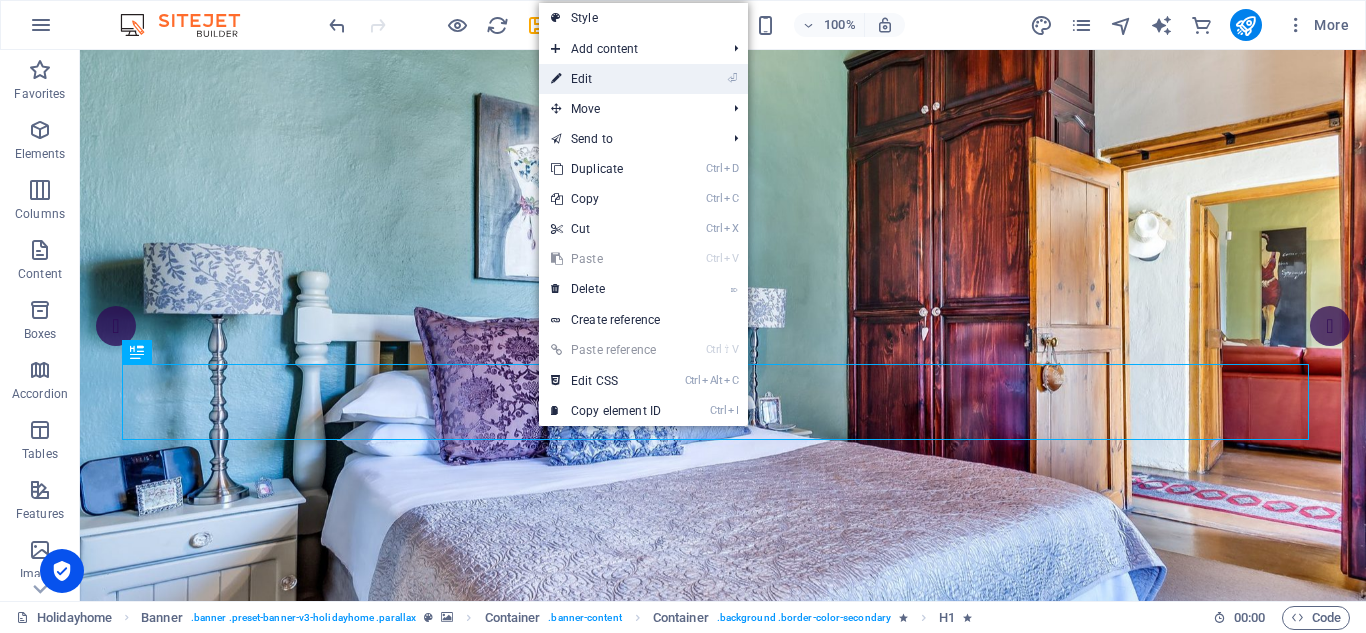 click on "⏎  Edit" at bounding box center [606, 79] 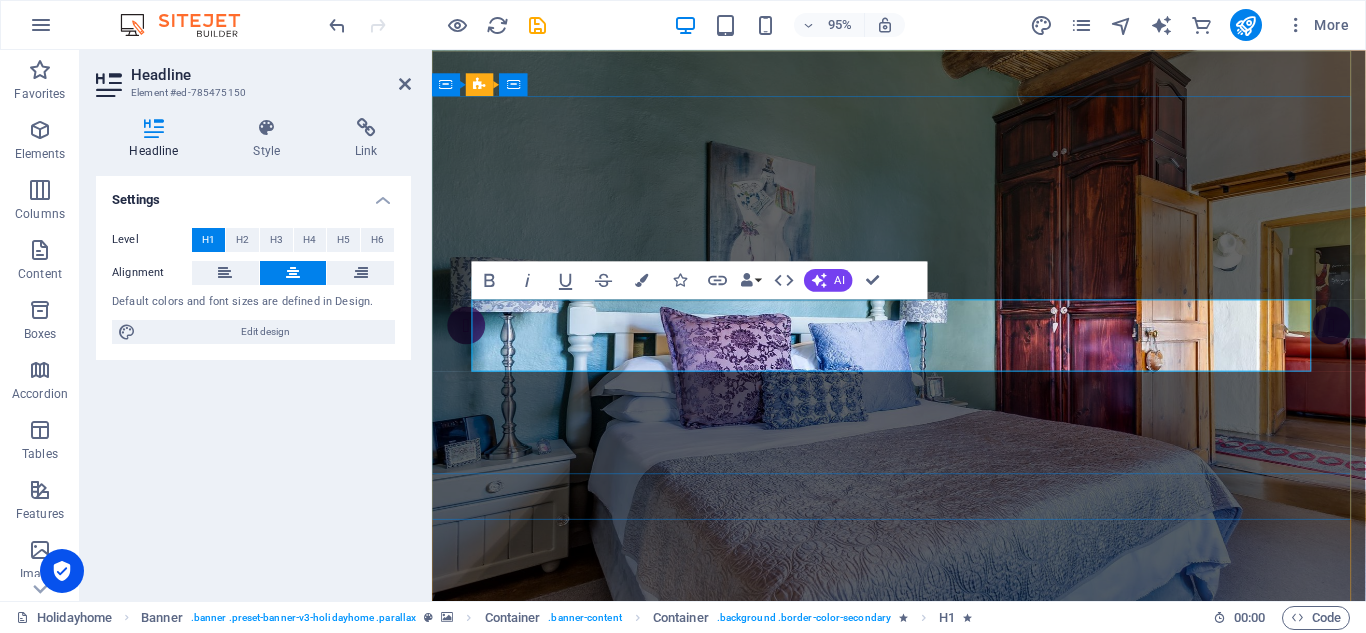 click on "Apartments for rent" at bounding box center (923, 1002) 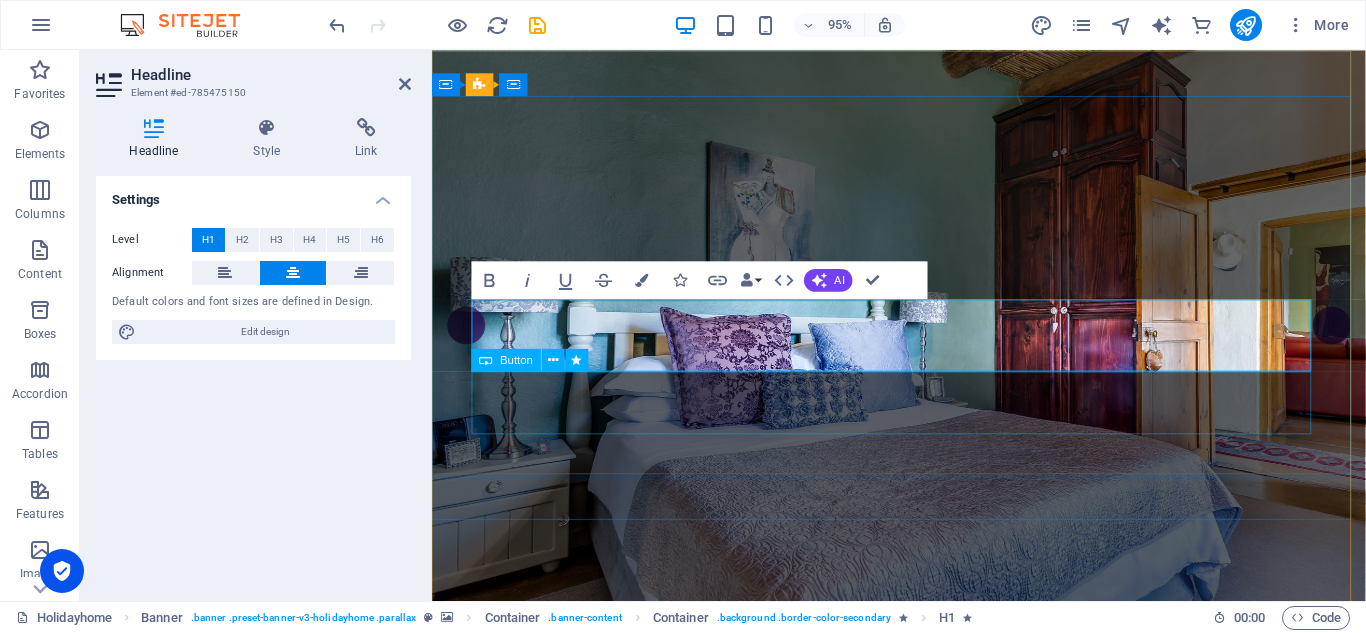 type 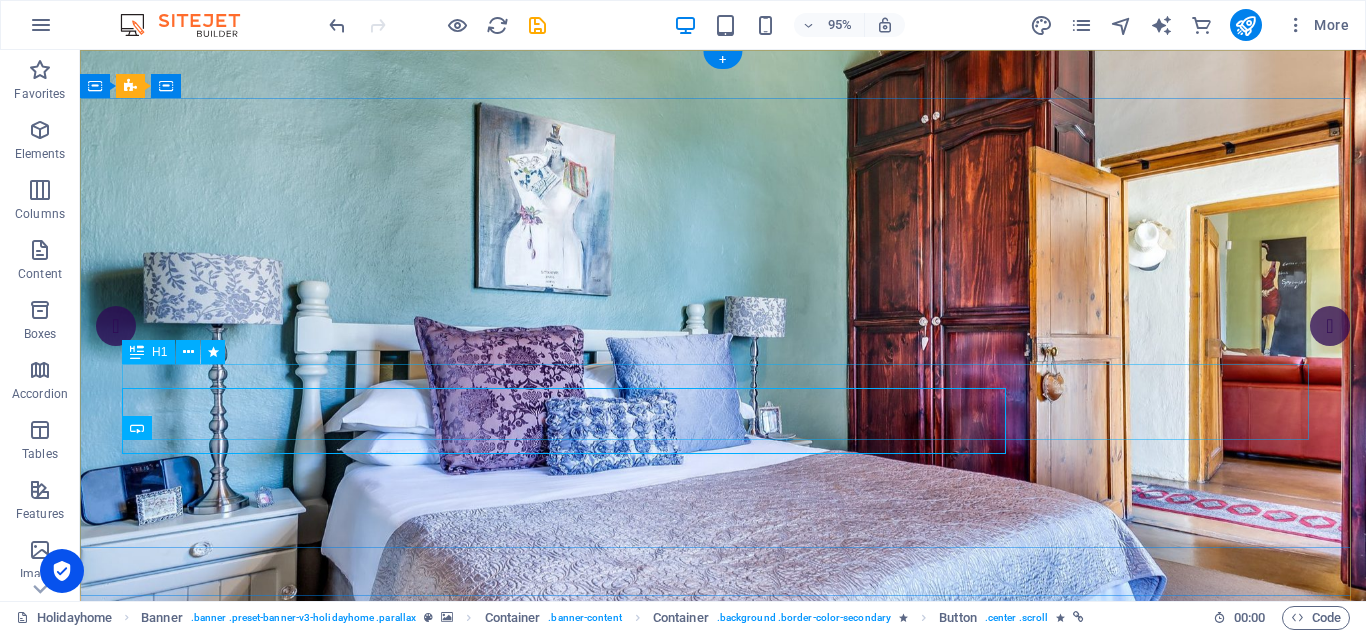 click on "WELCOME TO BUSINESS FUNDING GROUP" at bounding box center (723, 1073) 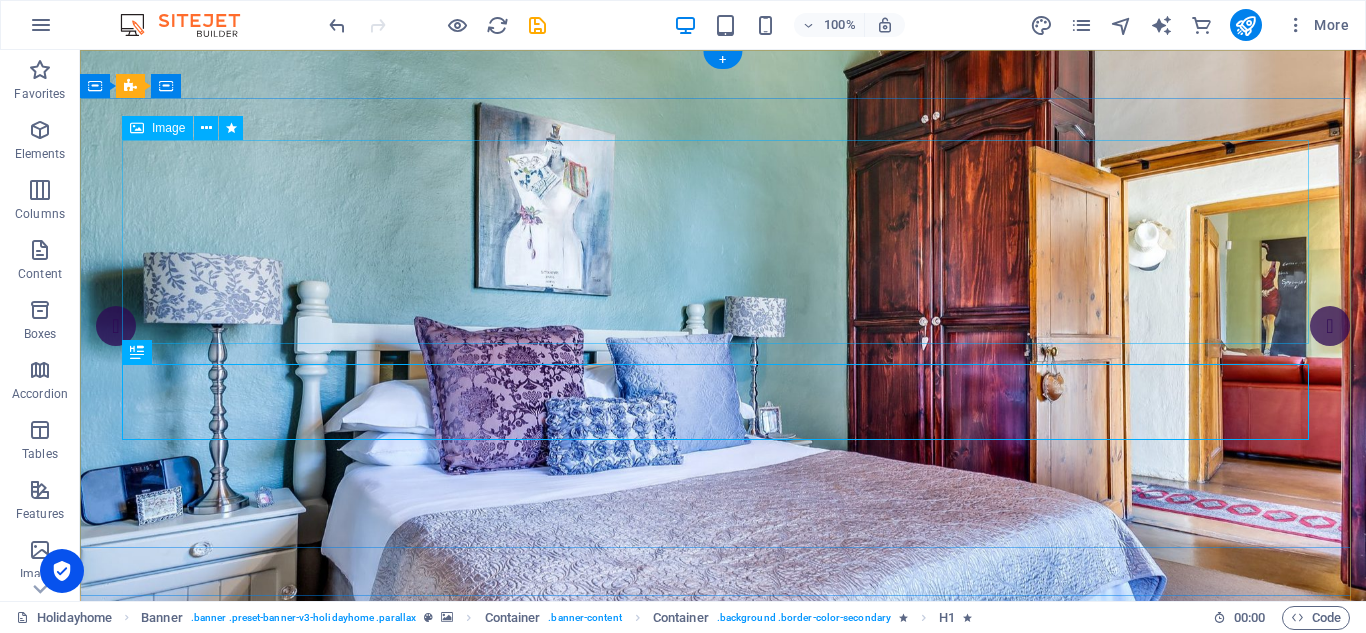 click at bounding box center (723, 919) 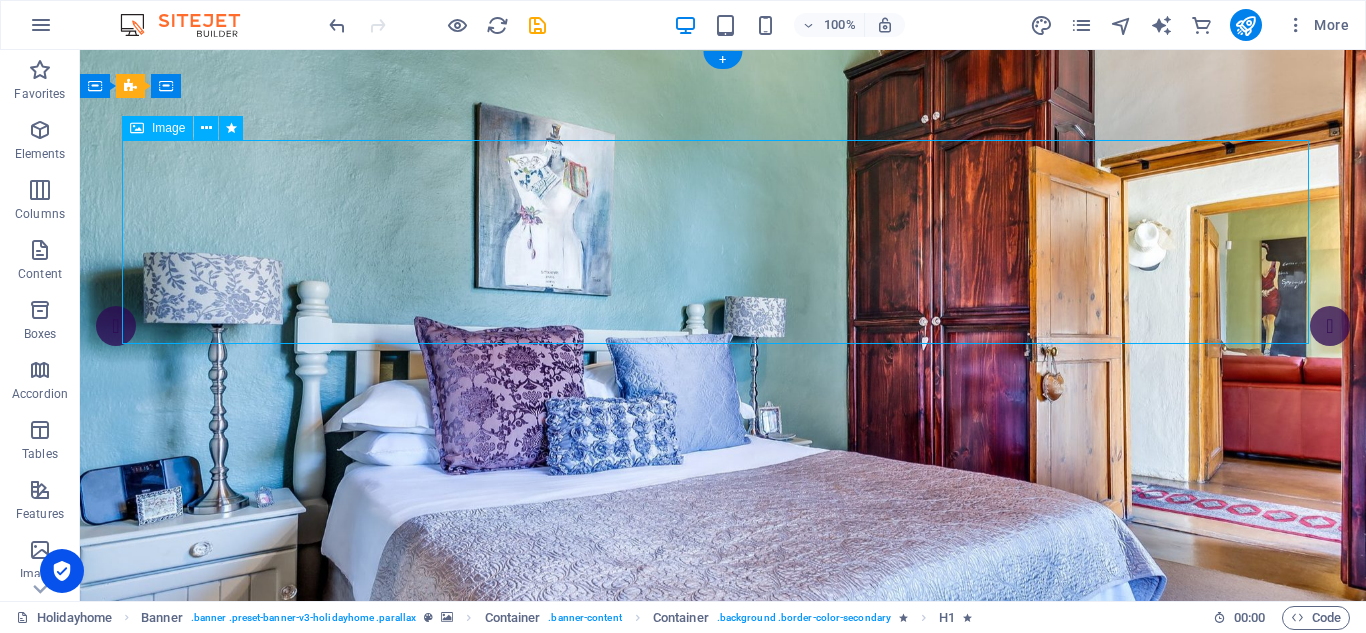 click at bounding box center [723, 919] 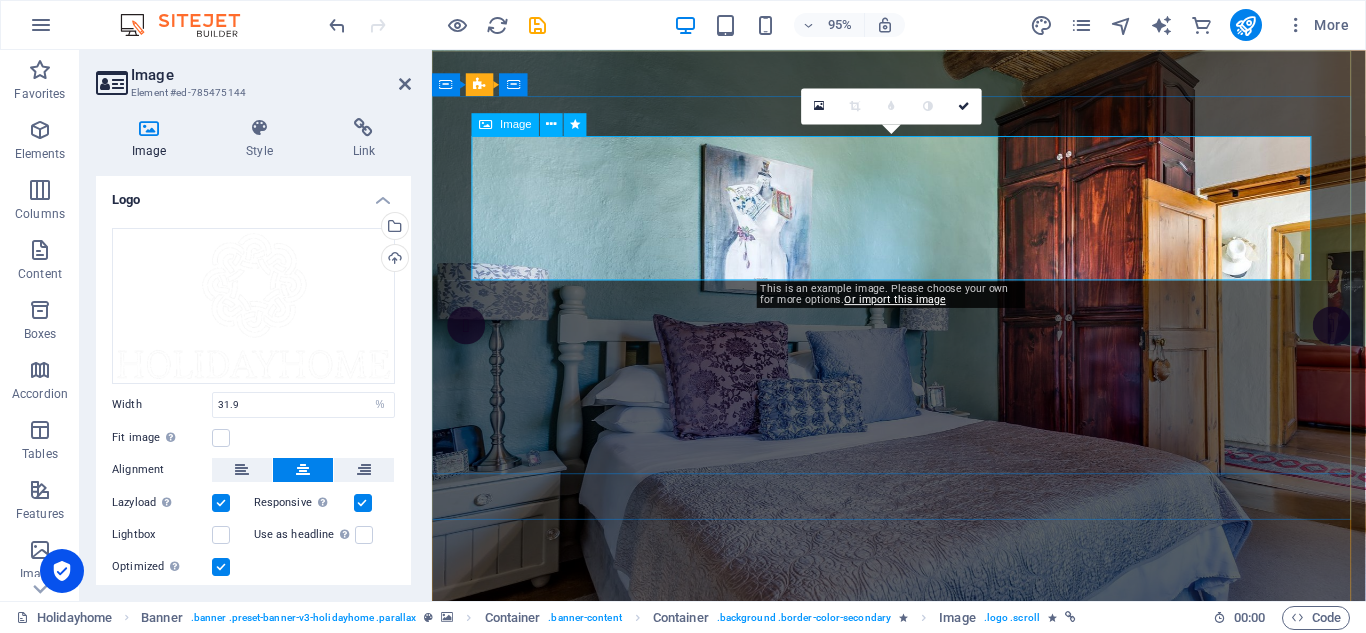 click at bounding box center (923, 893) 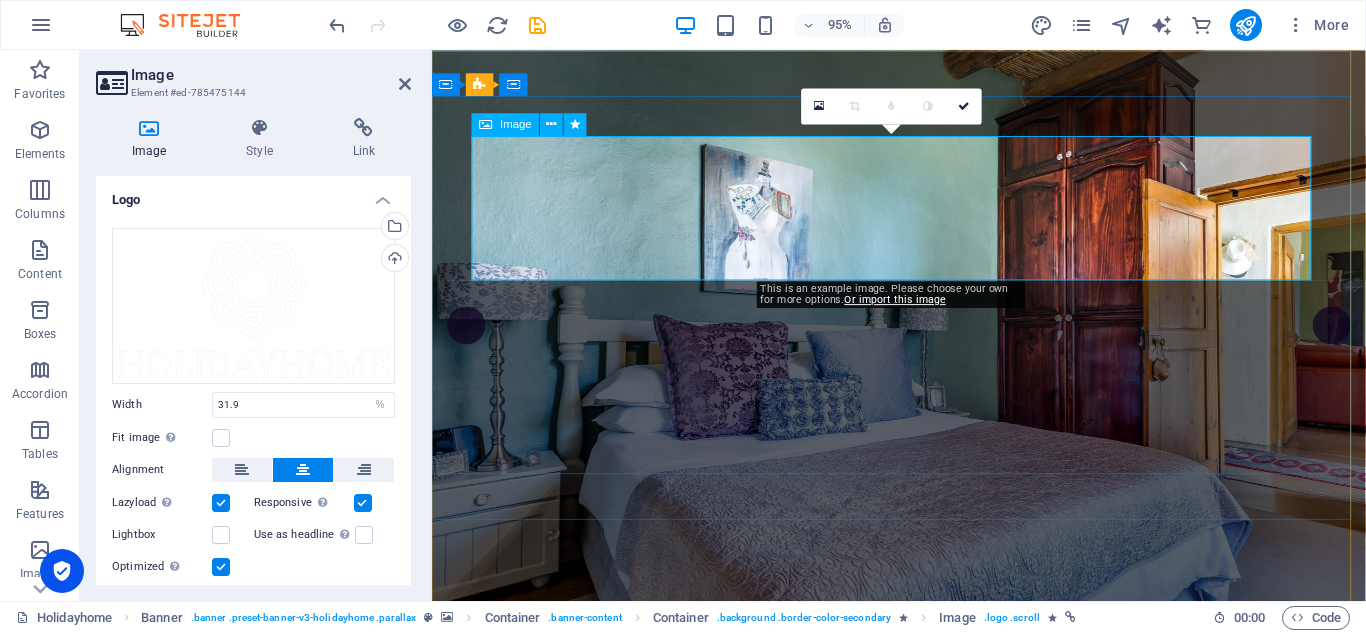click at bounding box center (923, 893) 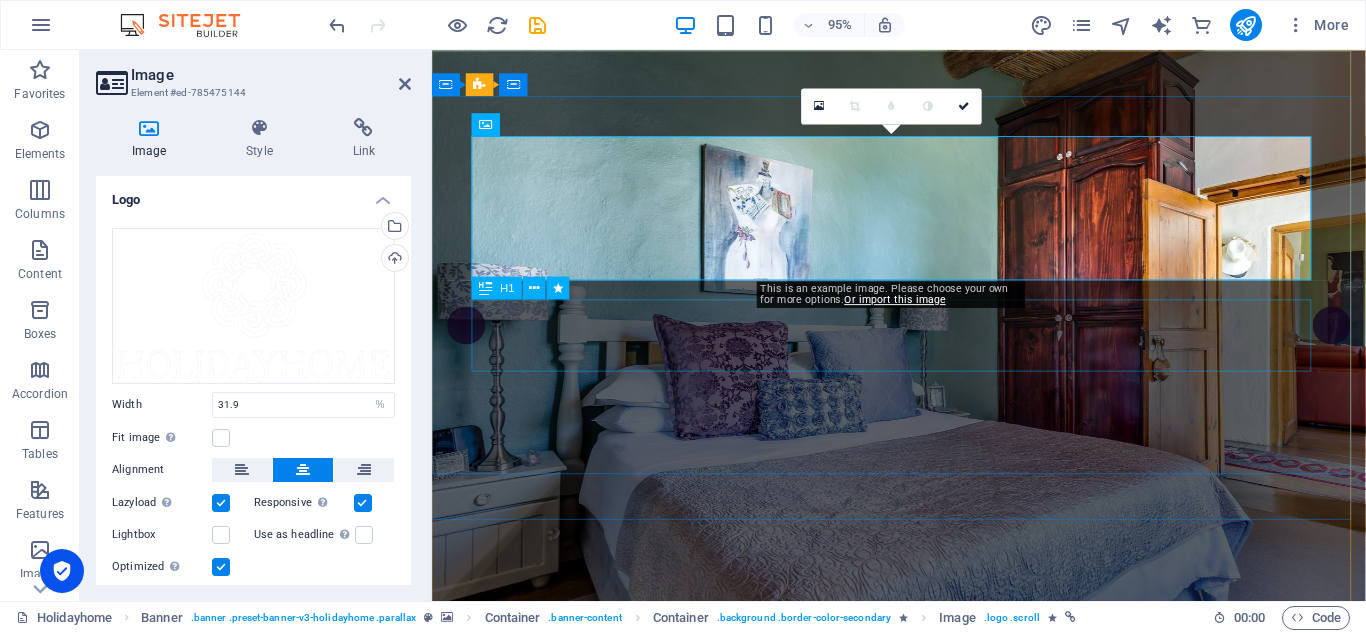 click on "WELCOME TO BUSINESS FUNDING GROUP" at bounding box center [923, 1021] 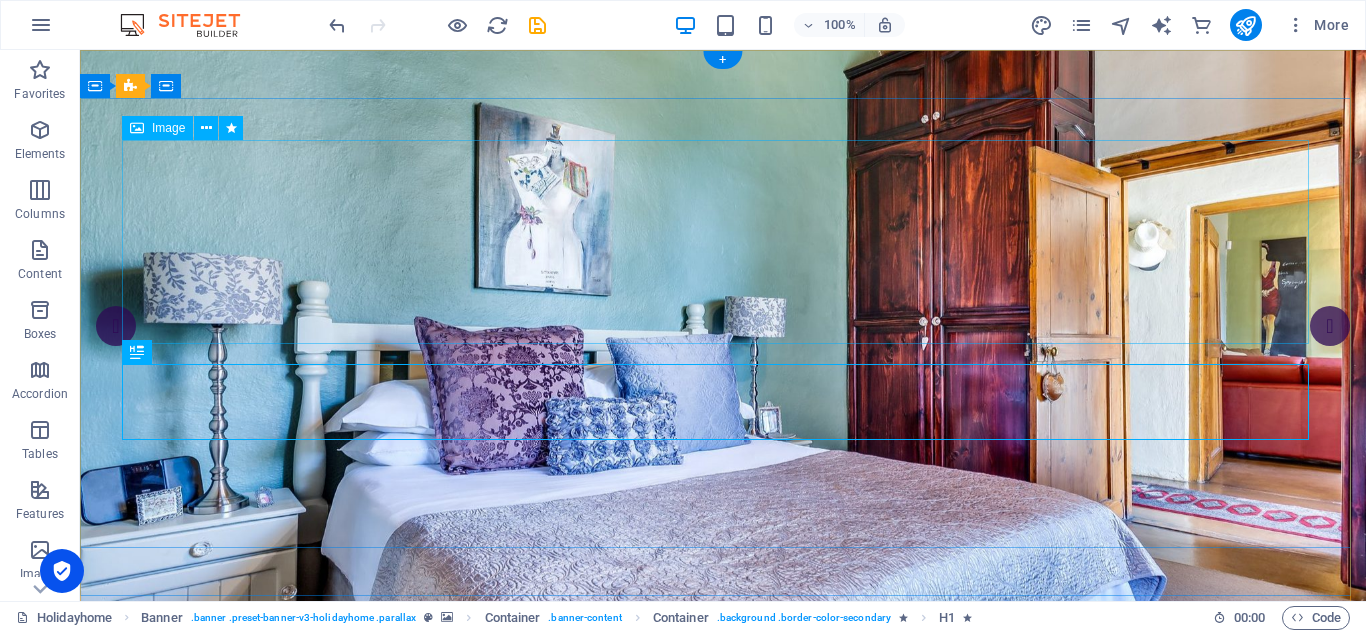 click at bounding box center (723, 919) 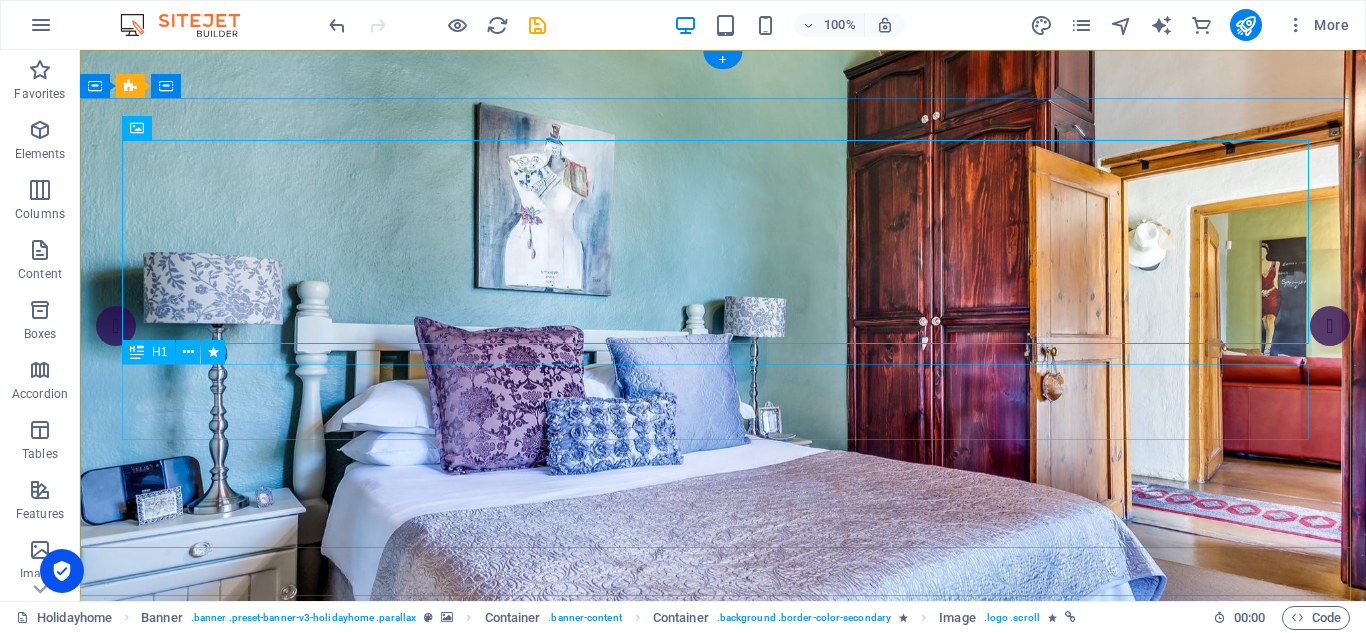 click on "WELCOME TO BUSINESS FUNDING GROUP" at bounding box center [723, 1073] 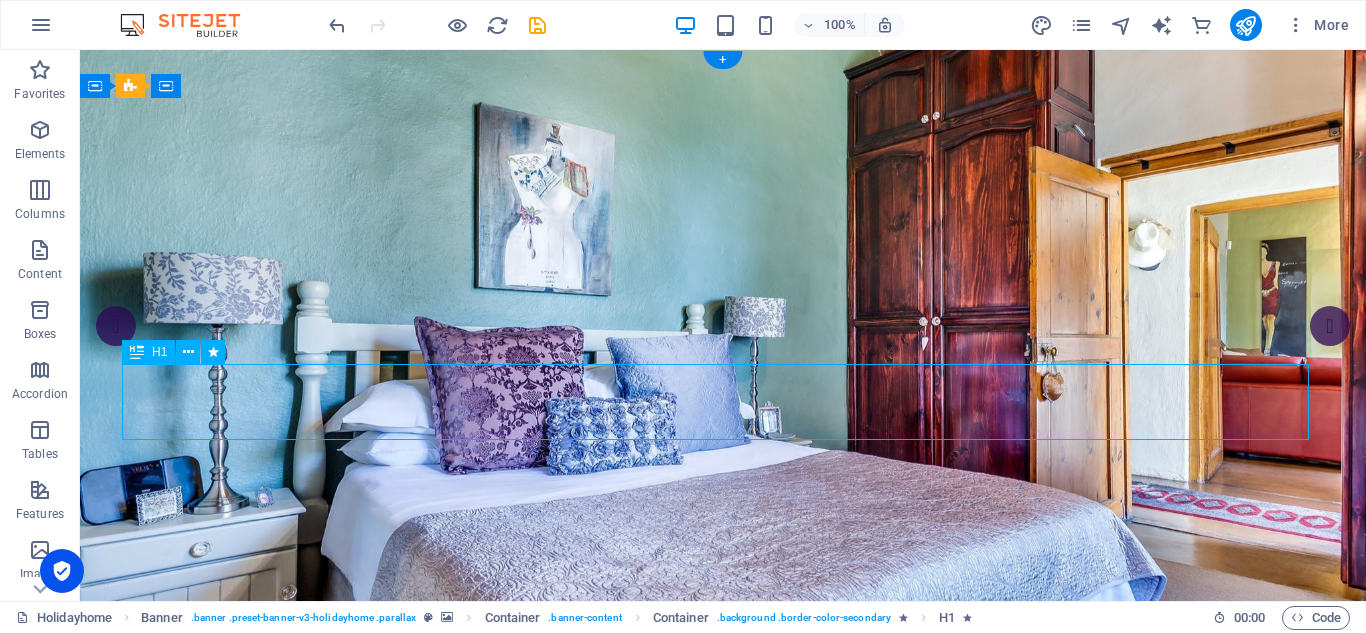 click on "WELCOME TO BUSINESS FUNDING GROUP" at bounding box center (723, 1073) 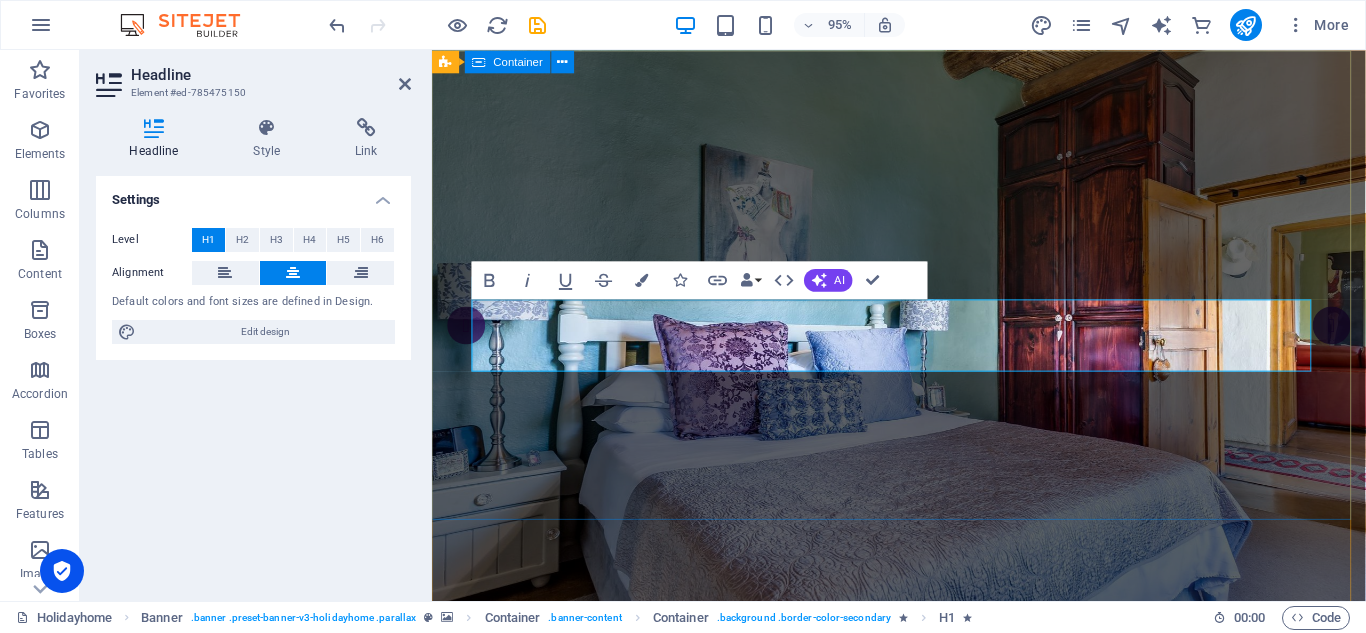 click on "WELCOME TO BUSINESS FUNDING GROUP Rent an Apartment" at bounding box center (923, 974) 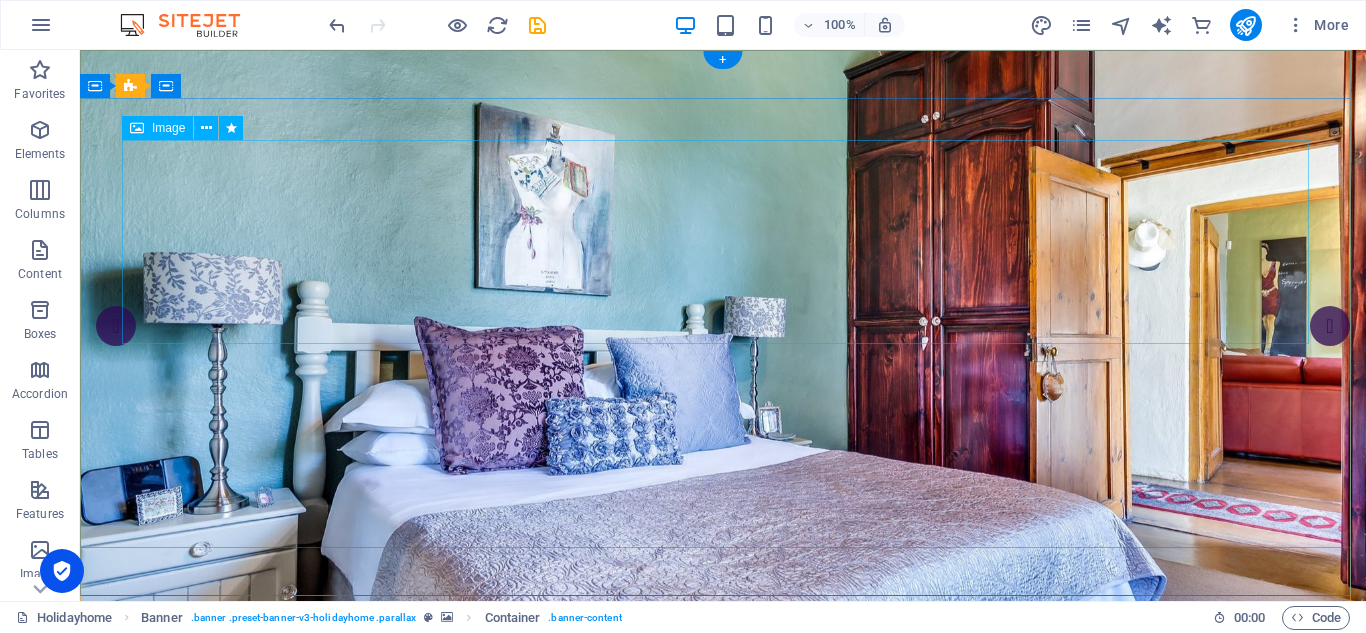 click at bounding box center (723, 919) 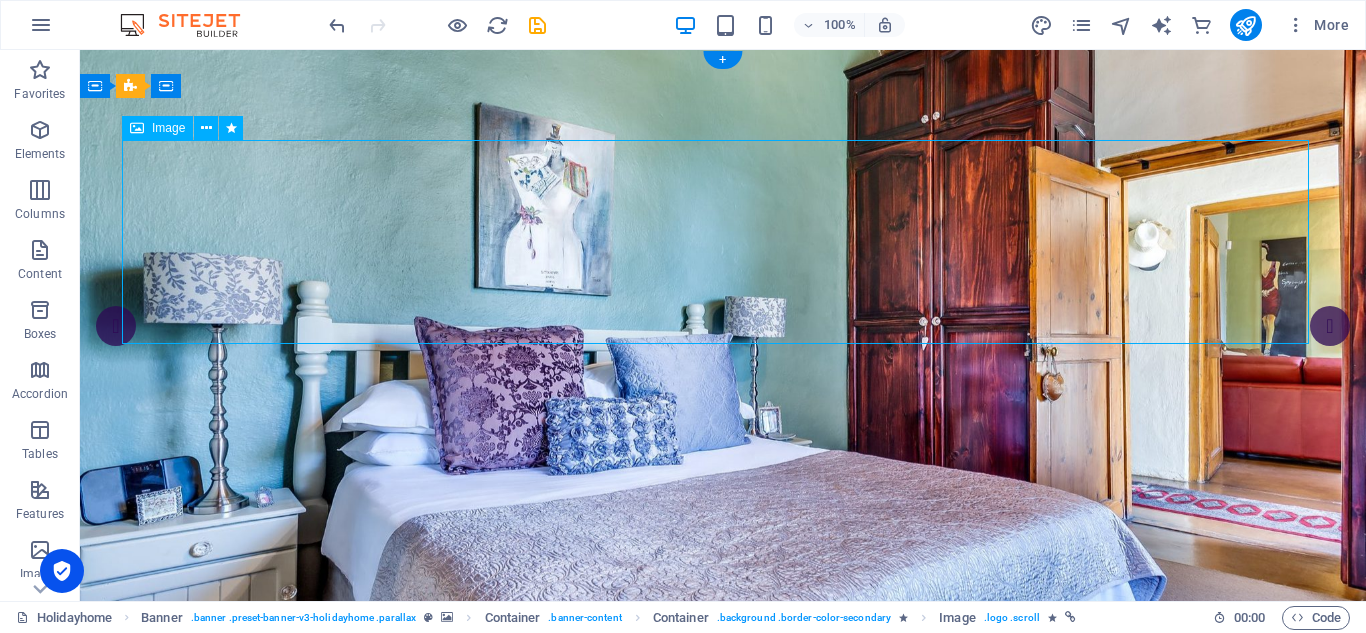 click at bounding box center (723, 919) 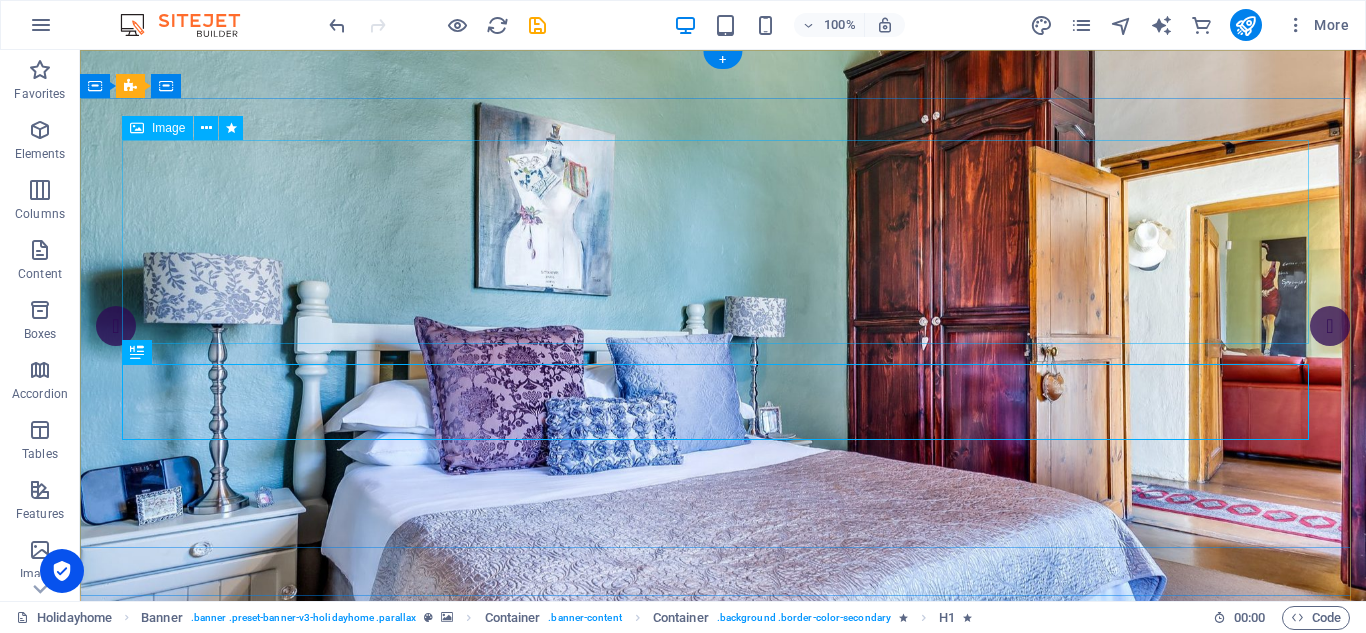 click at bounding box center [723, 919] 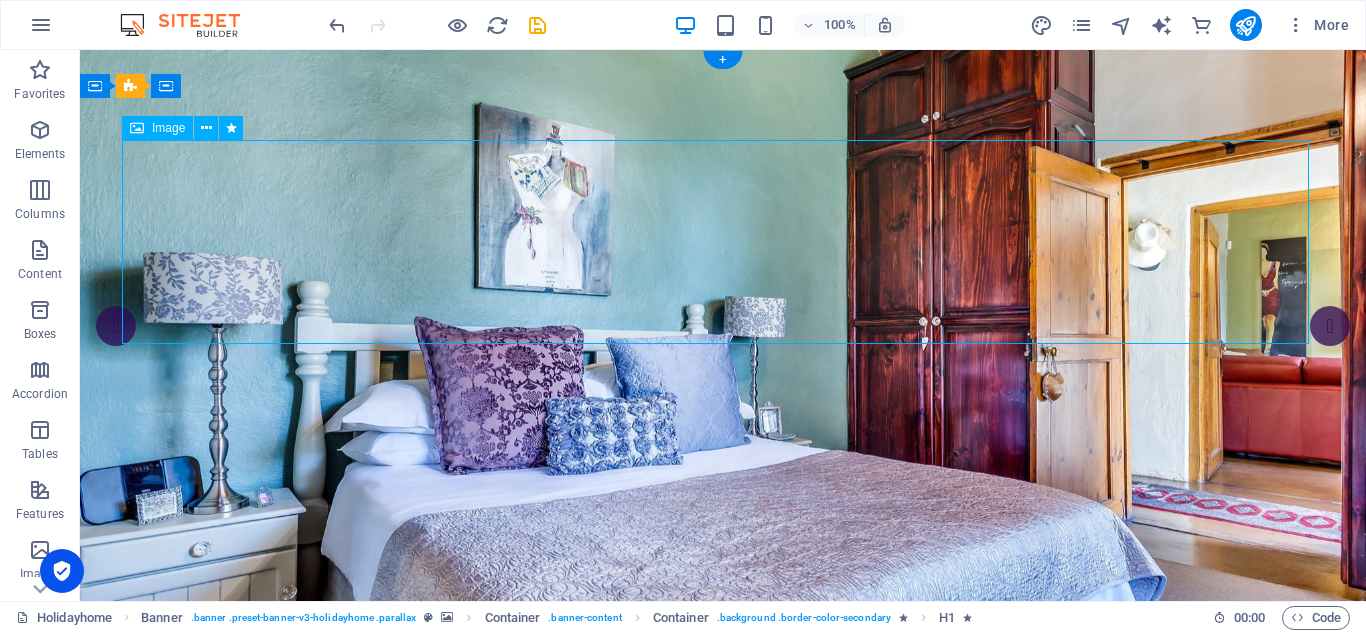click at bounding box center [723, 919] 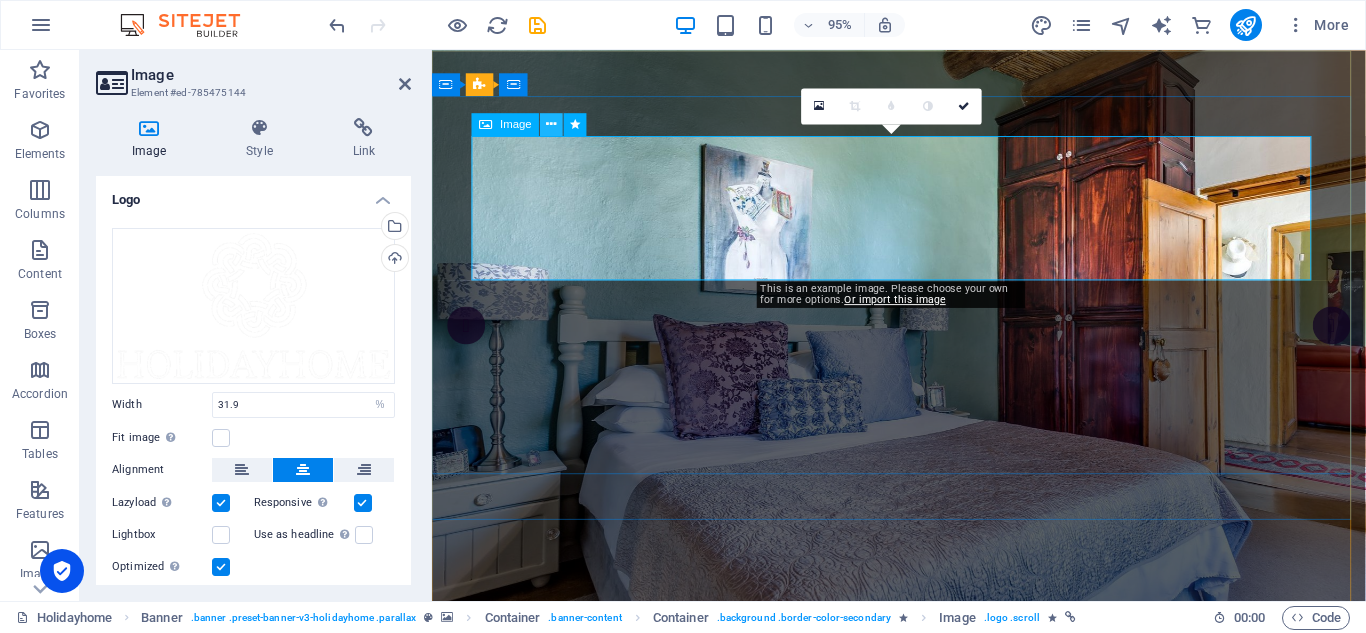 click at bounding box center (552, 124) 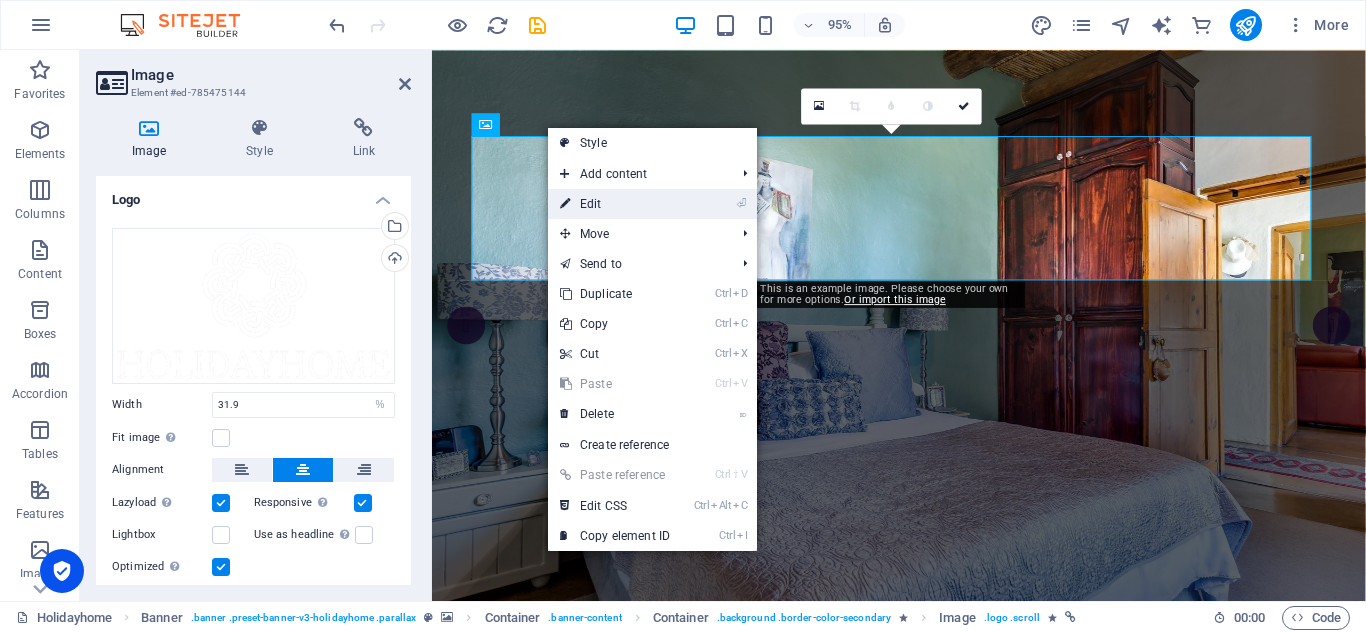 click on "⏎  Edit" at bounding box center [615, 204] 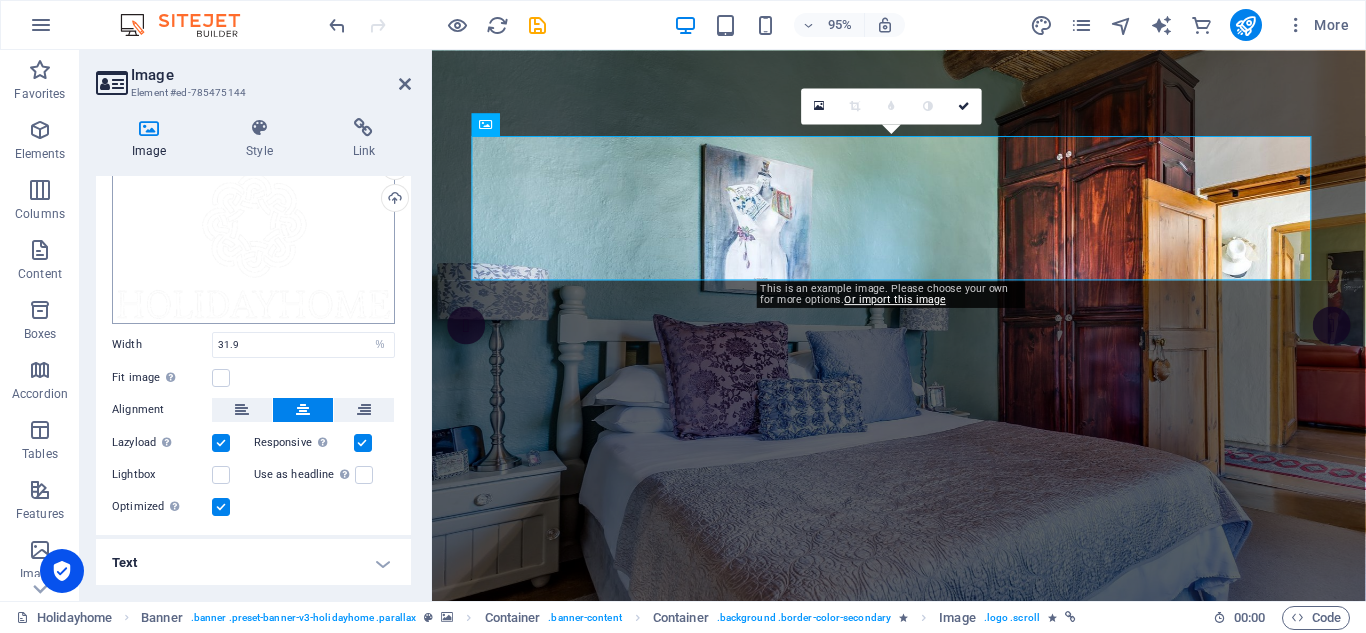 scroll, scrollTop: 0, scrollLeft: 0, axis: both 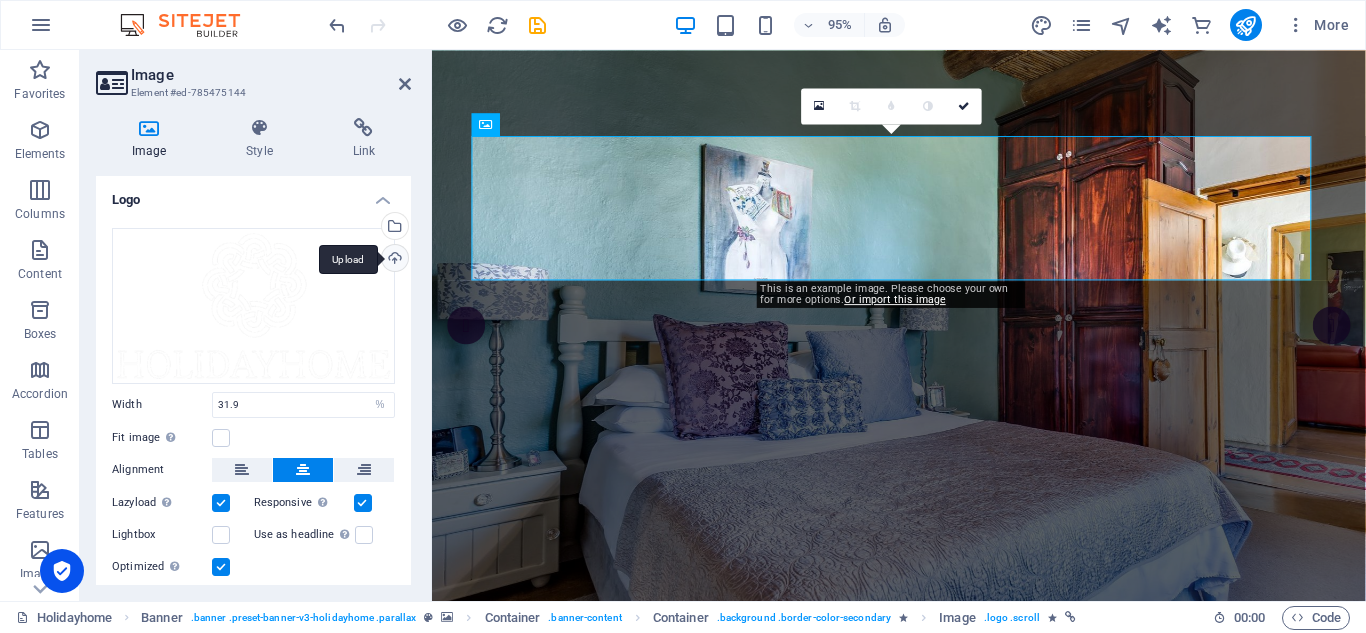 click on "Upload" at bounding box center [393, 260] 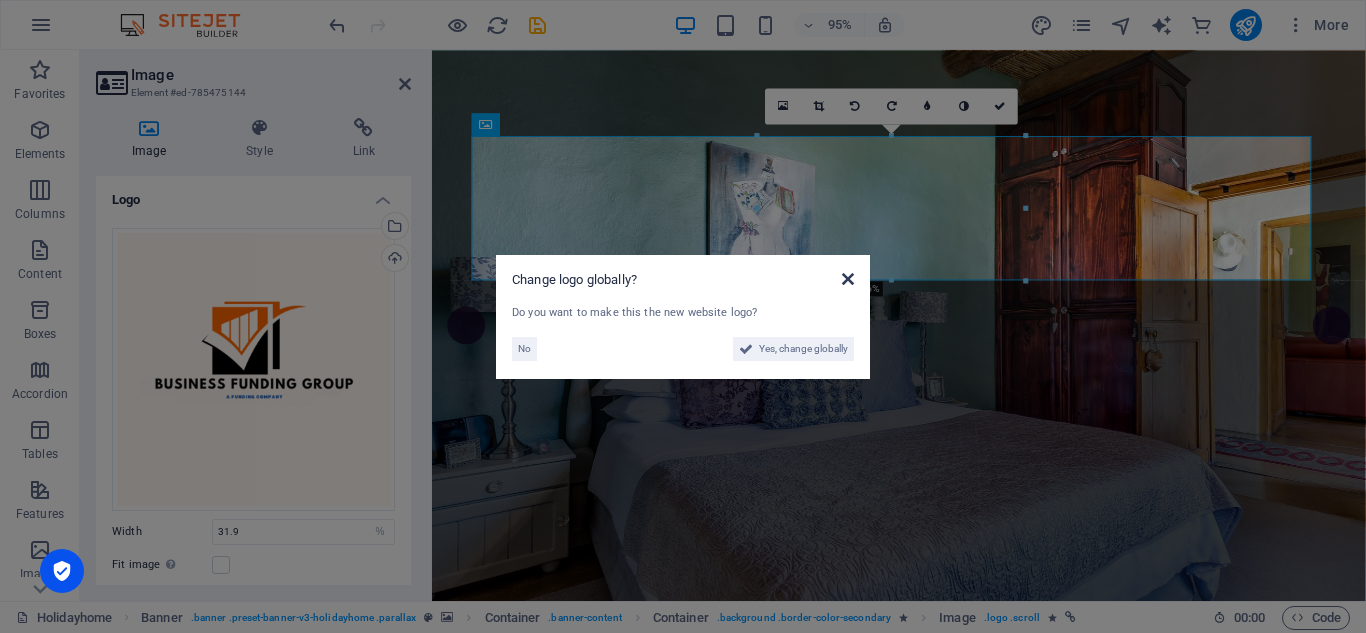 click at bounding box center [848, 279] 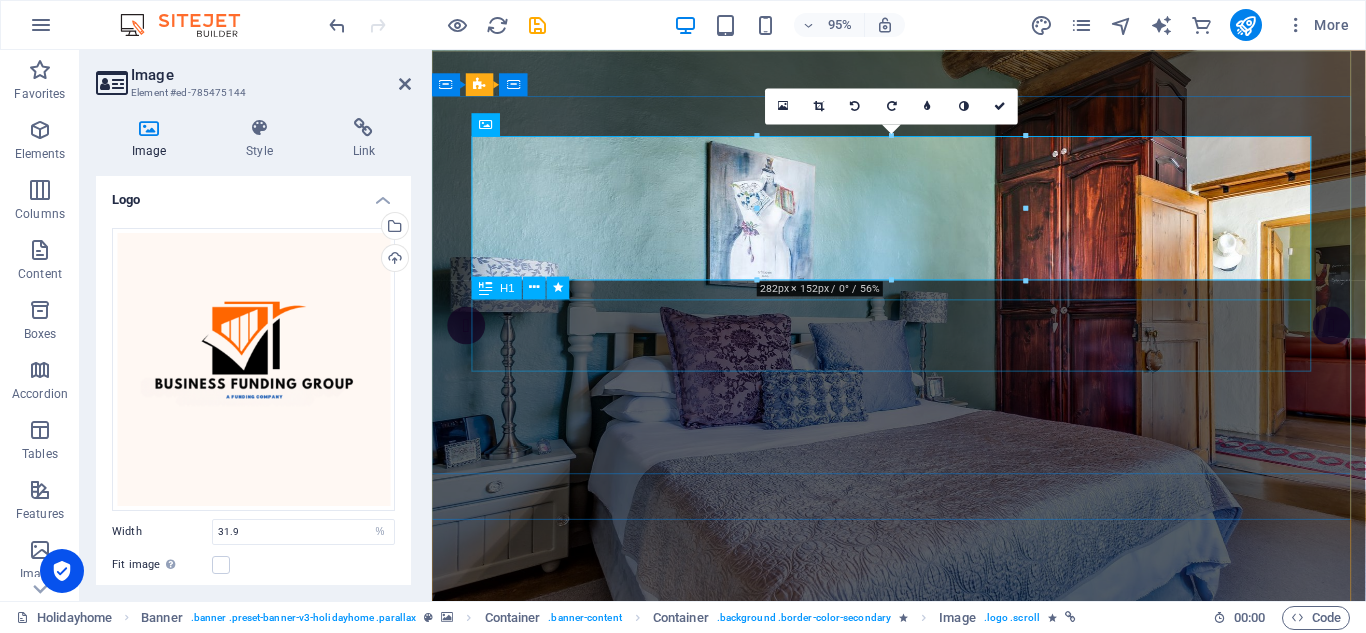 click on "WELCOME TO BUSINESS FUNDING GROUP" at bounding box center (923, 1001) 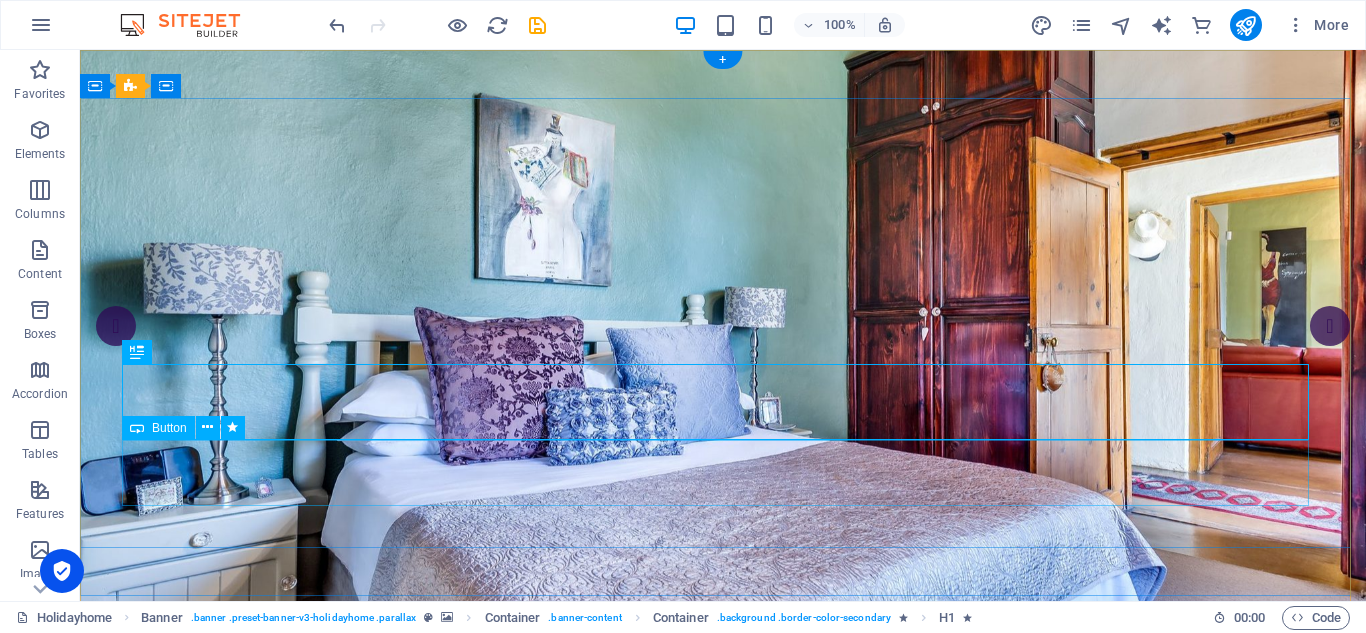 click on "Rent an Apartment" at bounding box center (723, 1132) 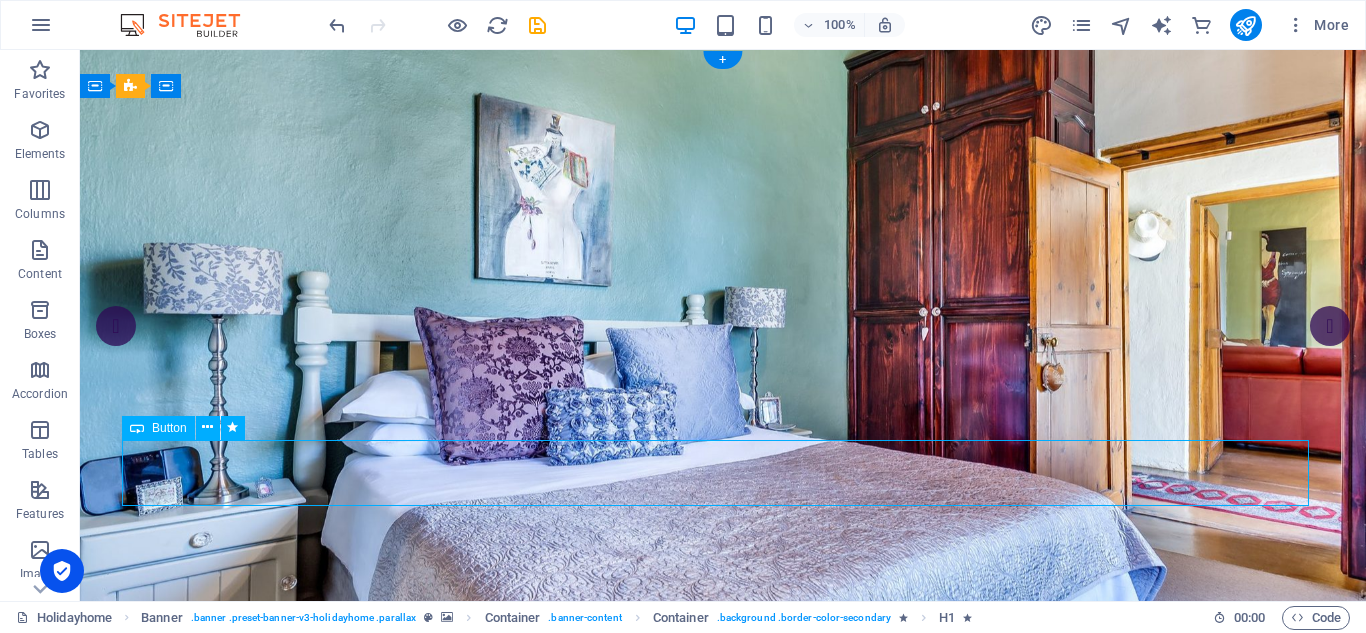 click on "Rent an Apartment" at bounding box center (723, 1132) 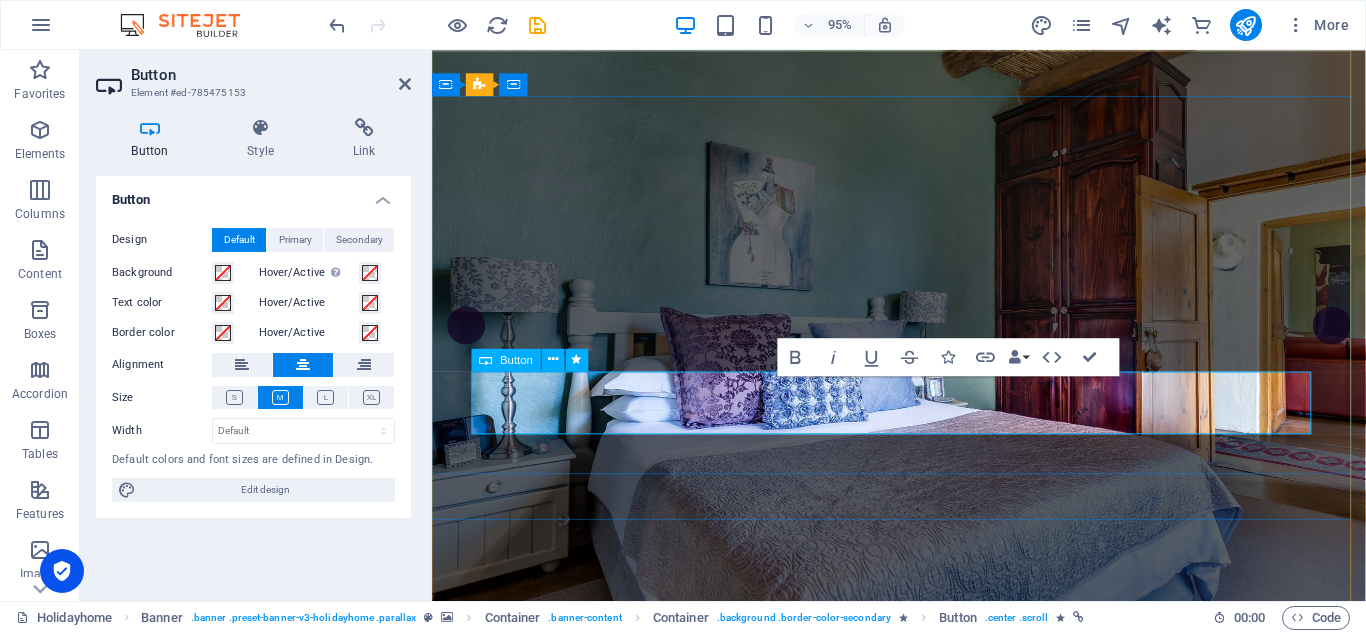 click on "Rent an Apartment" at bounding box center (924, 1080) 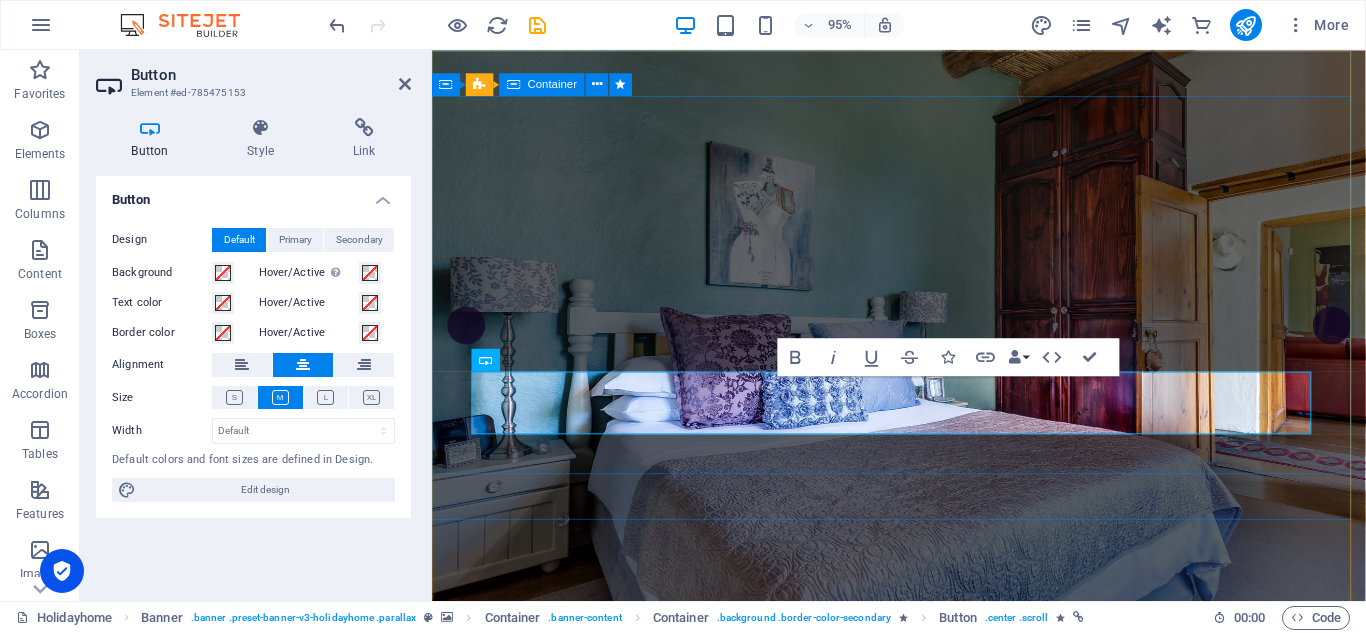 type 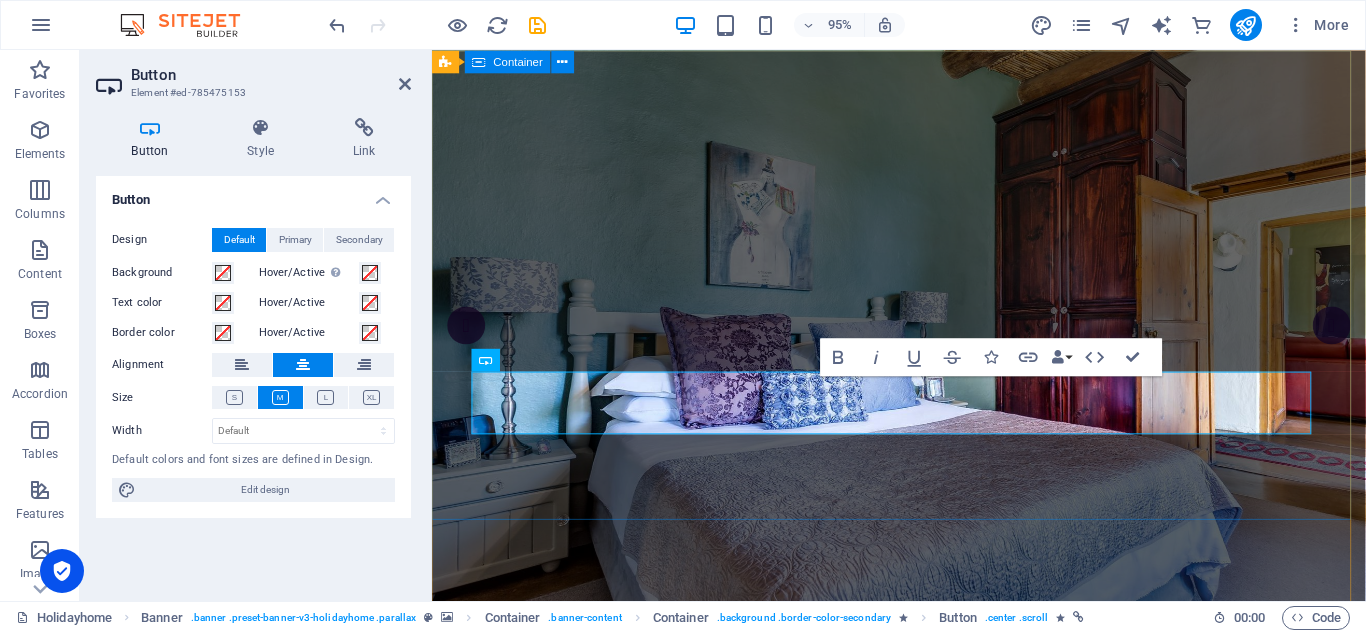 click on "WELCOME TO BUSINESS FUNDING GROUP Apply now" at bounding box center (923, 955) 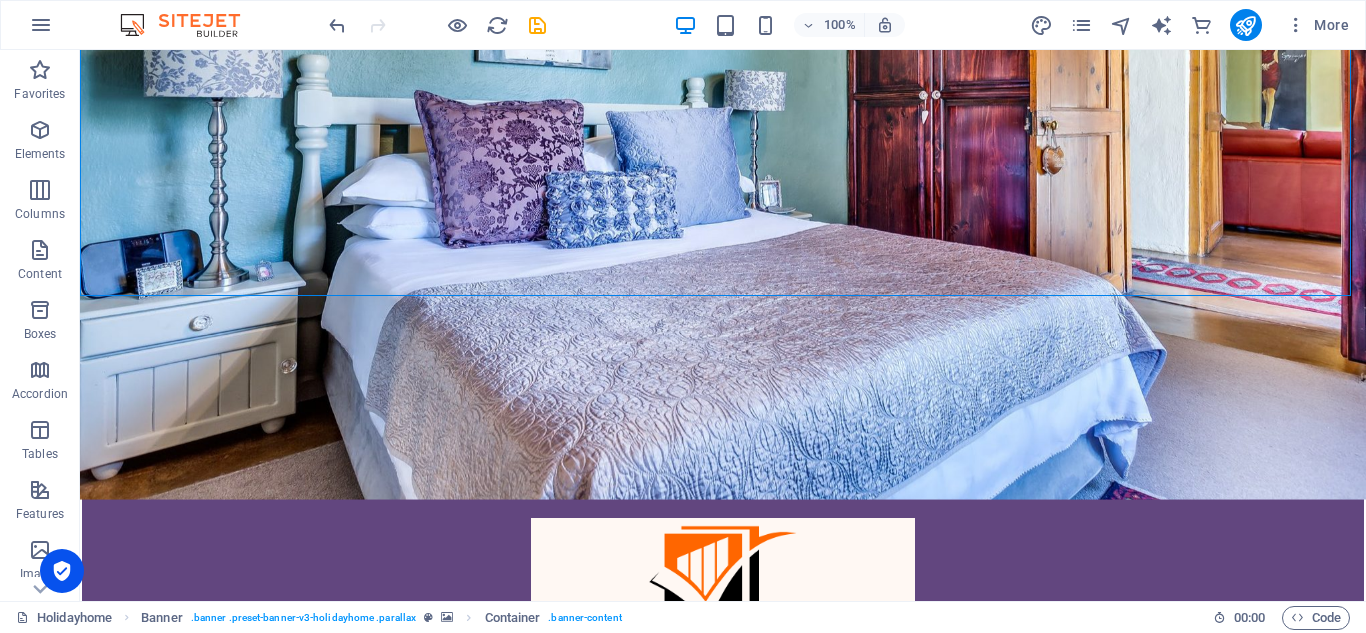 scroll, scrollTop: 300, scrollLeft: 0, axis: vertical 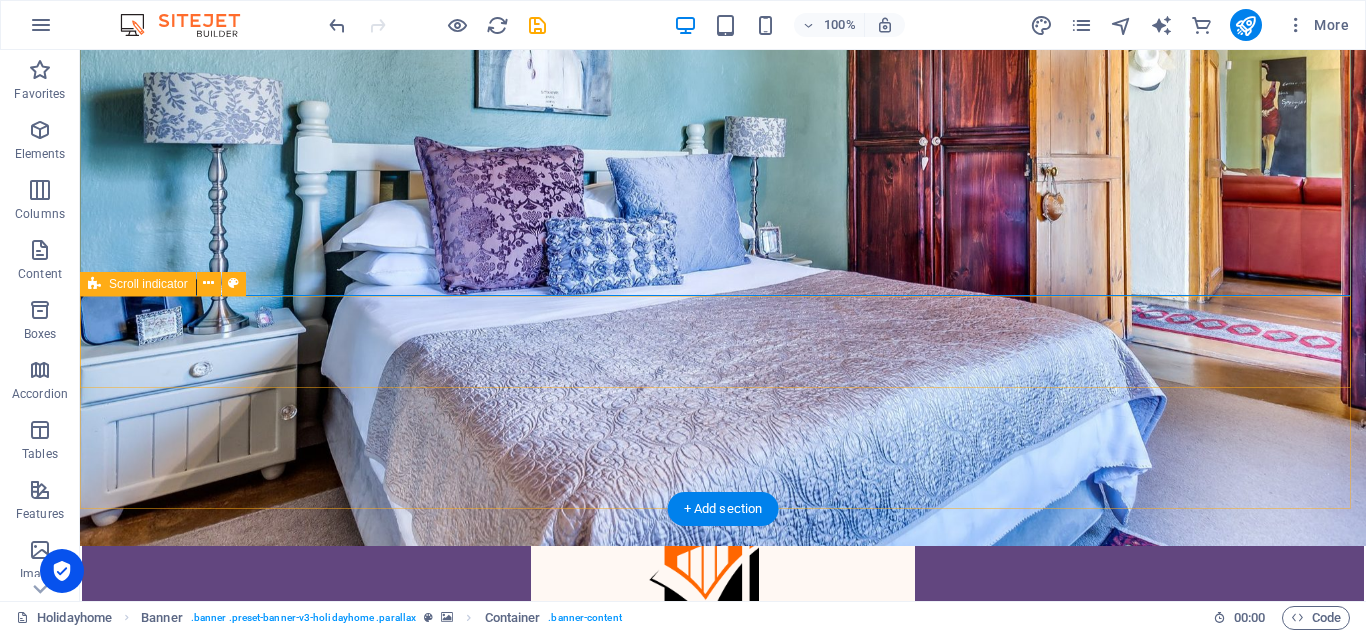 click at bounding box center [723, 1020] 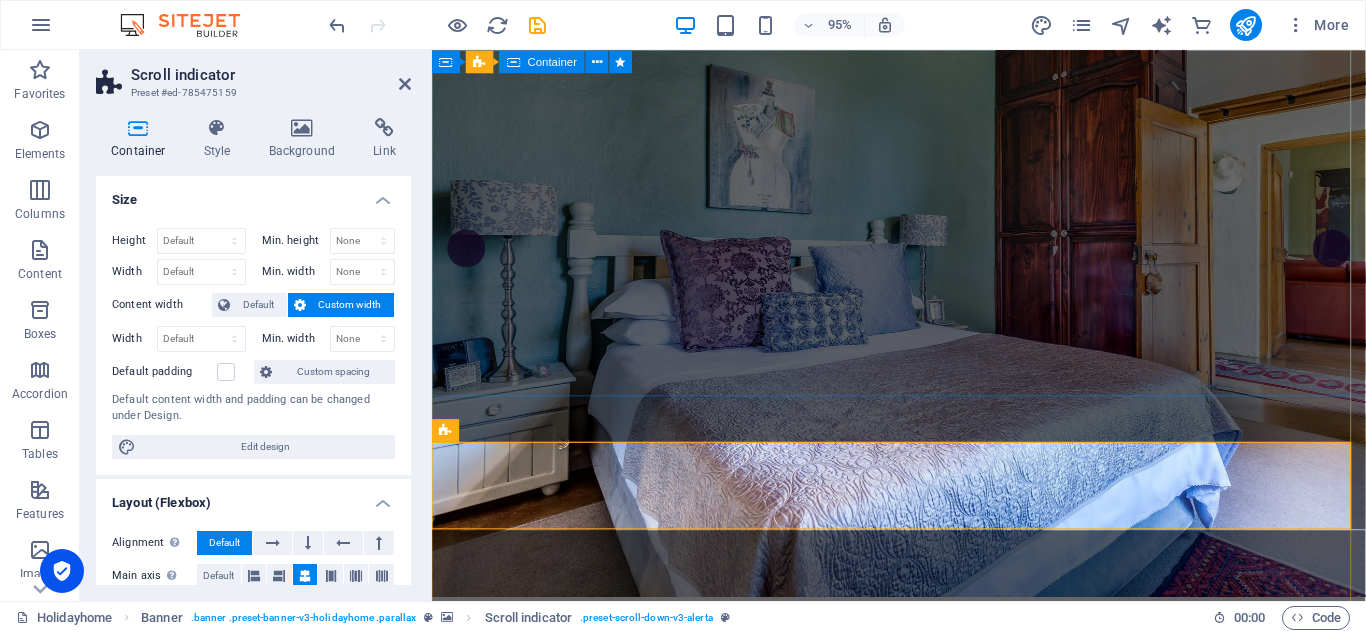 scroll, scrollTop: 100, scrollLeft: 0, axis: vertical 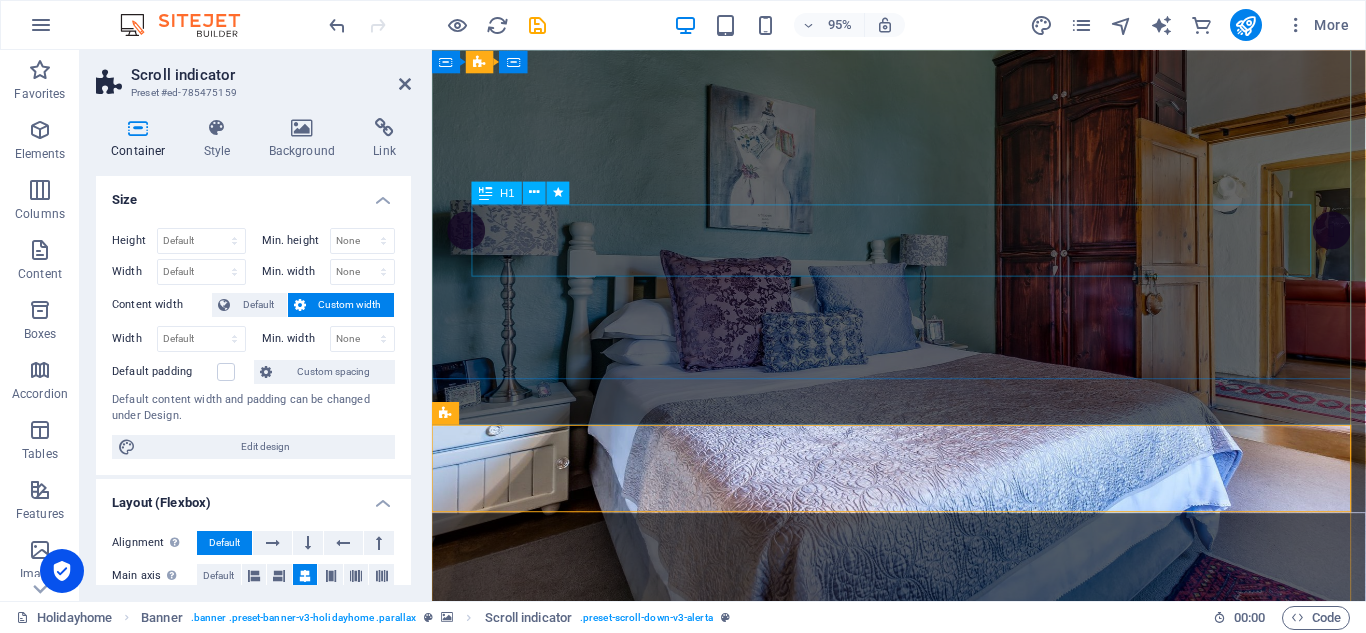 click at bounding box center (923, 861) 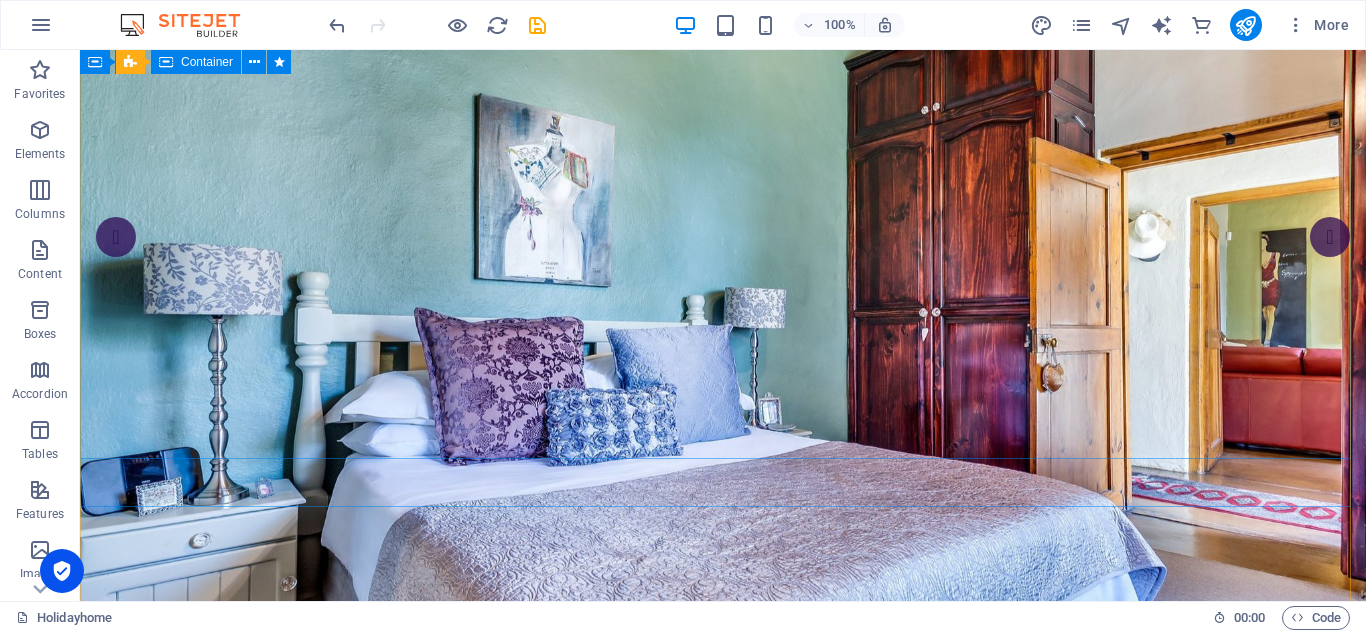 scroll, scrollTop: 0, scrollLeft: 0, axis: both 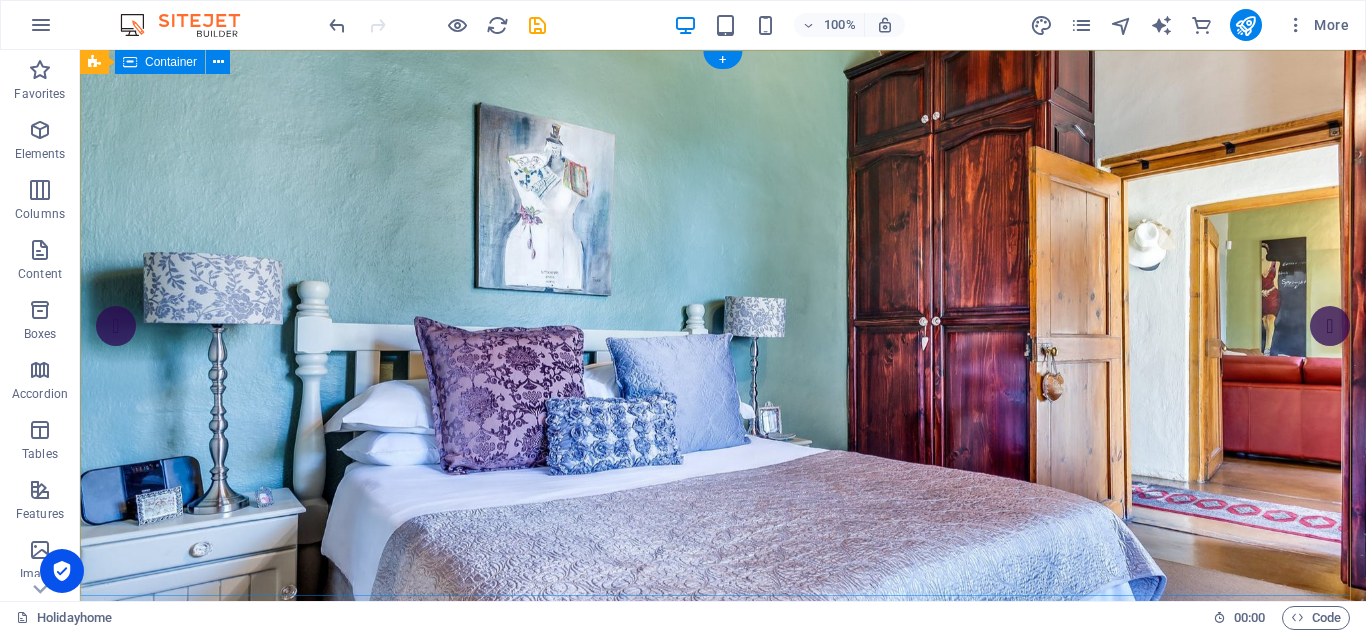 click on "WELCOME TO BUSINESS FUNDING GROUP Apply now" at bounding box center [723, 1000] 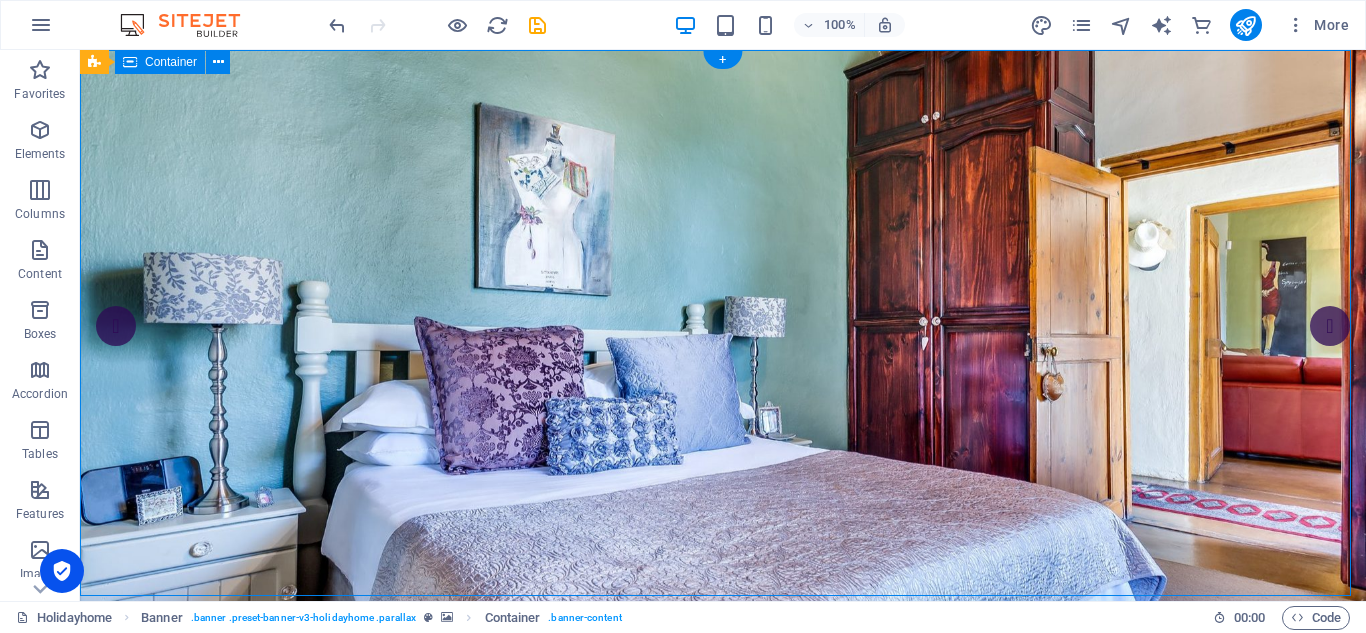 click on "WELCOME TO BUSINESS FUNDING GROUP Apply now" at bounding box center (723, 1000) 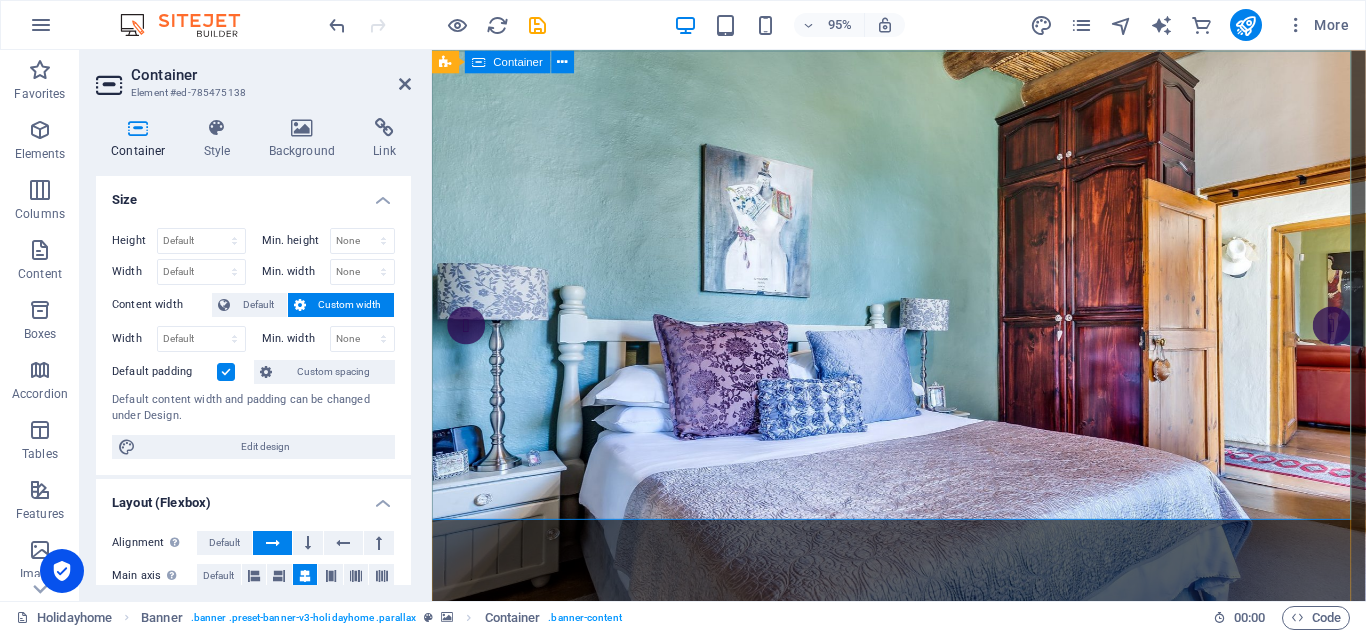 click on "WELCOME TO BUSINESS FUNDING GROUP Apply now" at bounding box center (923, 974) 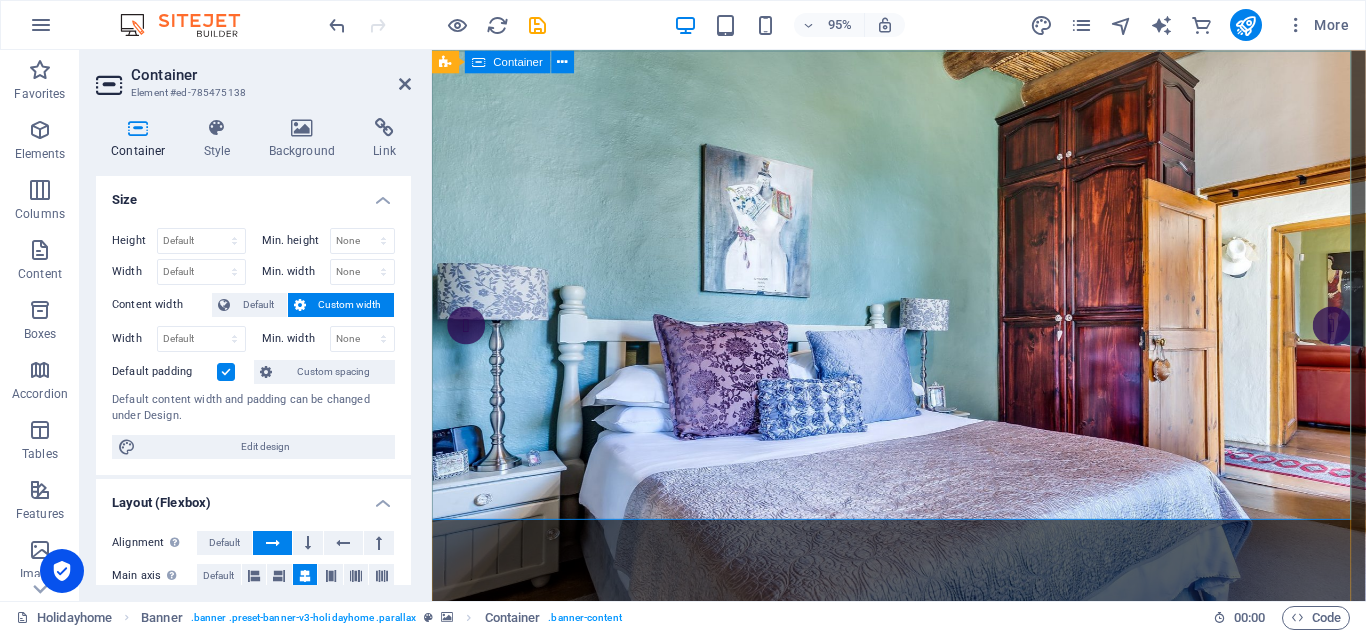 click on "WELCOME TO BUSINESS FUNDING GROUP Apply now" at bounding box center (923, 974) 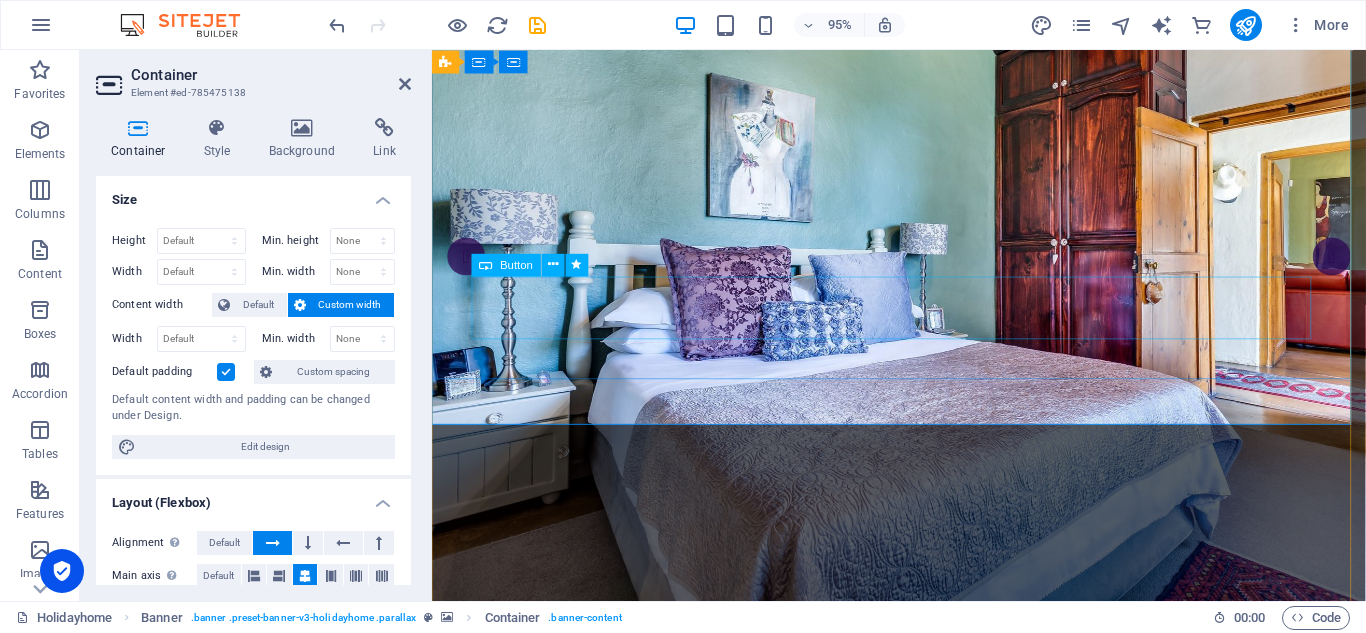 scroll, scrollTop: 100, scrollLeft: 0, axis: vertical 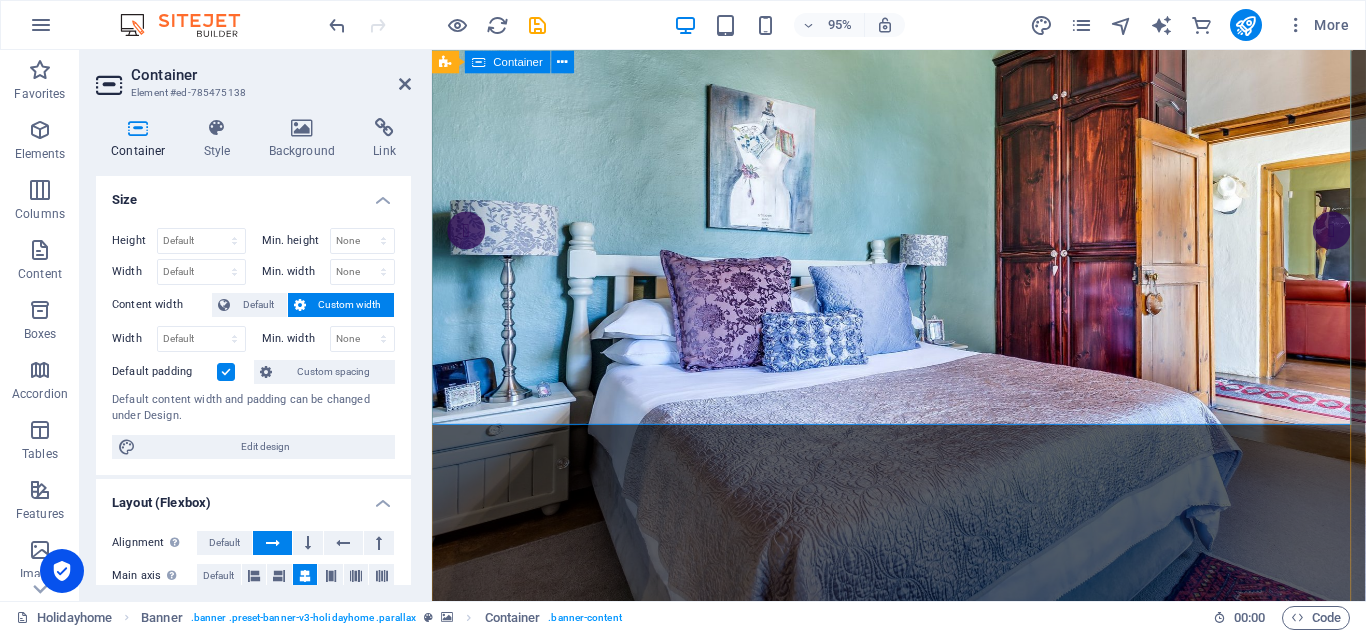 click on "WELCOME TO BUSINESS FUNDING GROUP Apply now" at bounding box center [923, 855] 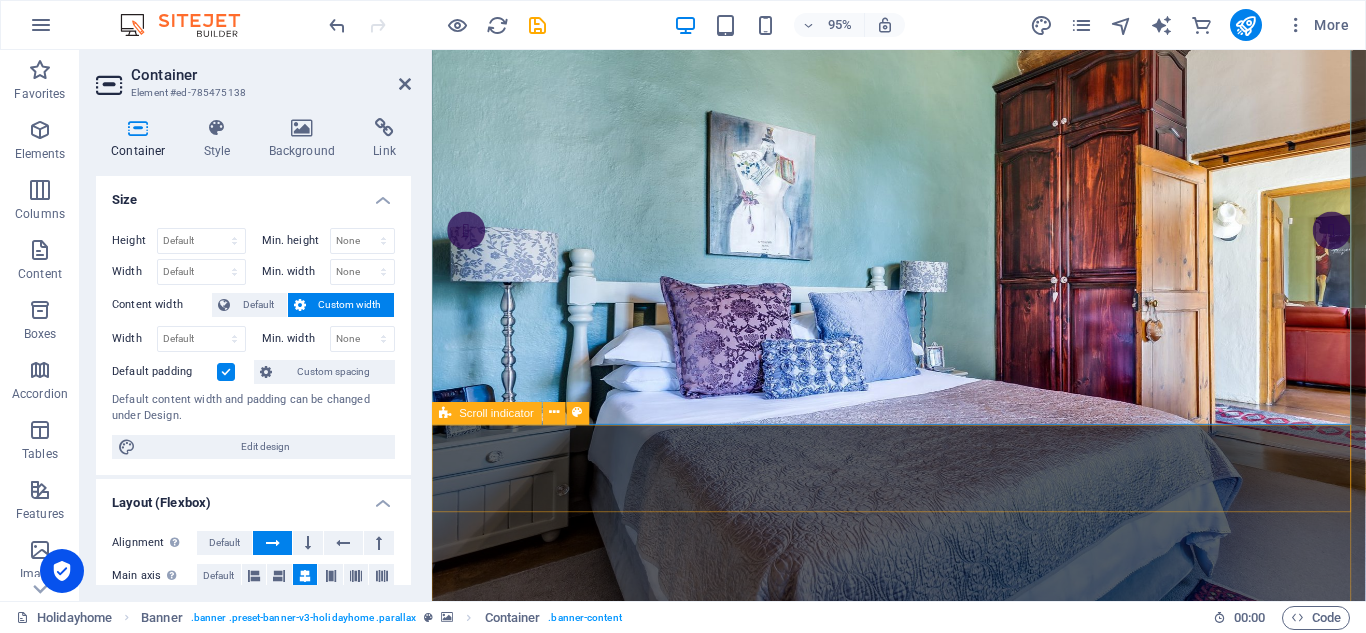 scroll, scrollTop: 200, scrollLeft: 0, axis: vertical 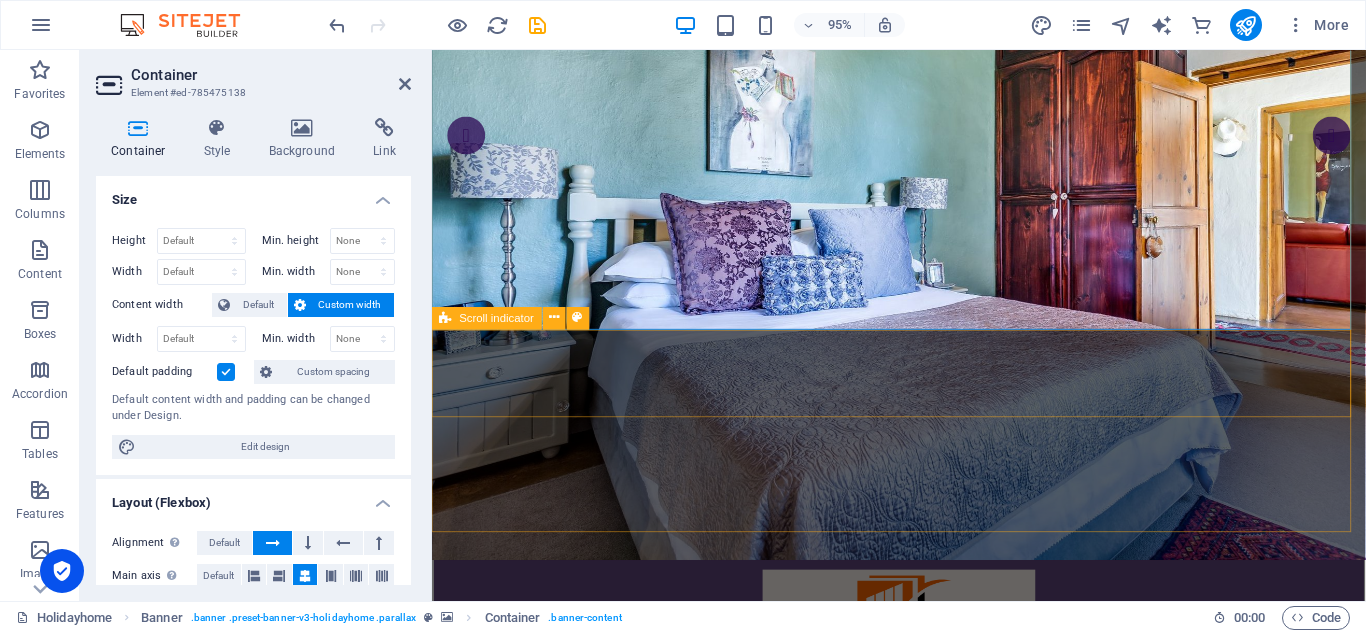 click at bounding box center [923, 1049] 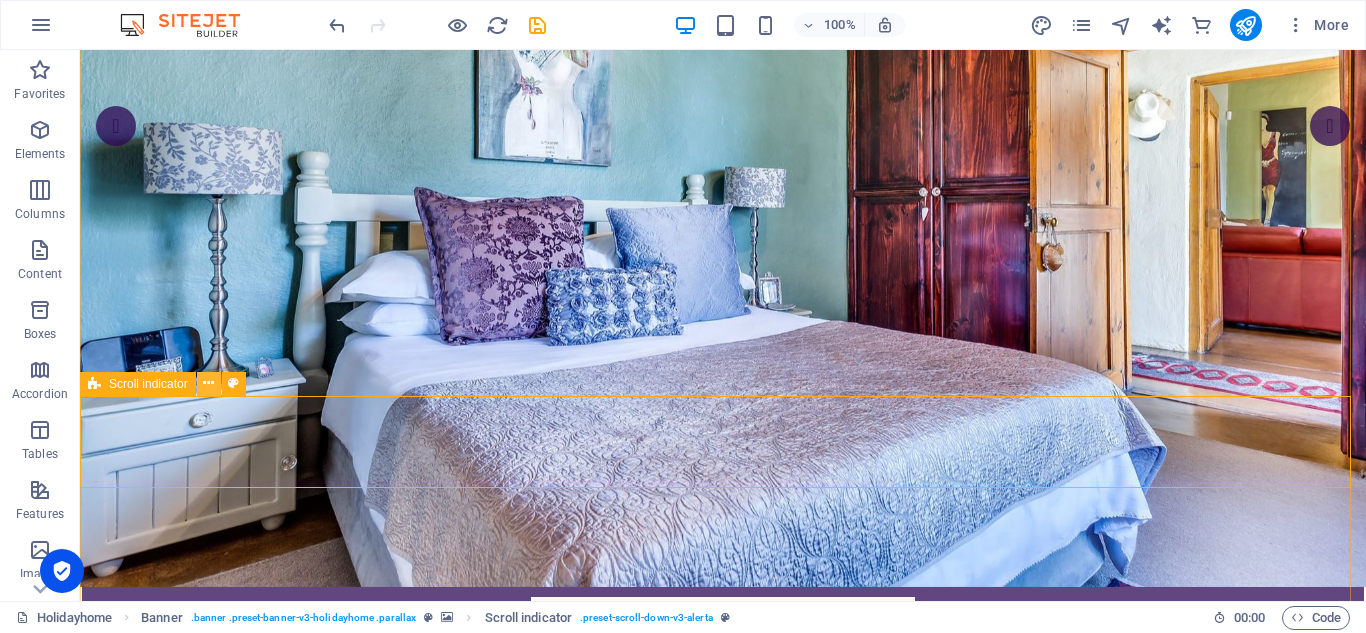 click at bounding box center [208, 383] 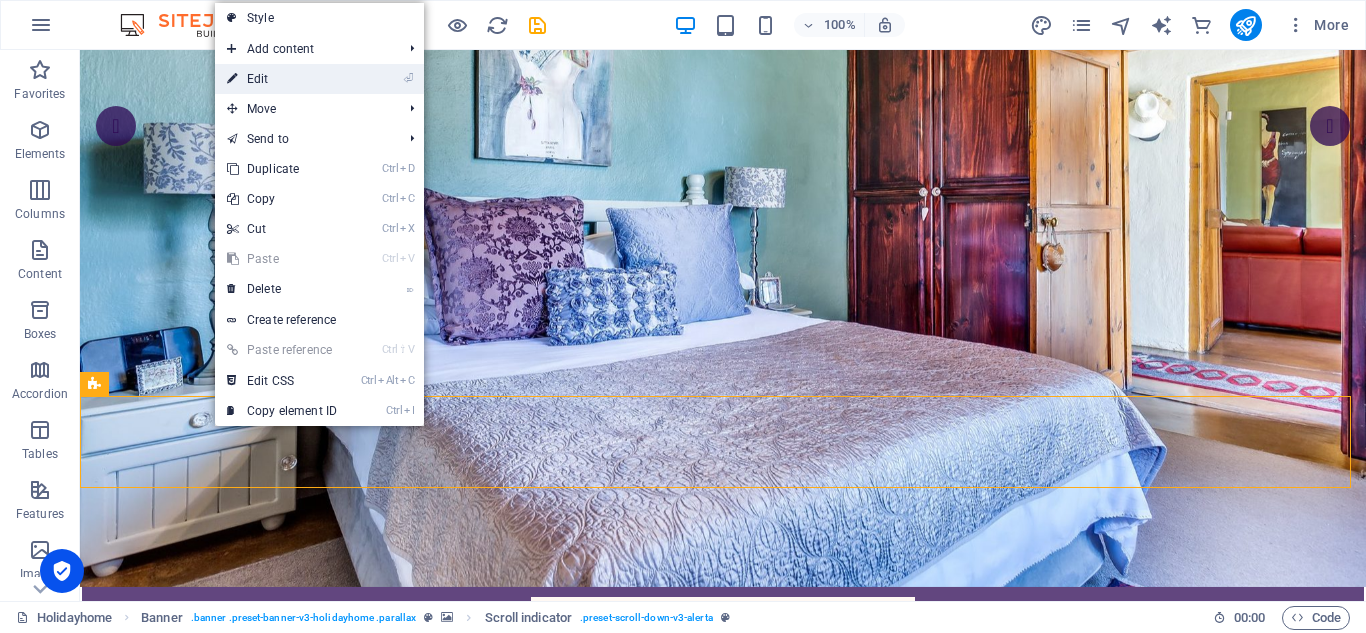 click on "⏎  Edit" at bounding box center [282, 79] 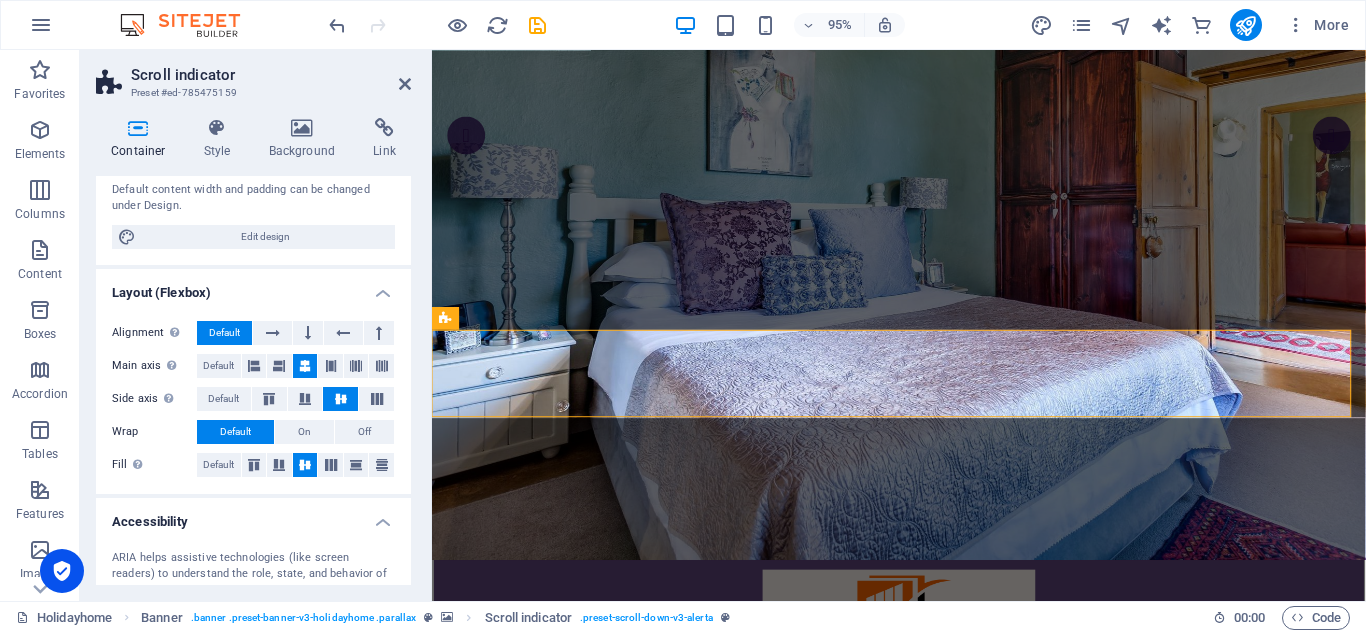 scroll, scrollTop: 0, scrollLeft: 0, axis: both 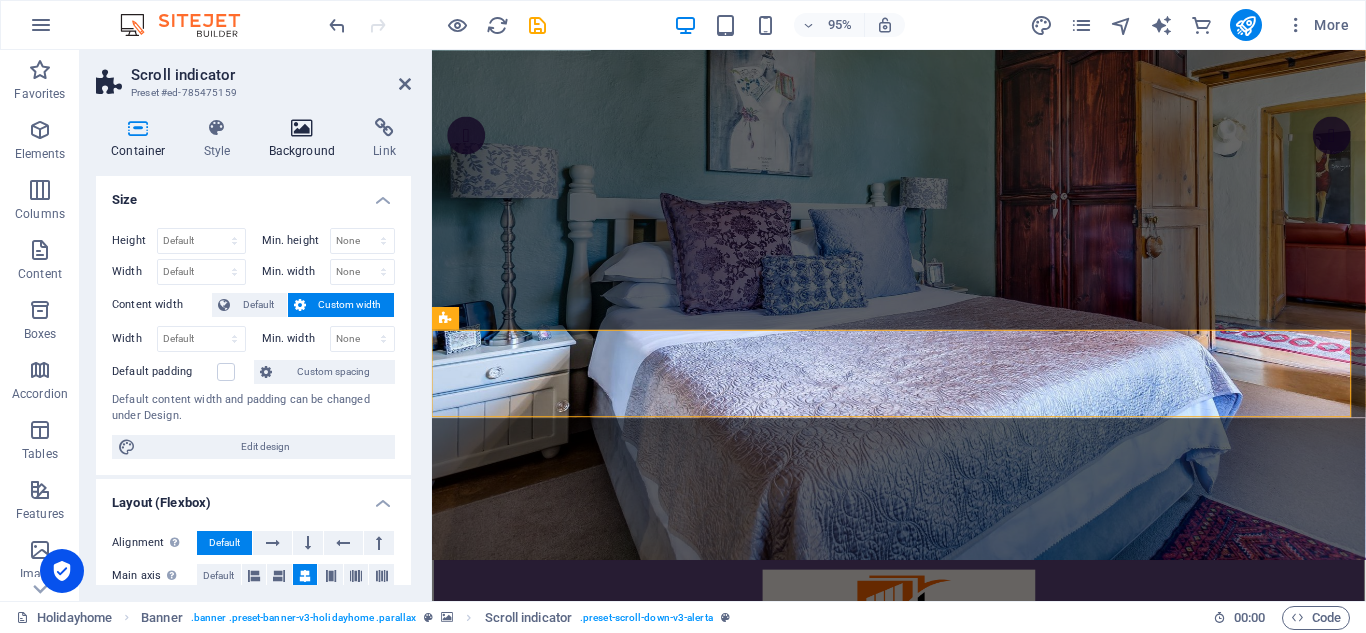 click on "Background" at bounding box center [306, 139] 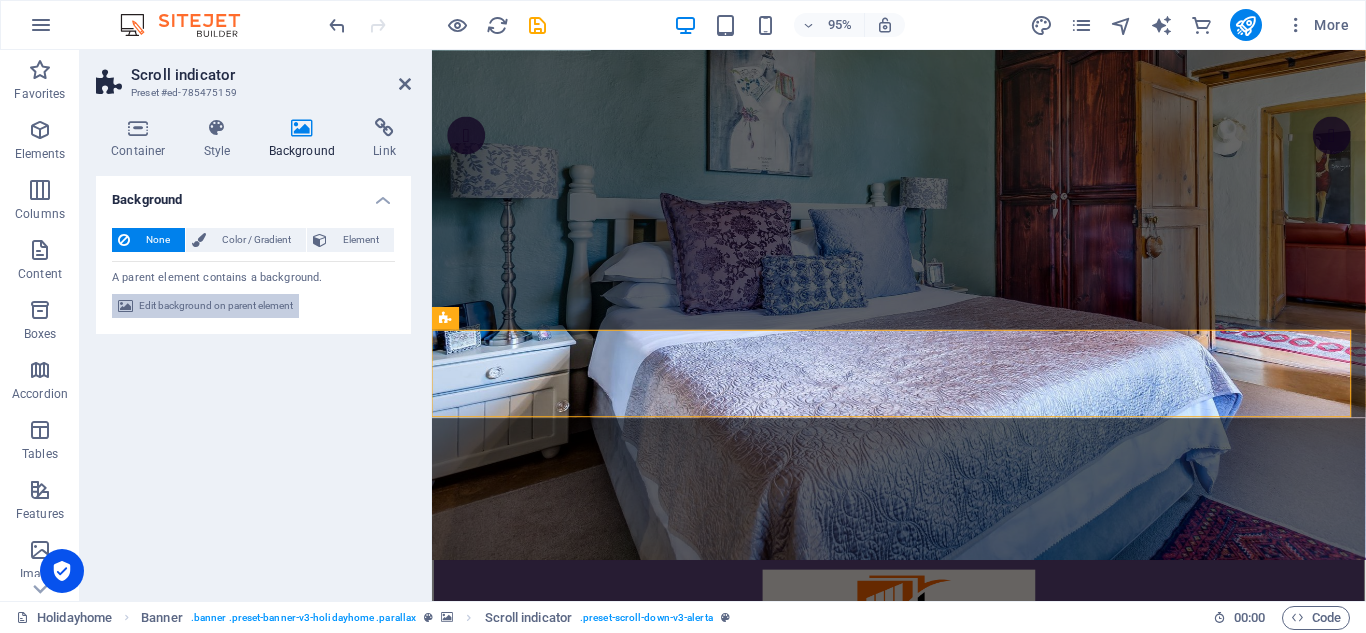 click on "Edit background on parent element" at bounding box center (216, 306) 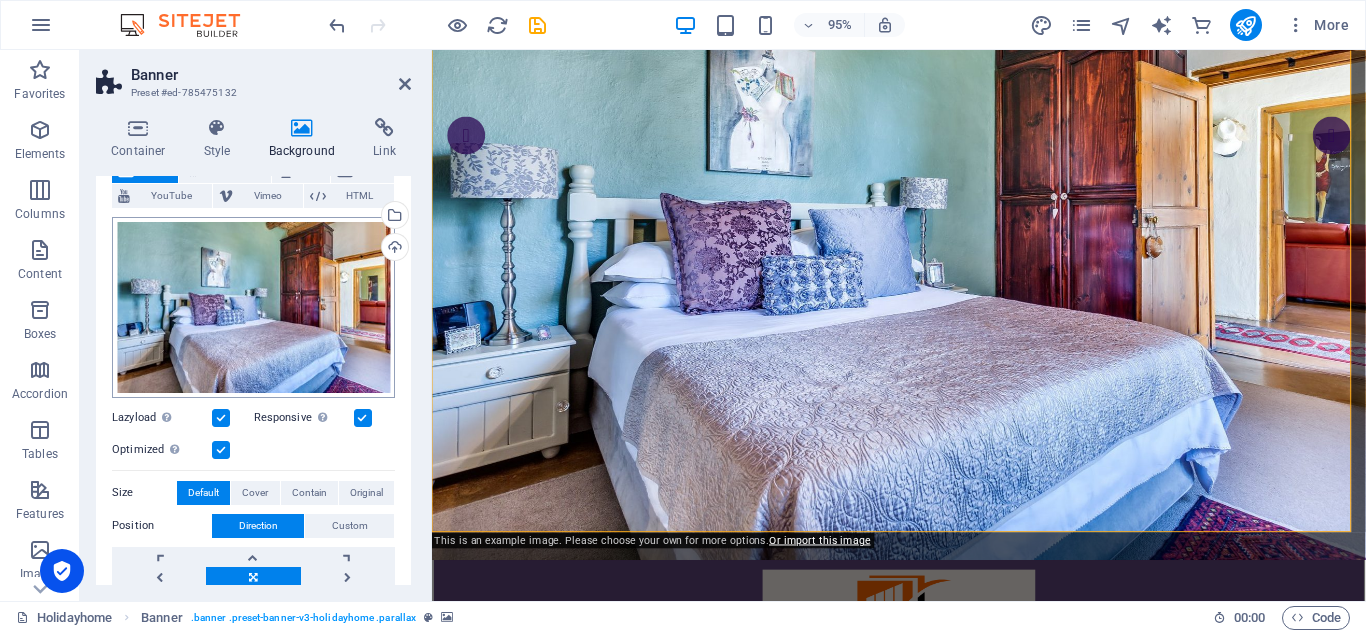 scroll, scrollTop: 100, scrollLeft: 0, axis: vertical 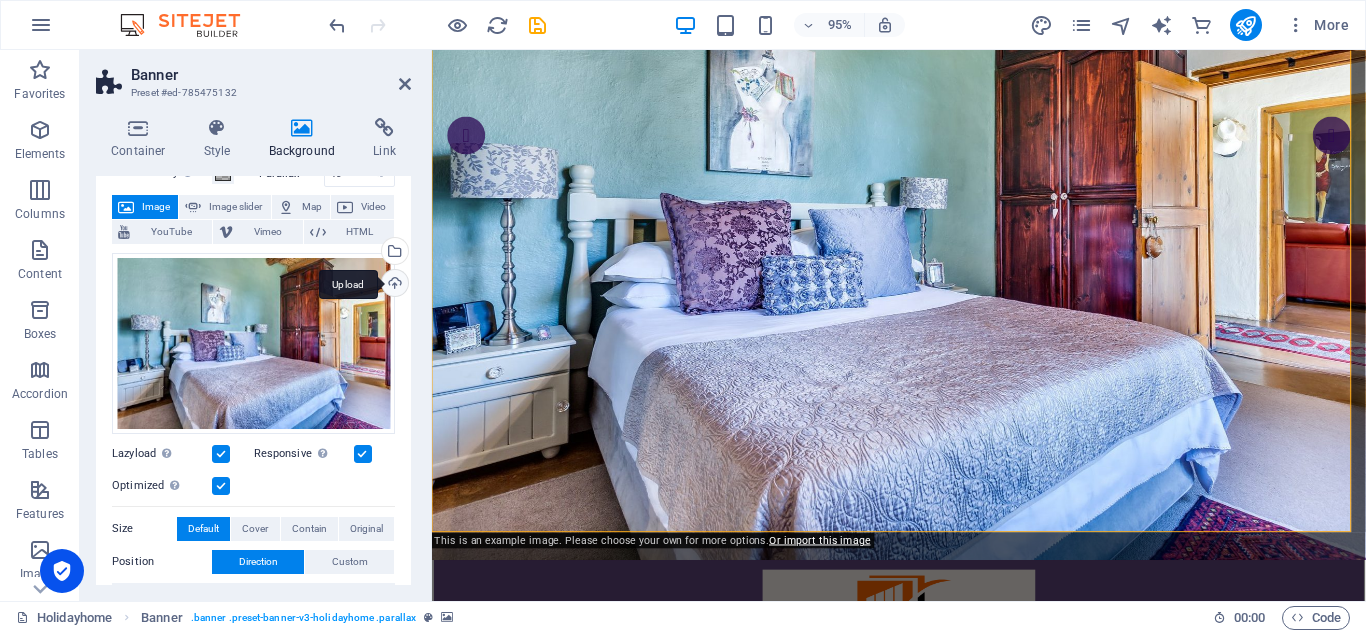 click on "Upload" at bounding box center (393, 285) 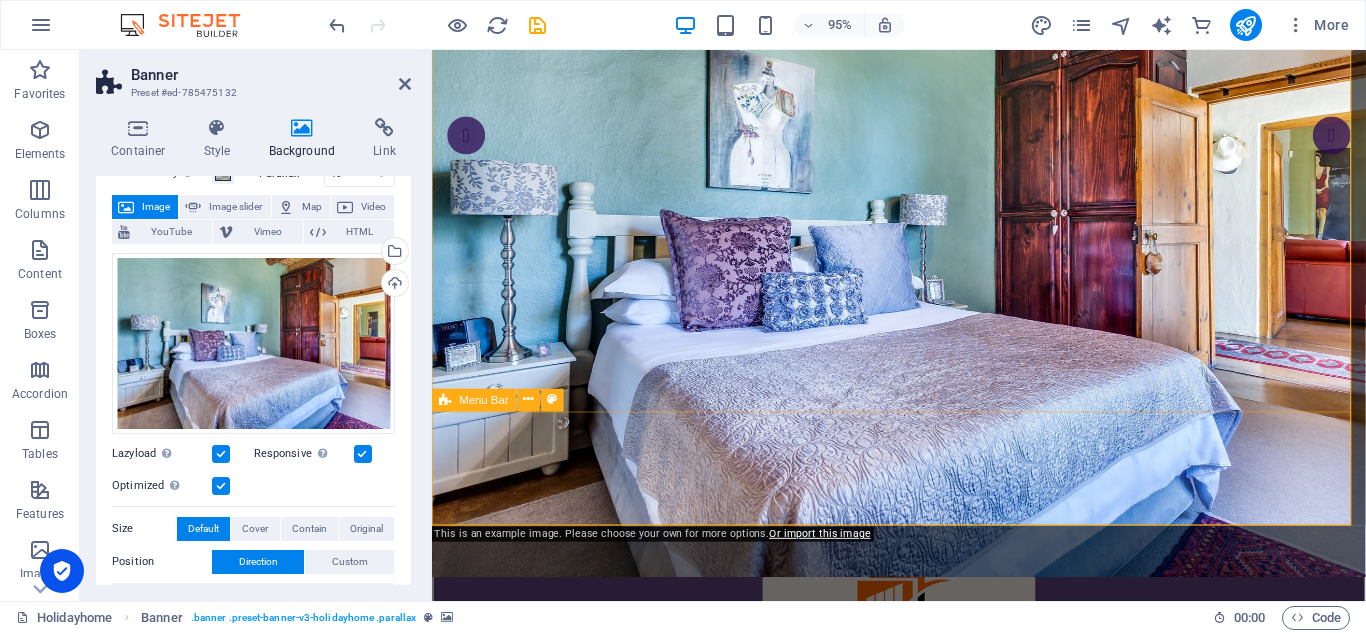 scroll, scrollTop: 300, scrollLeft: 0, axis: vertical 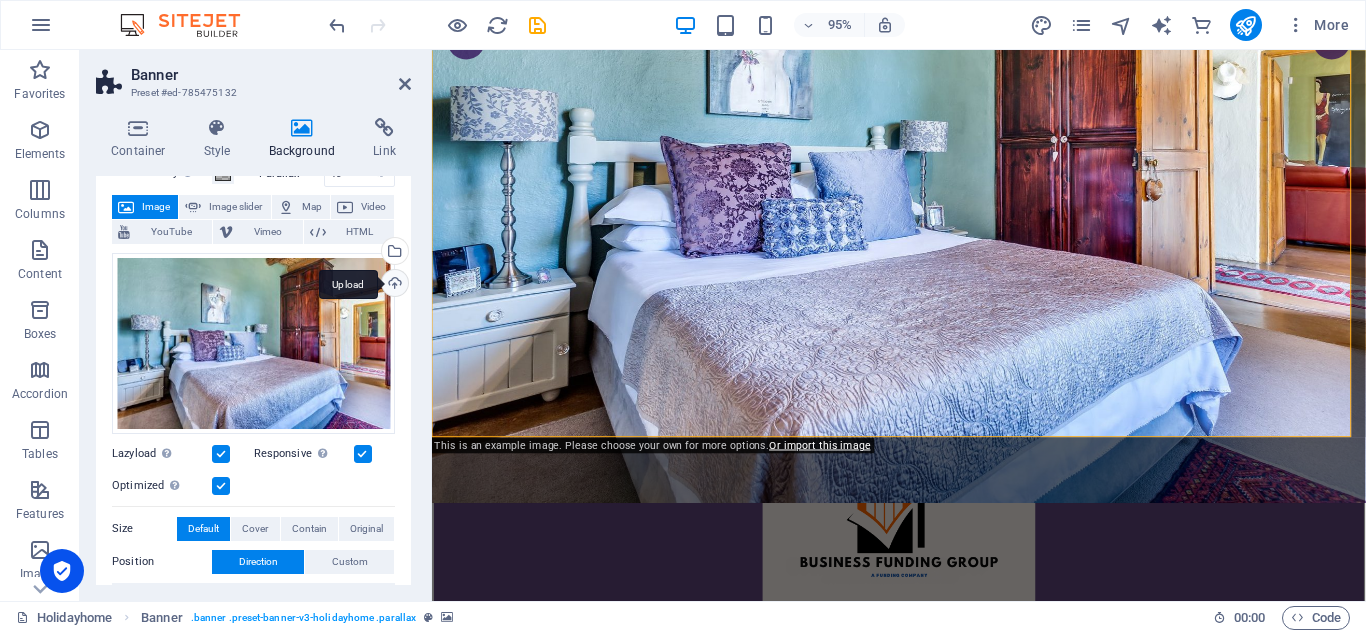 click on "Upload" at bounding box center [393, 285] 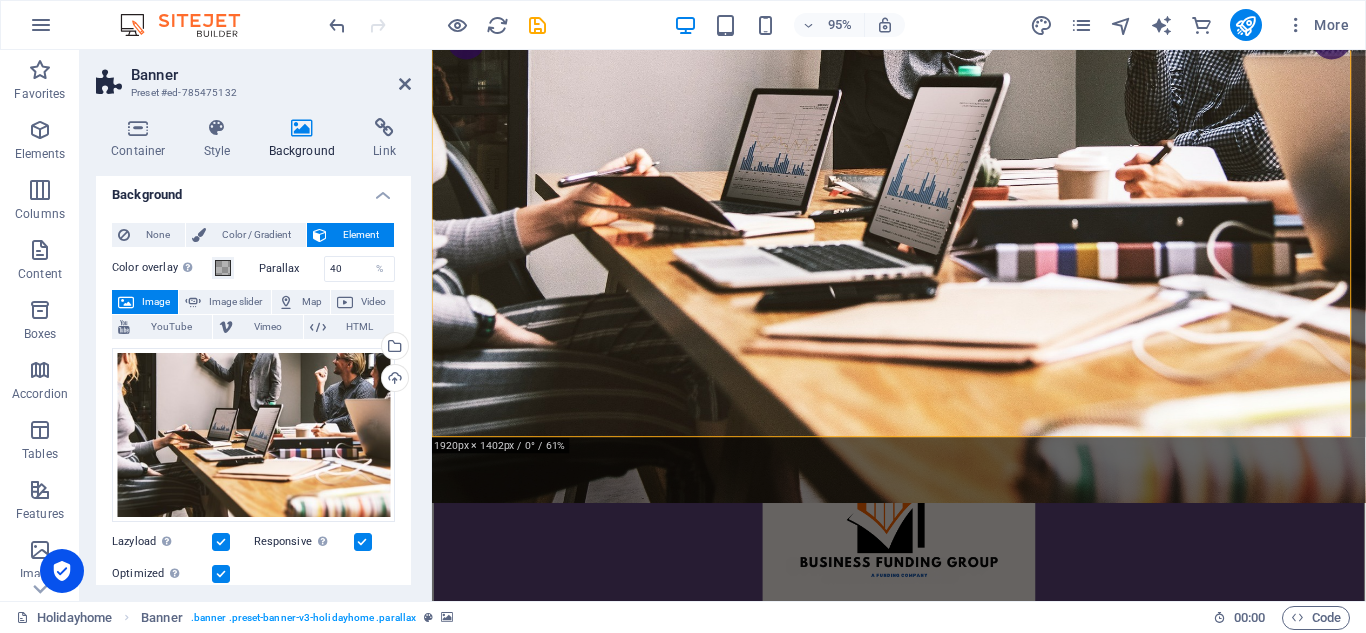 scroll, scrollTop: 0, scrollLeft: 0, axis: both 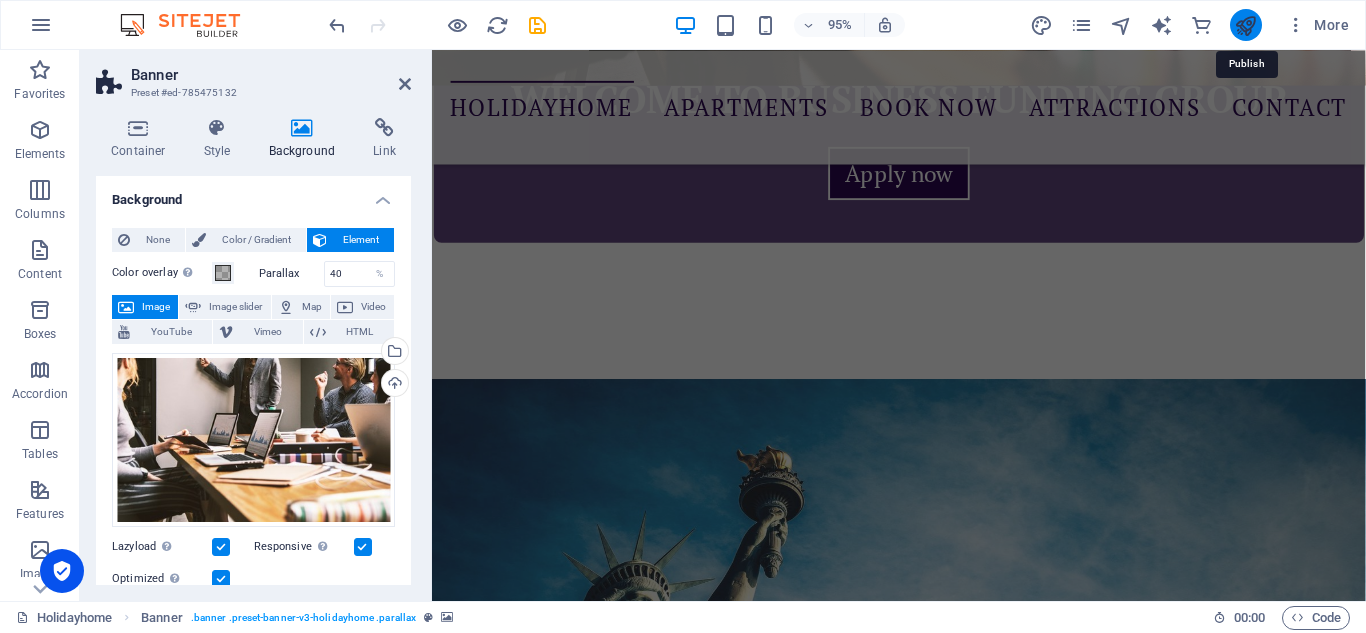 click at bounding box center [1245, 25] 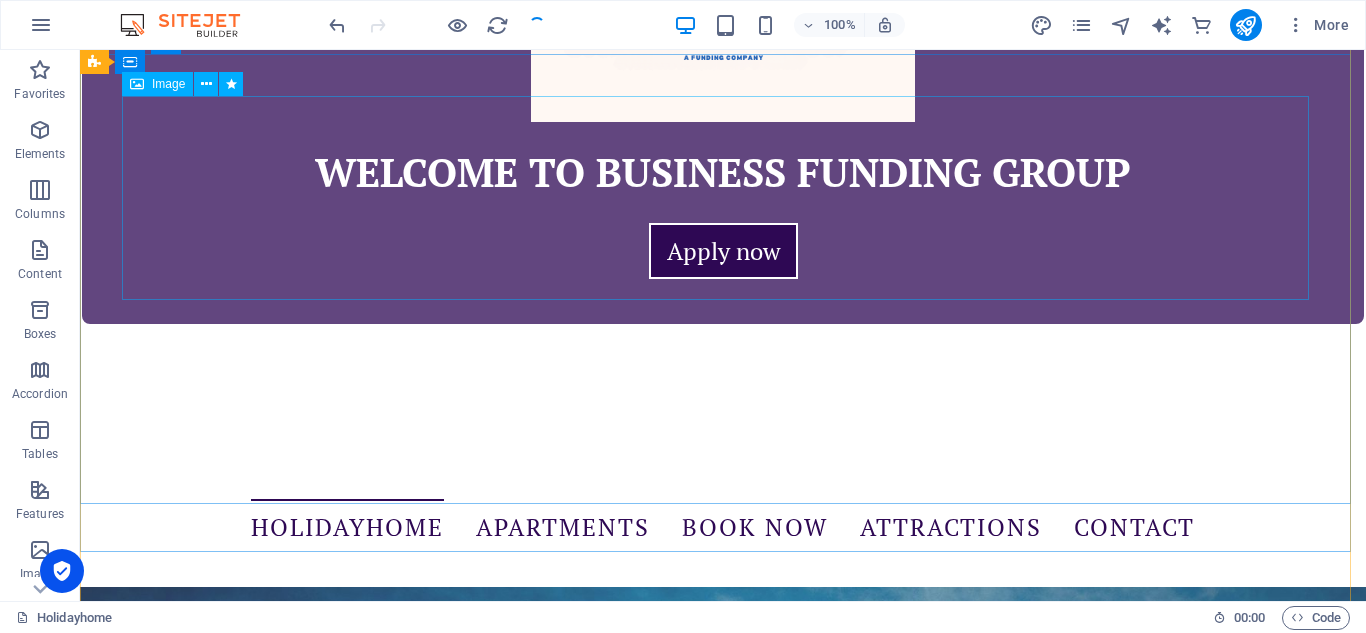 scroll, scrollTop: 44, scrollLeft: 0, axis: vertical 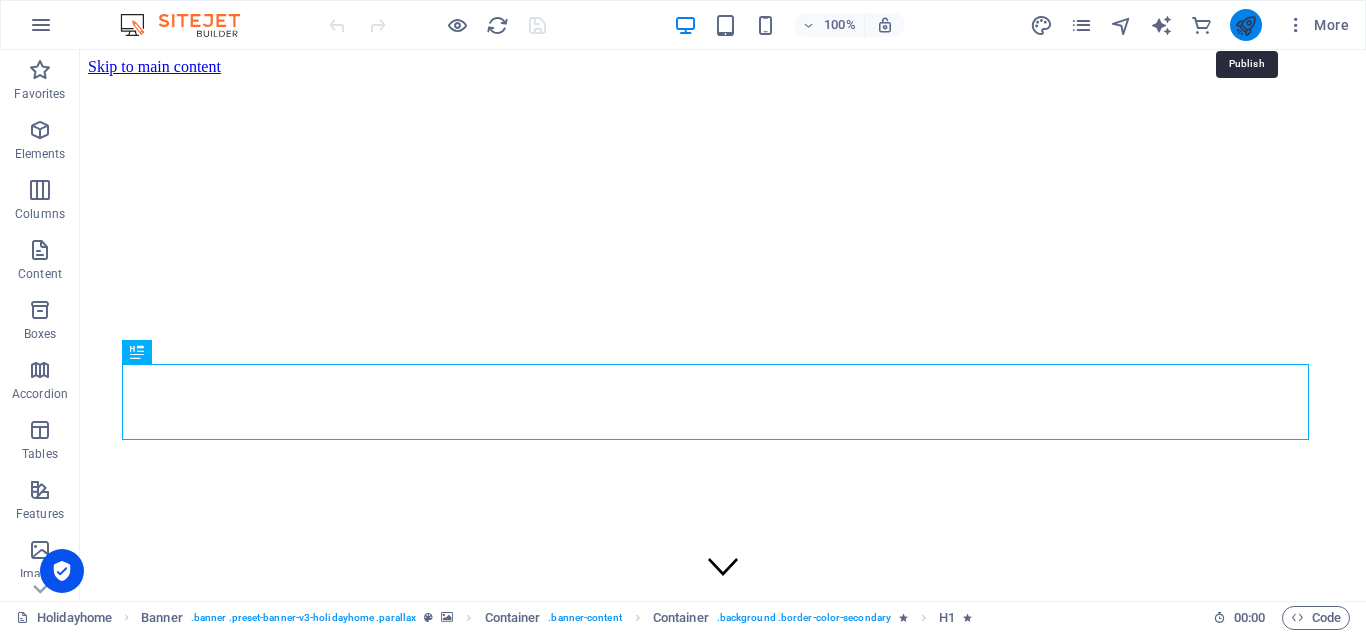 click at bounding box center (1245, 25) 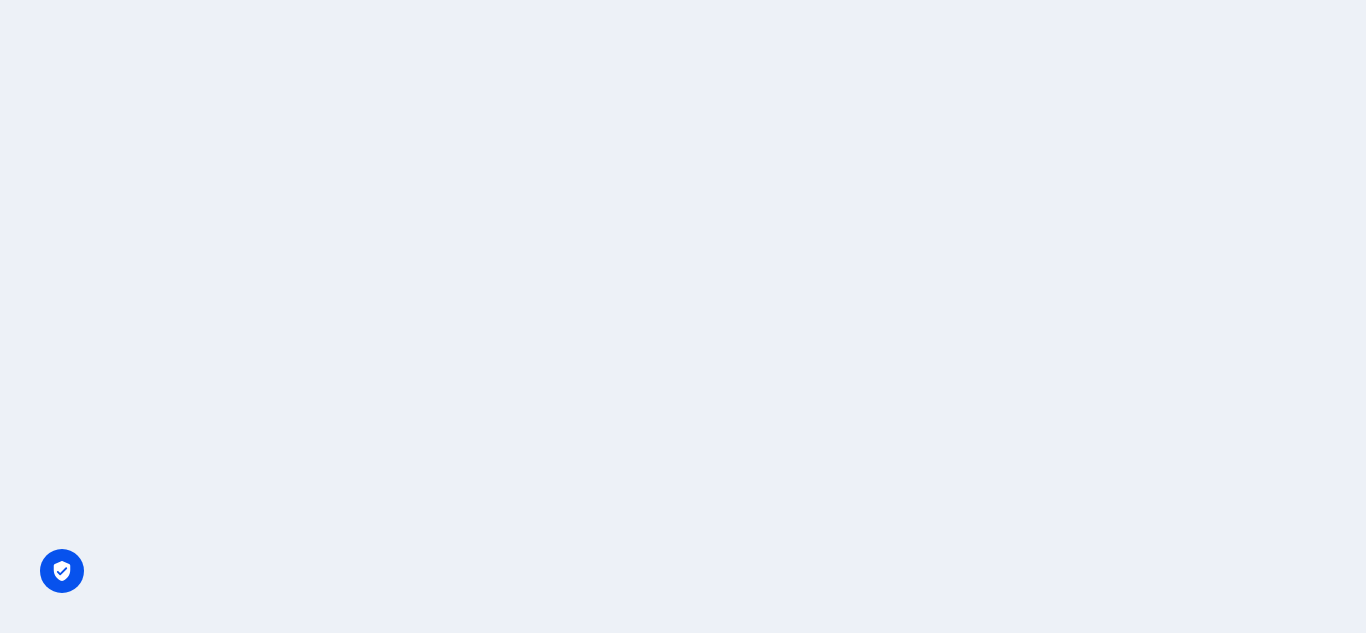 scroll, scrollTop: 0, scrollLeft: 0, axis: both 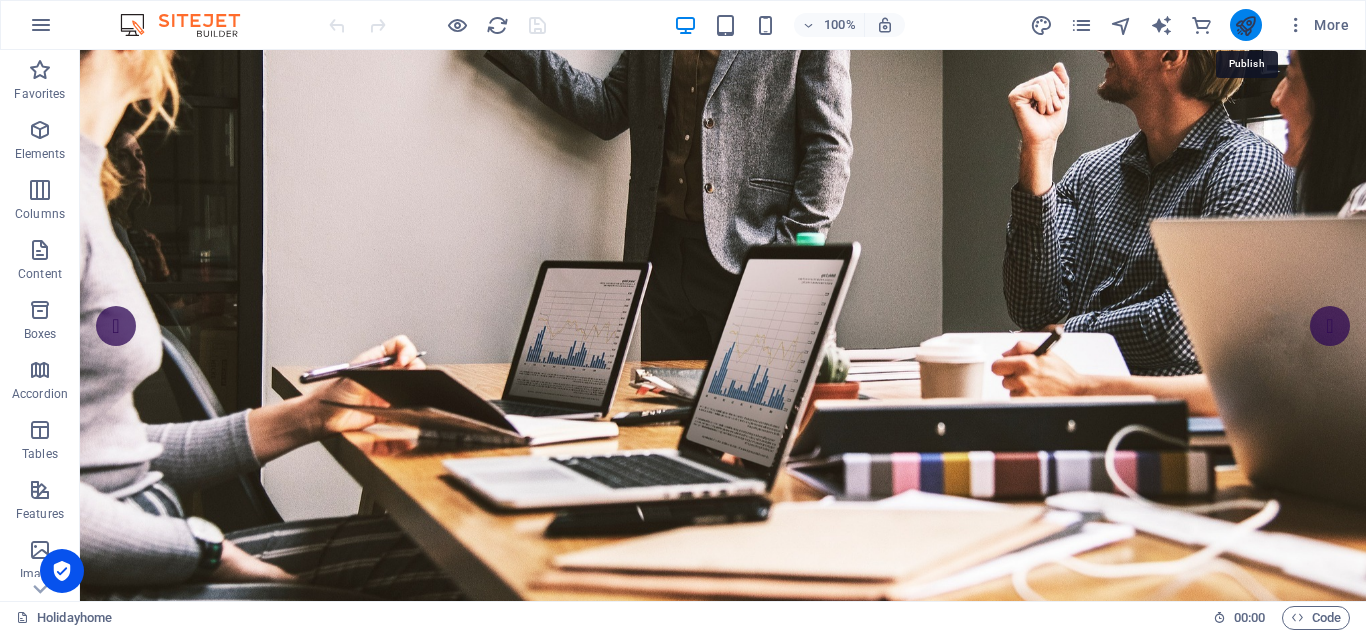 click at bounding box center [1245, 25] 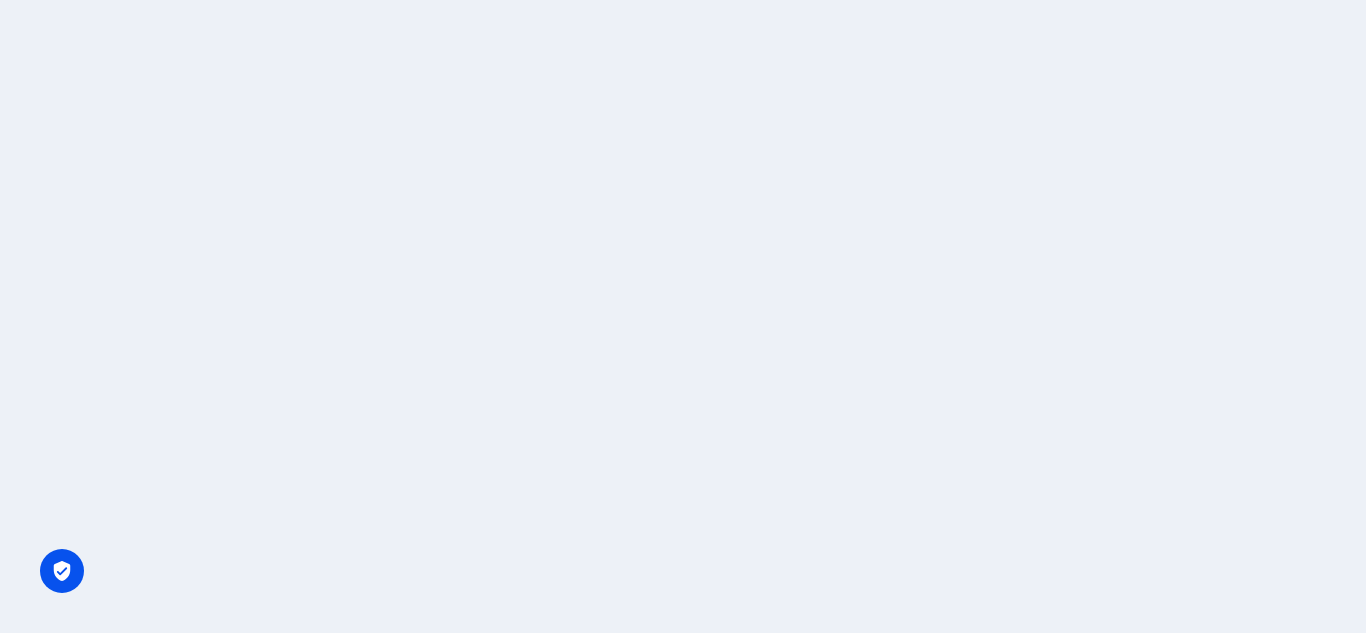 scroll, scrollTop: 0, scrollLeft: 0, axis: both 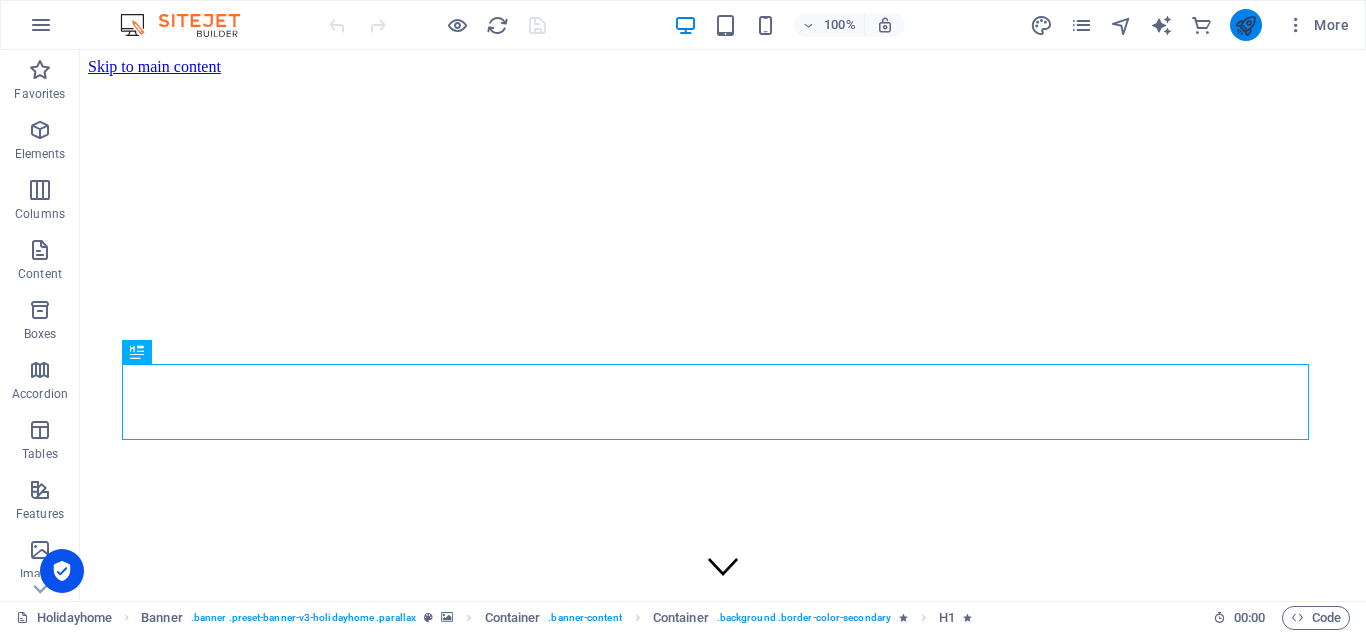 click at bounding box center (1245, 25) 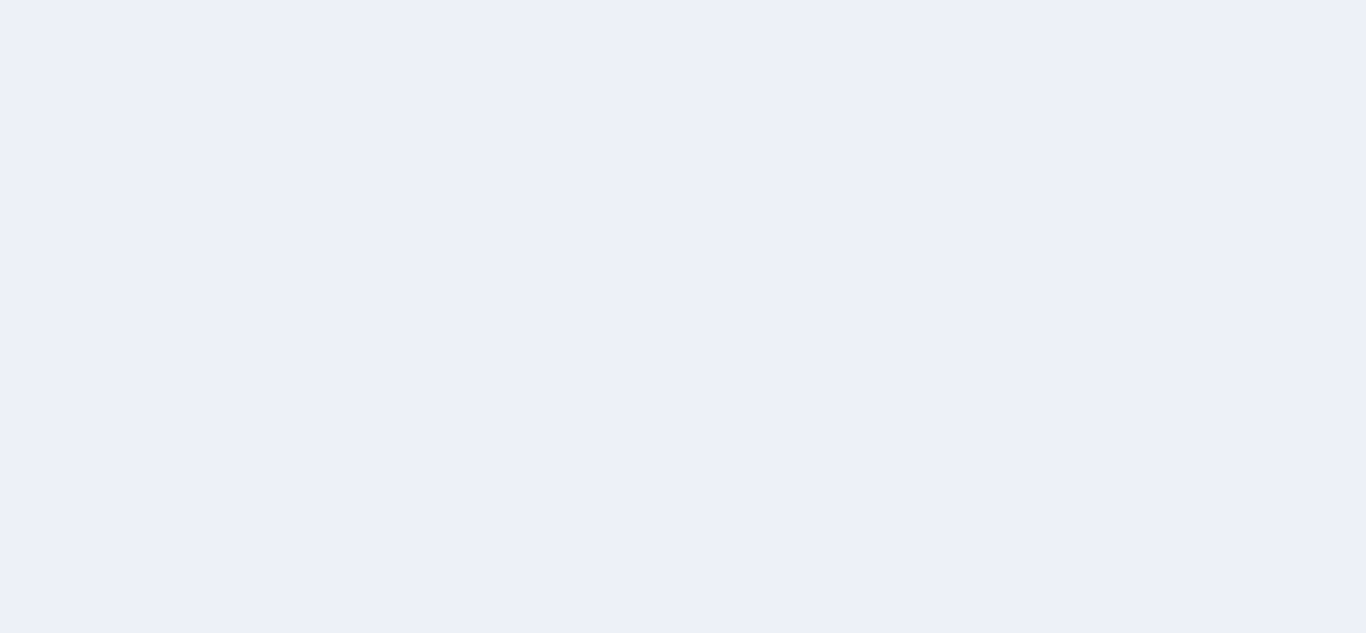 scroll, scrollTop: 0, scrollLeft: 0, axis: both 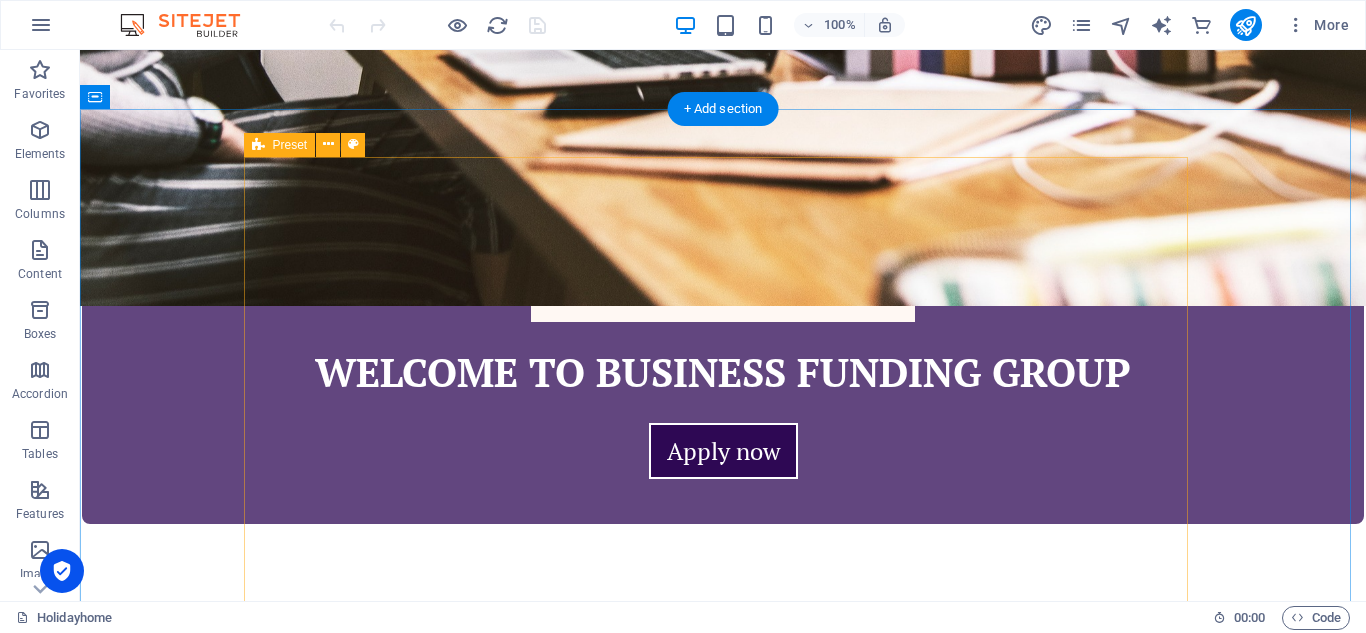 click on "[DOMAIN_NAME] Lorem ipsum dolor sit amet, consectetur adipisicing elit. Vitae, eos, voluptatem, et sequi distinctio adipisci omnis in error quas. Lorem ipsum  Vitae, eos istinctio adipisci  et sequi Apartments overview" at bounding box center (723, 1776) 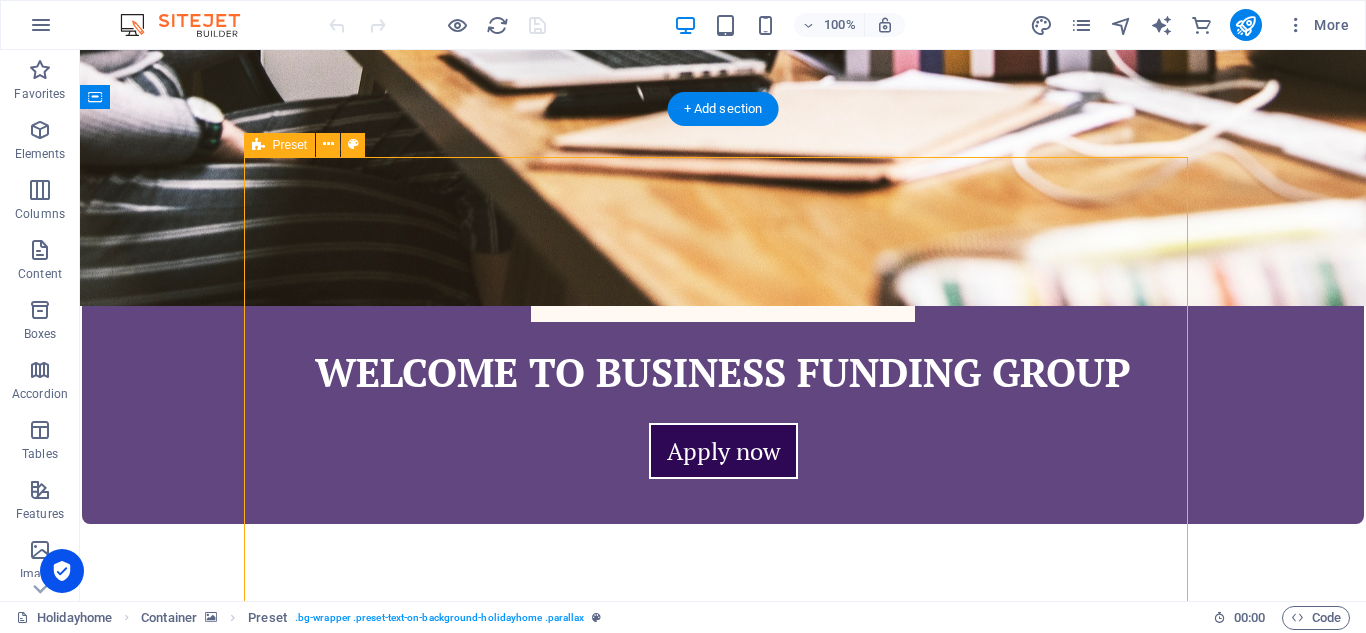 click on "[DOMAIN_NAME] Lorem ipsum dolor sit amet, consectetur adipisicing elit. Vitae, eos, voluptatem, et sequi distinctio adipisci omnis in error quas. Lorem ipsum  Vitae, eos istinctio adipisci  et sequi Apartments overview" at bounding box center [723, 1776] 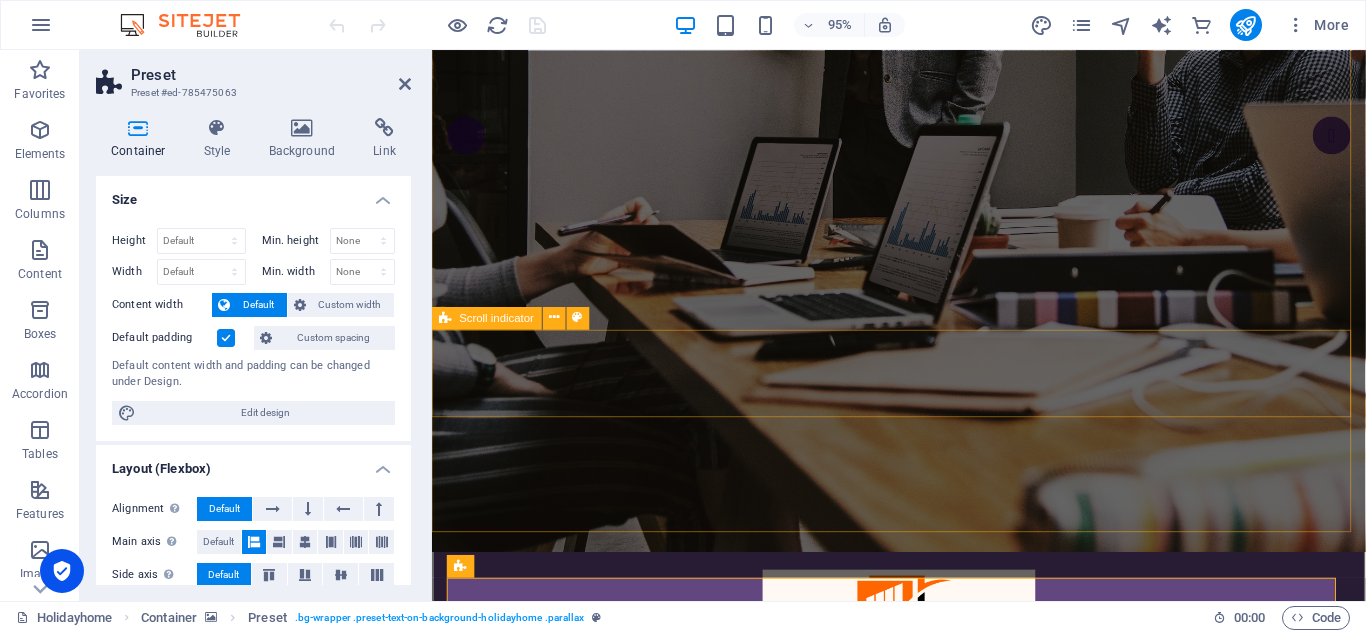 scroll, scrollTop: 0, scrollLeft: 0, axis: both 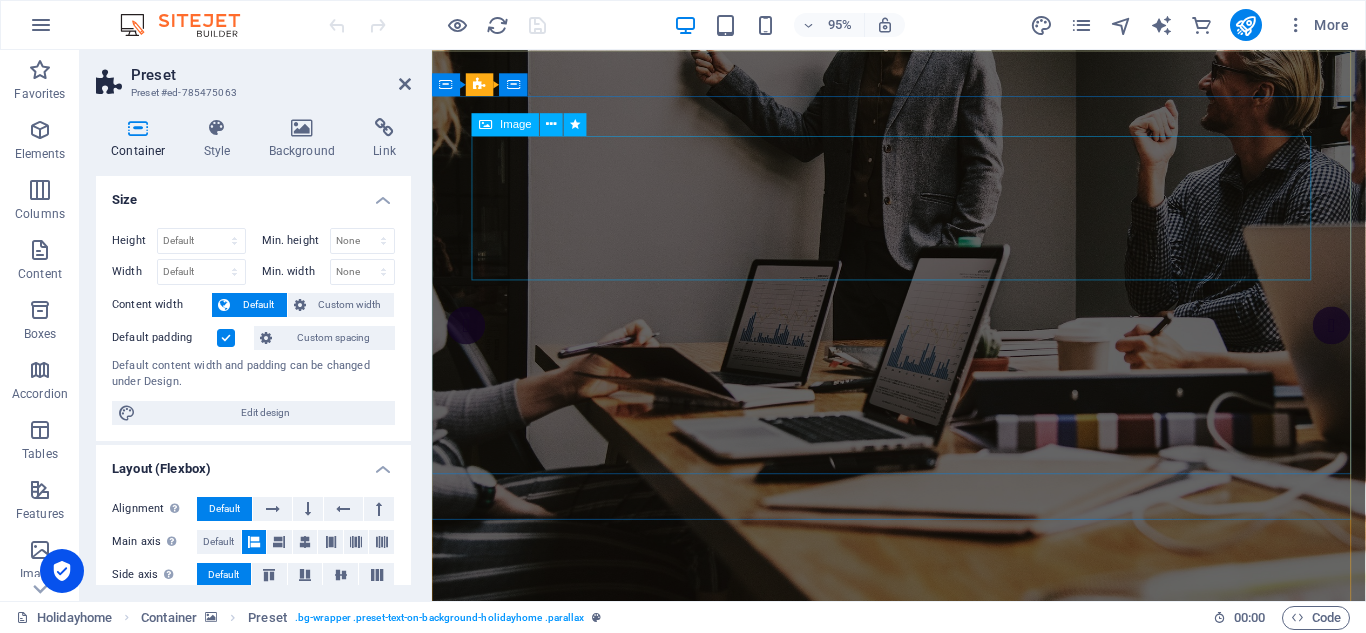 drag, startPoint x: 900, startPoint y: 171, endPoint x: 887, endPoint y: 179, distance: 15.264338 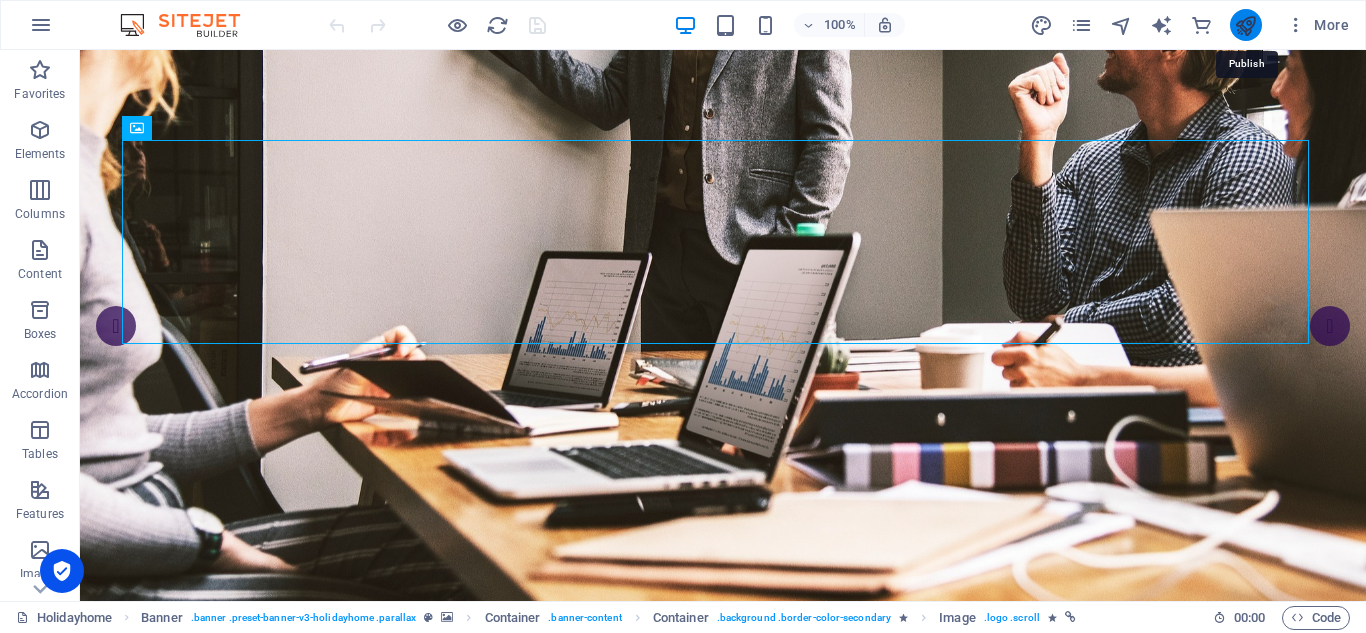 click at bounding box center [1245, 25] 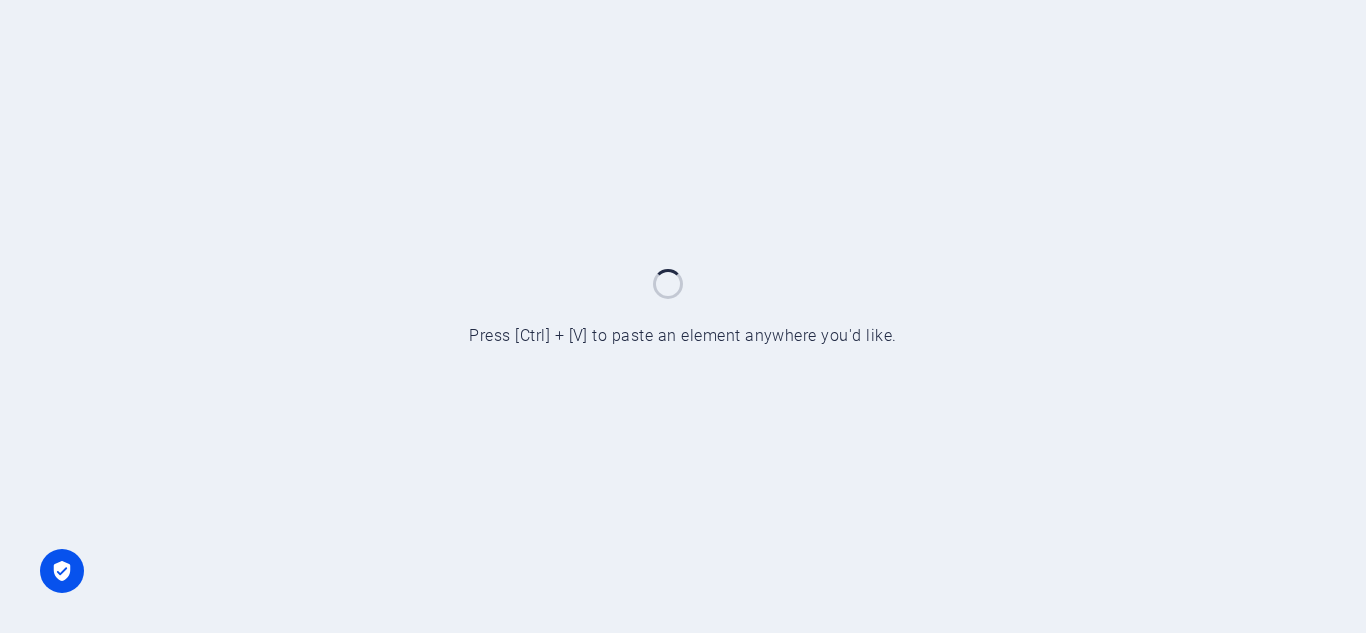 scroll, scrollTop: 0, scrollLeft: 0, axis: both 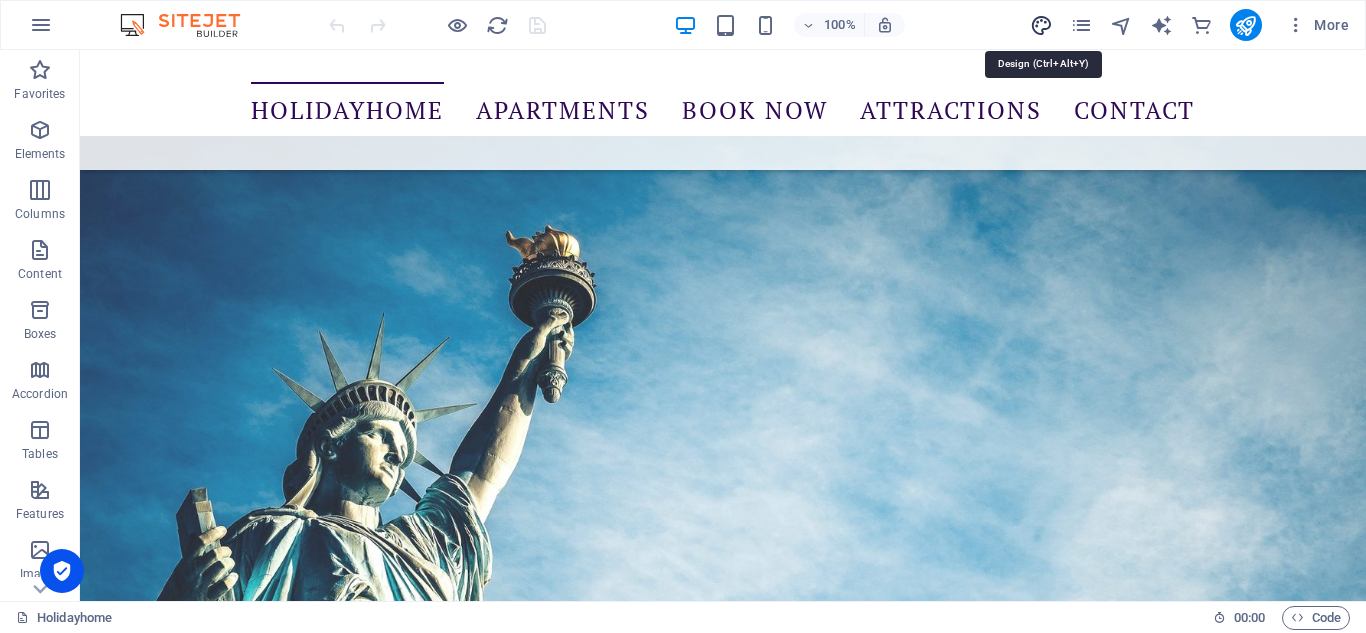 click at bounding box center [1041, 25] 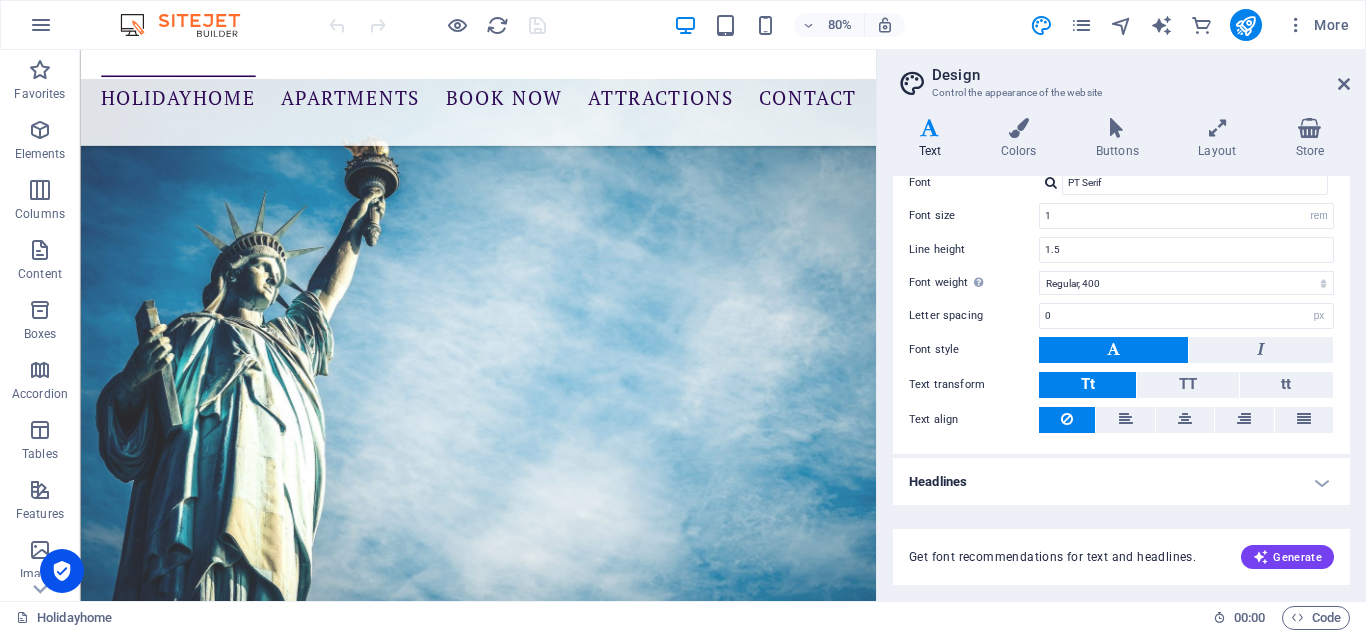 scroll, scrollTop: 127, scrollLeft: 0, axis: vertical 